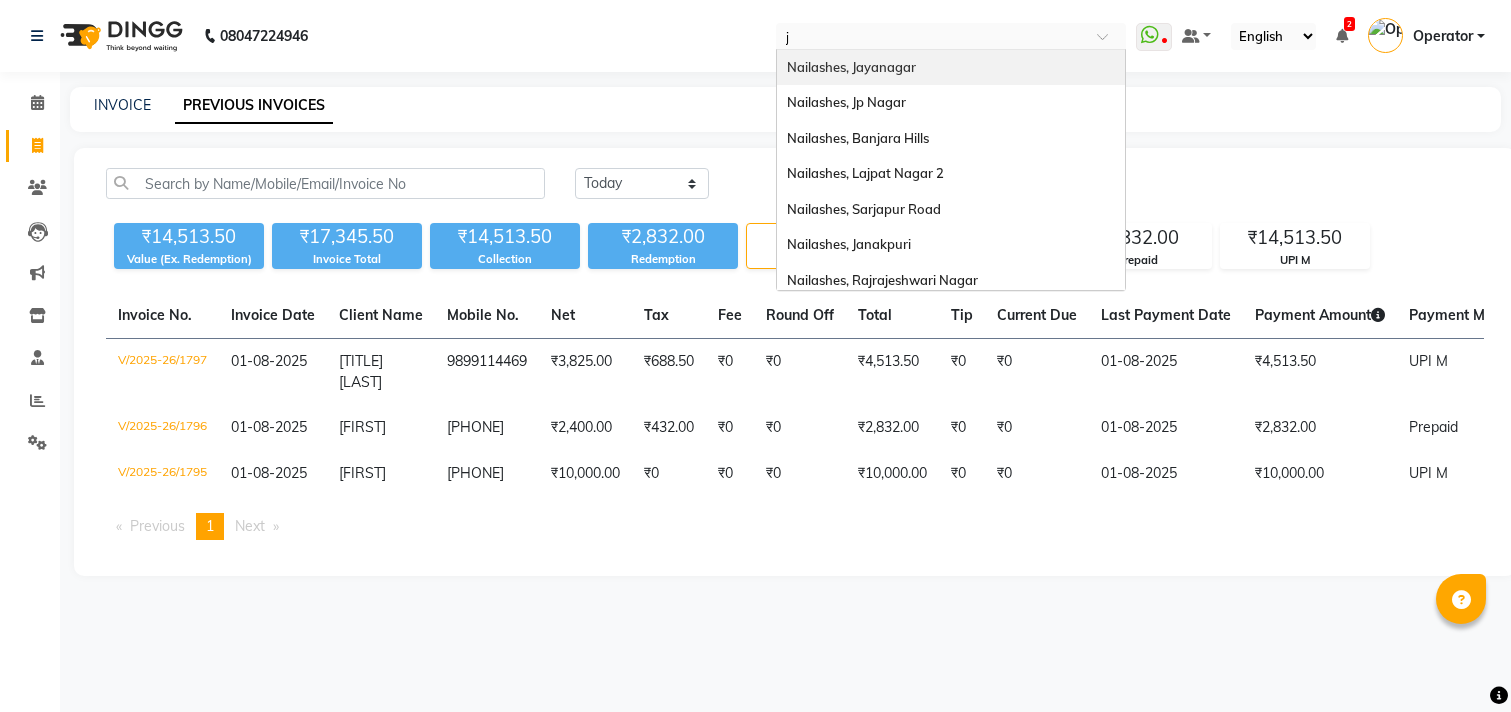scroll, scrollTop: 0, scrollLeft: 0, axis: both 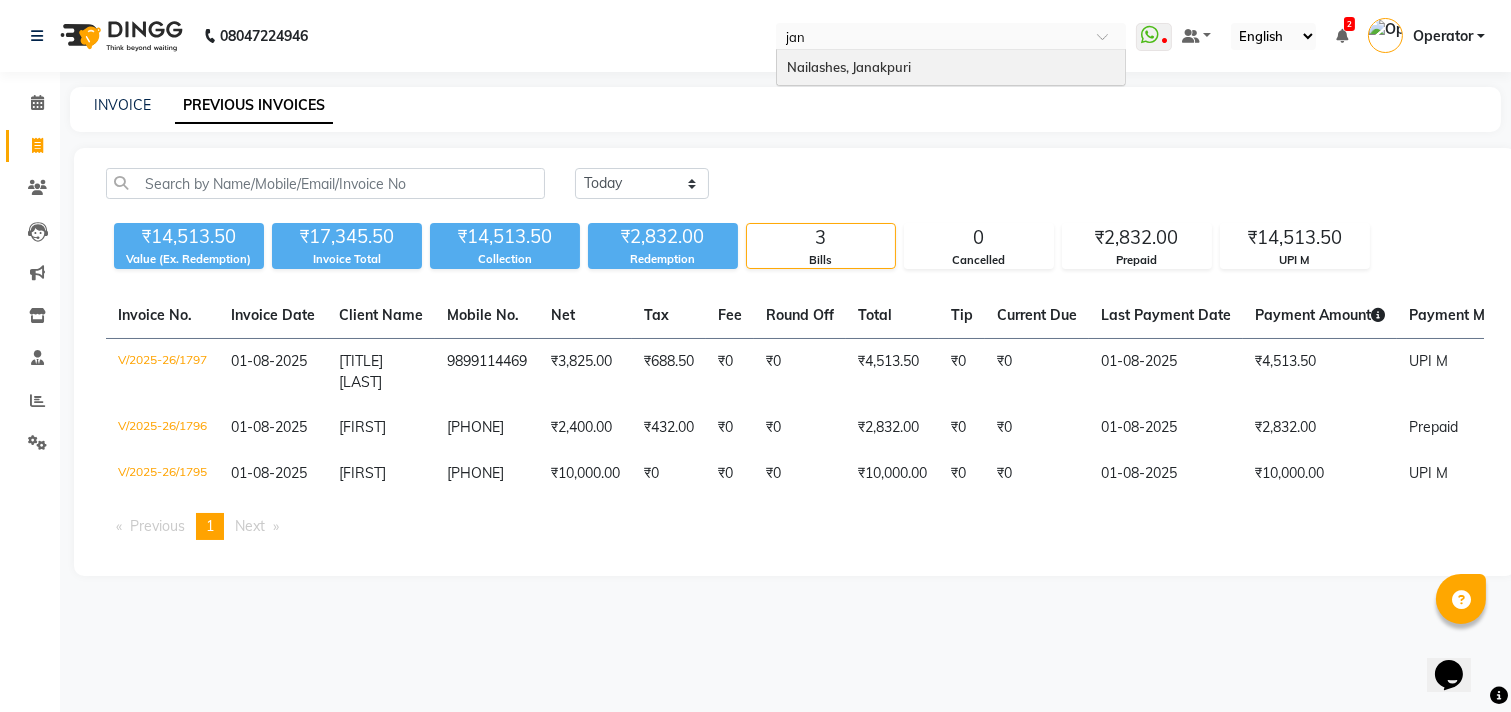 type on "jana" 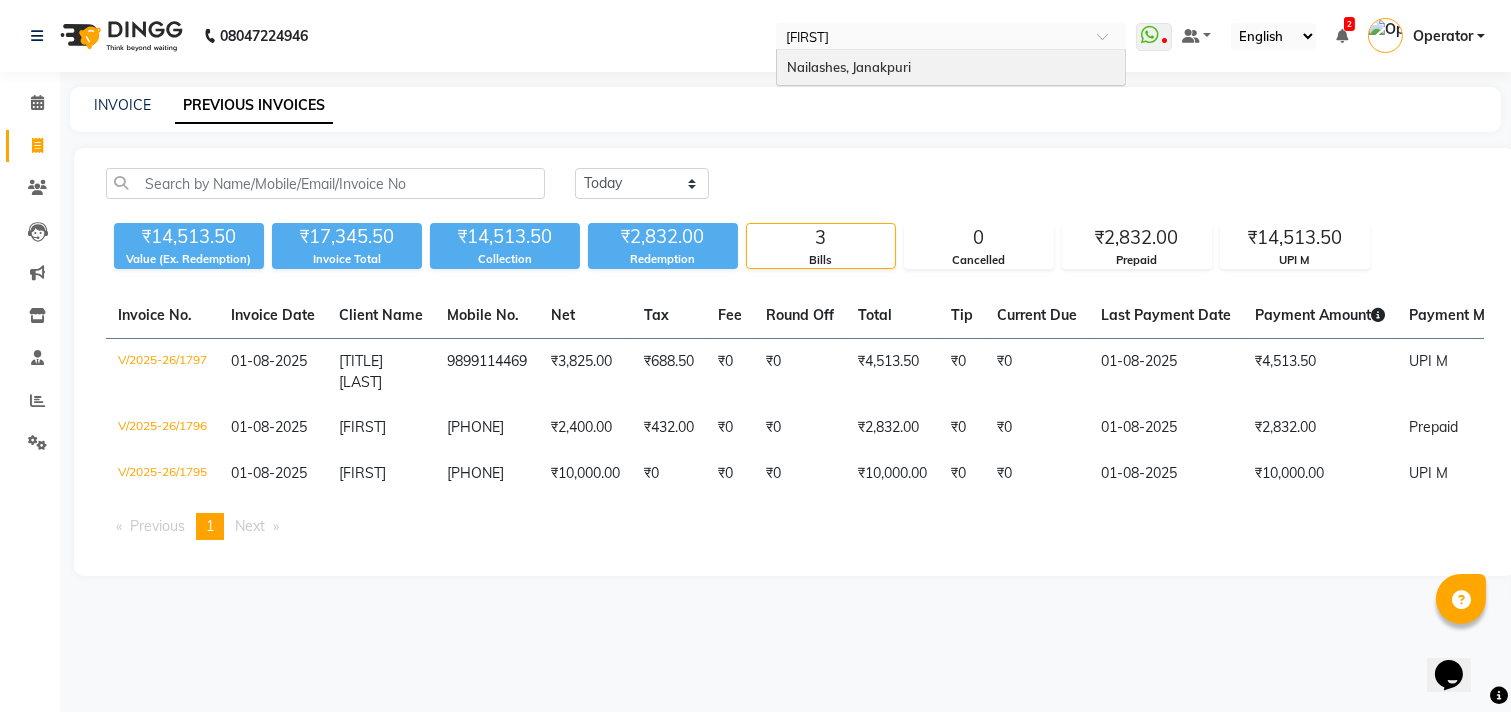 type 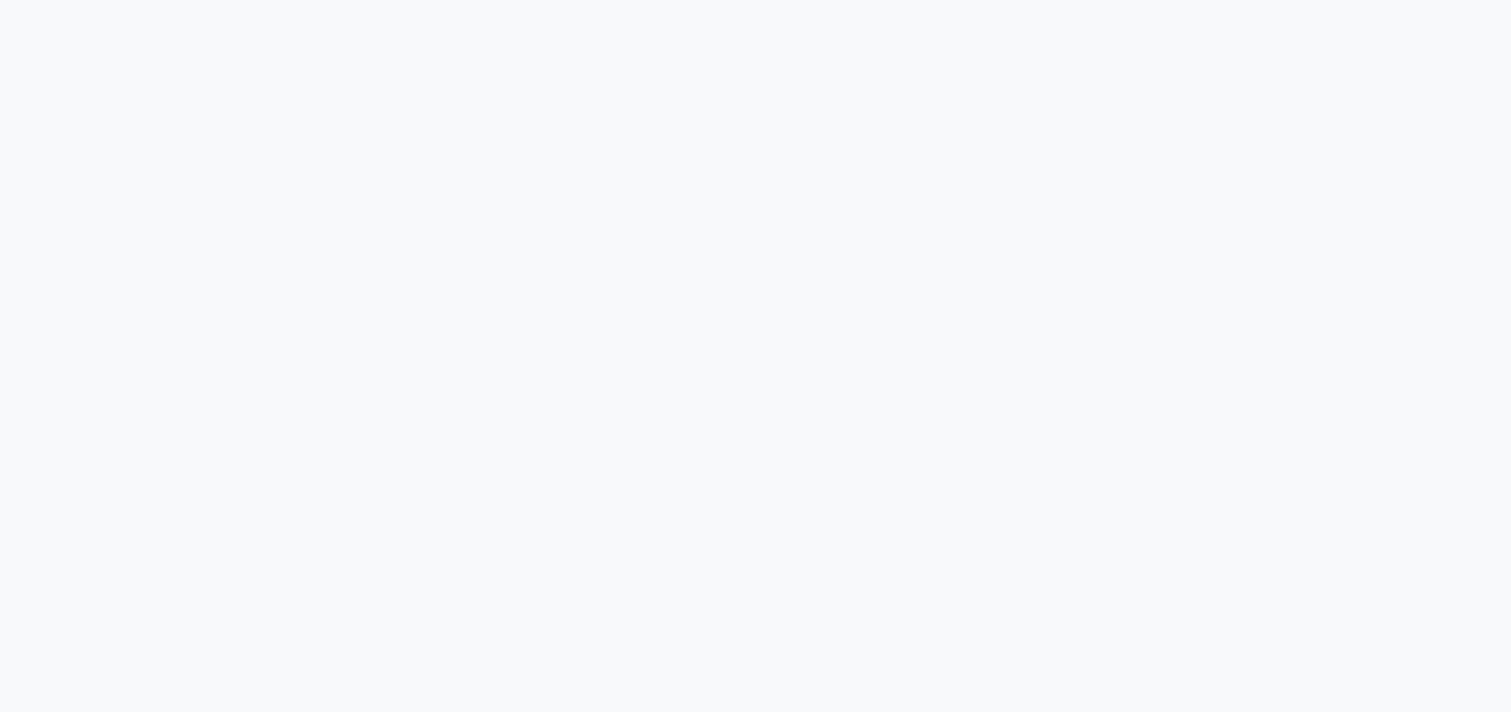 scroll, scrollTop: 0, scrollLeft: 0, axis: both 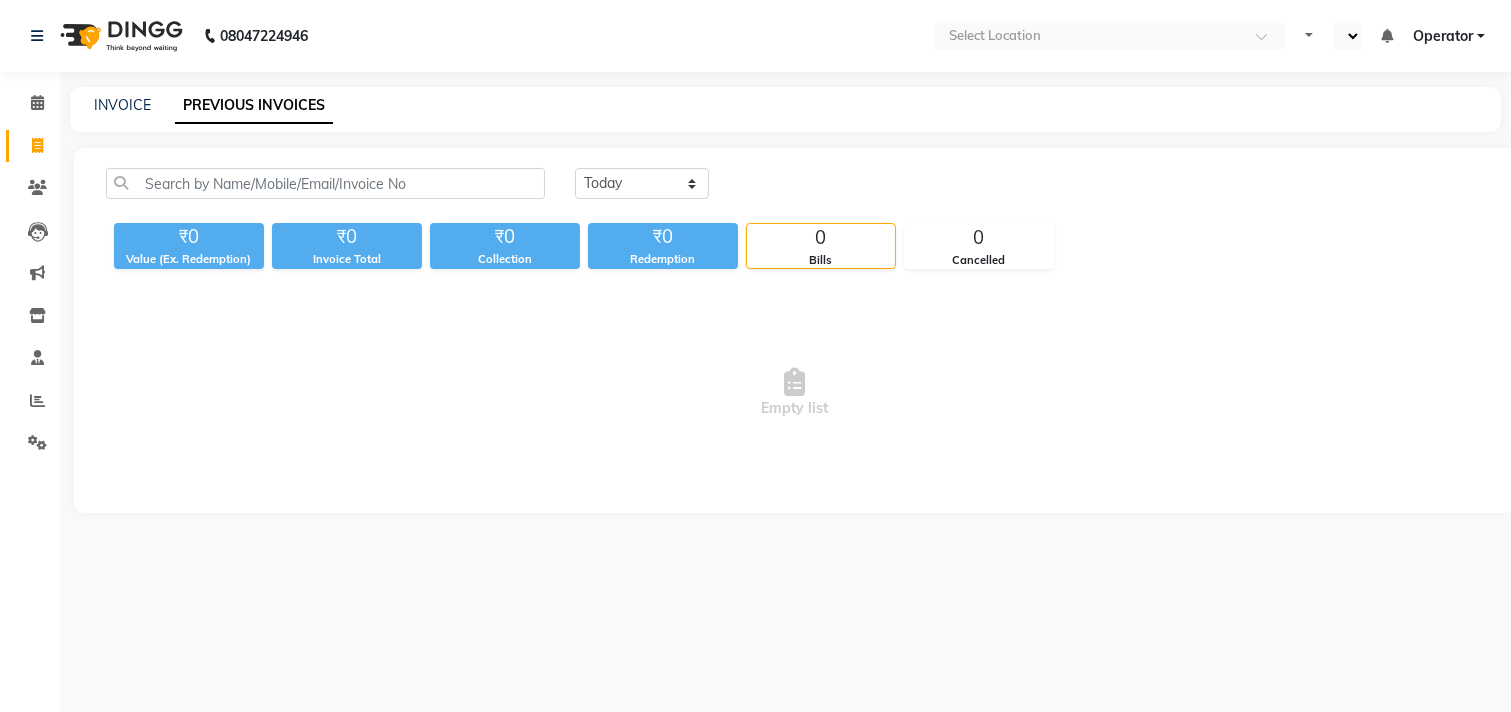 select on "en" 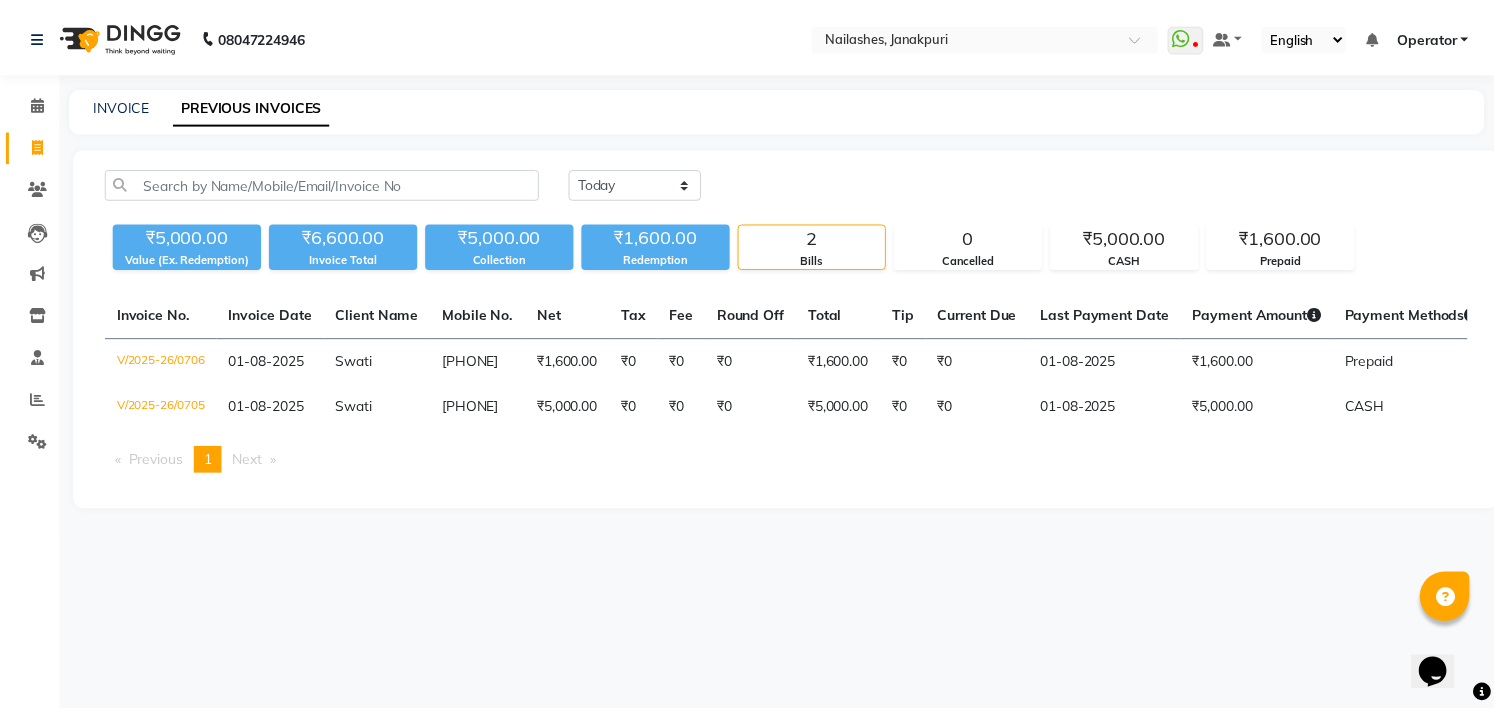 scroll, scrollTop: 0, scrollLeft: 0, axis: both 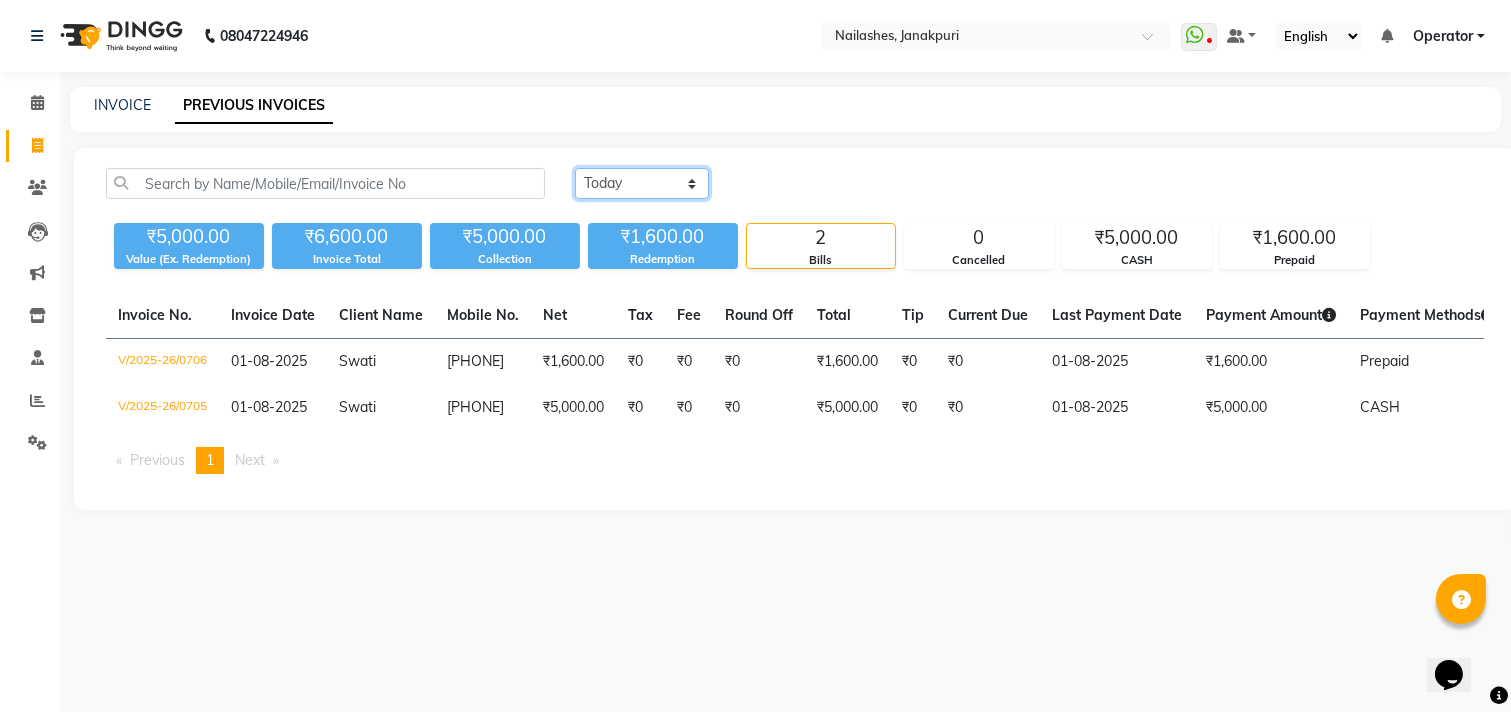 click on "Today Yesterday Custom Range" 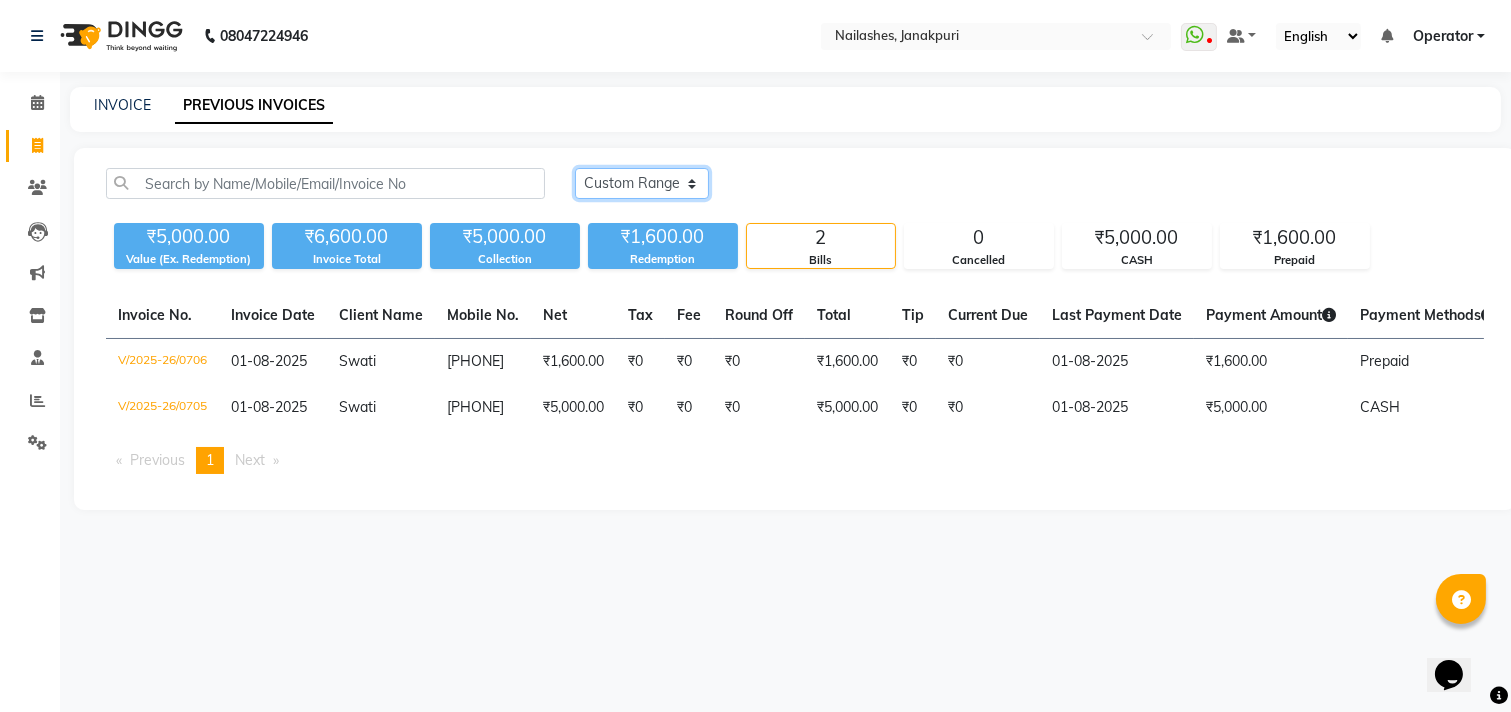 click on "Today Yesterday Custom Range" 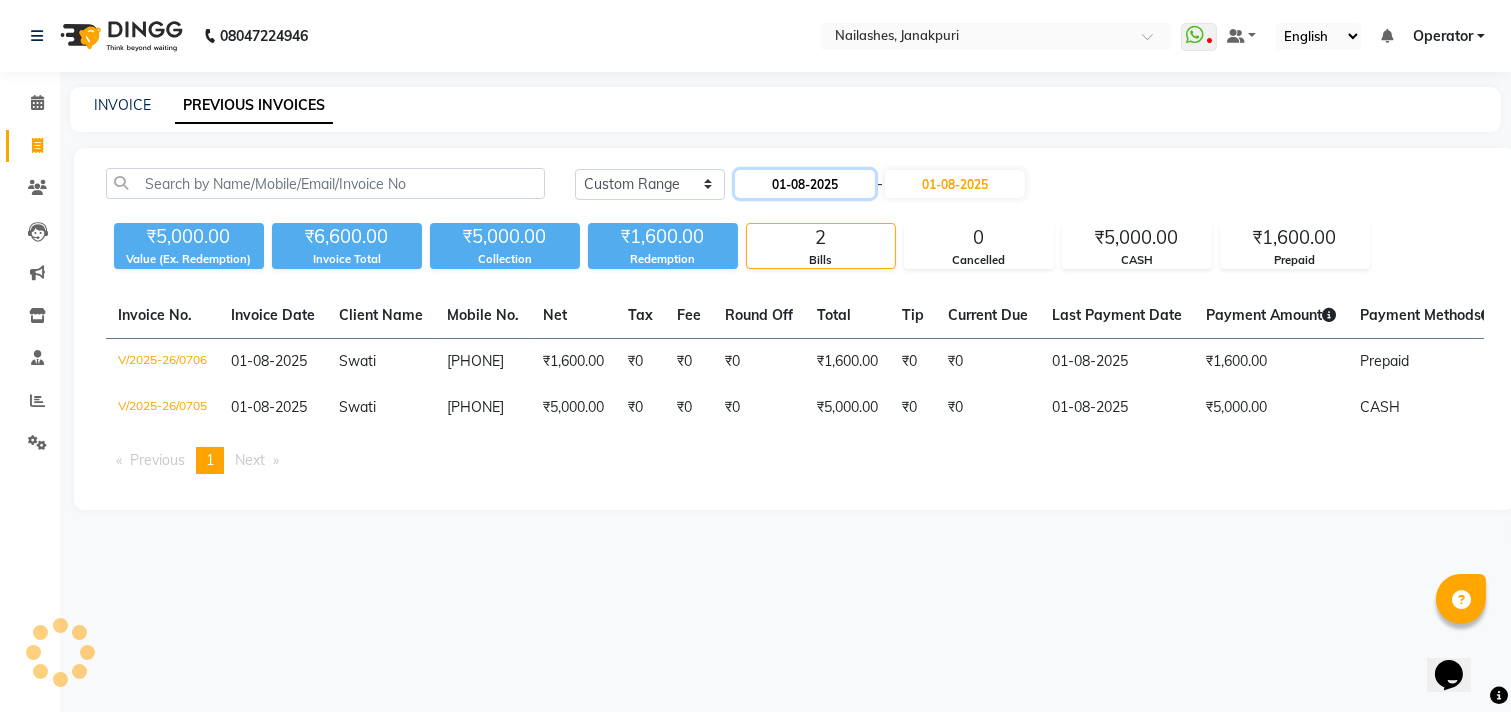 click on "01-08-2025" 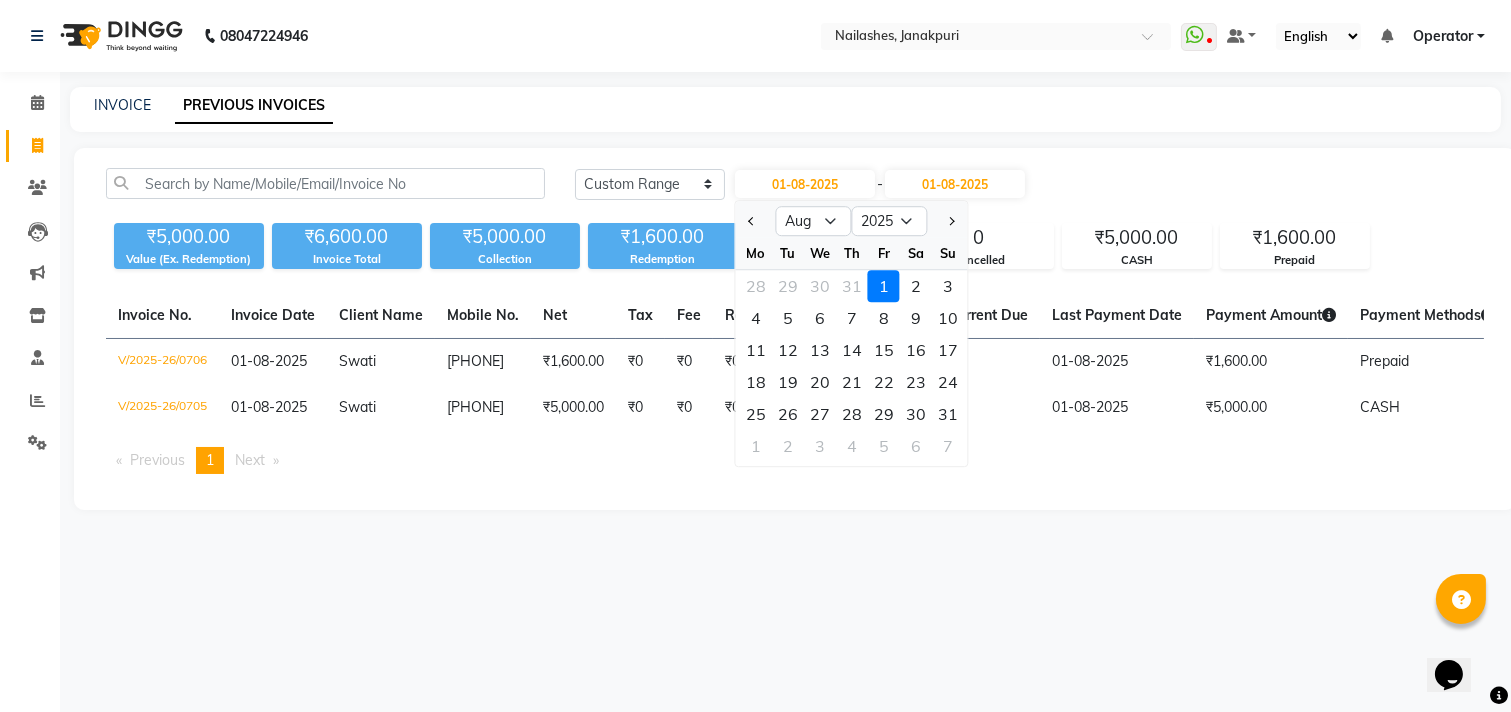 click 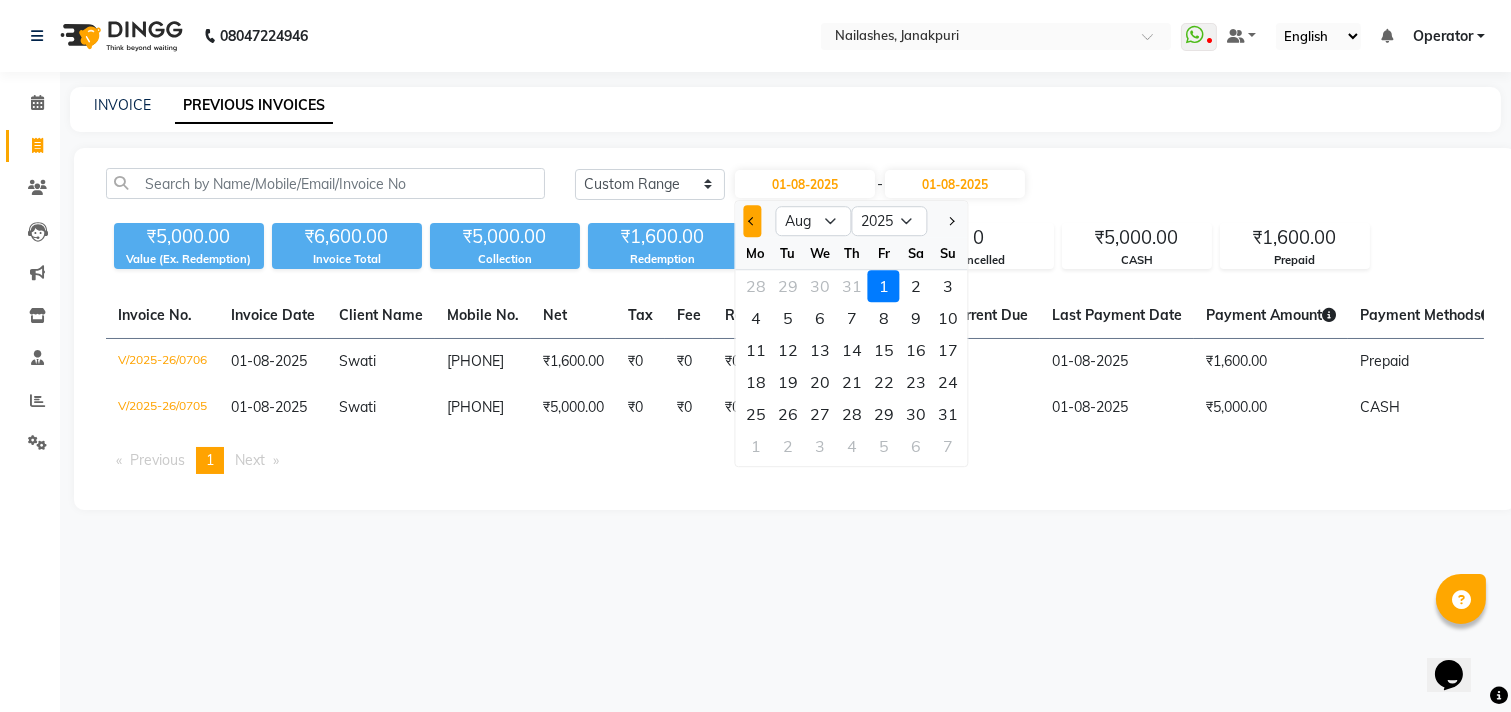 click 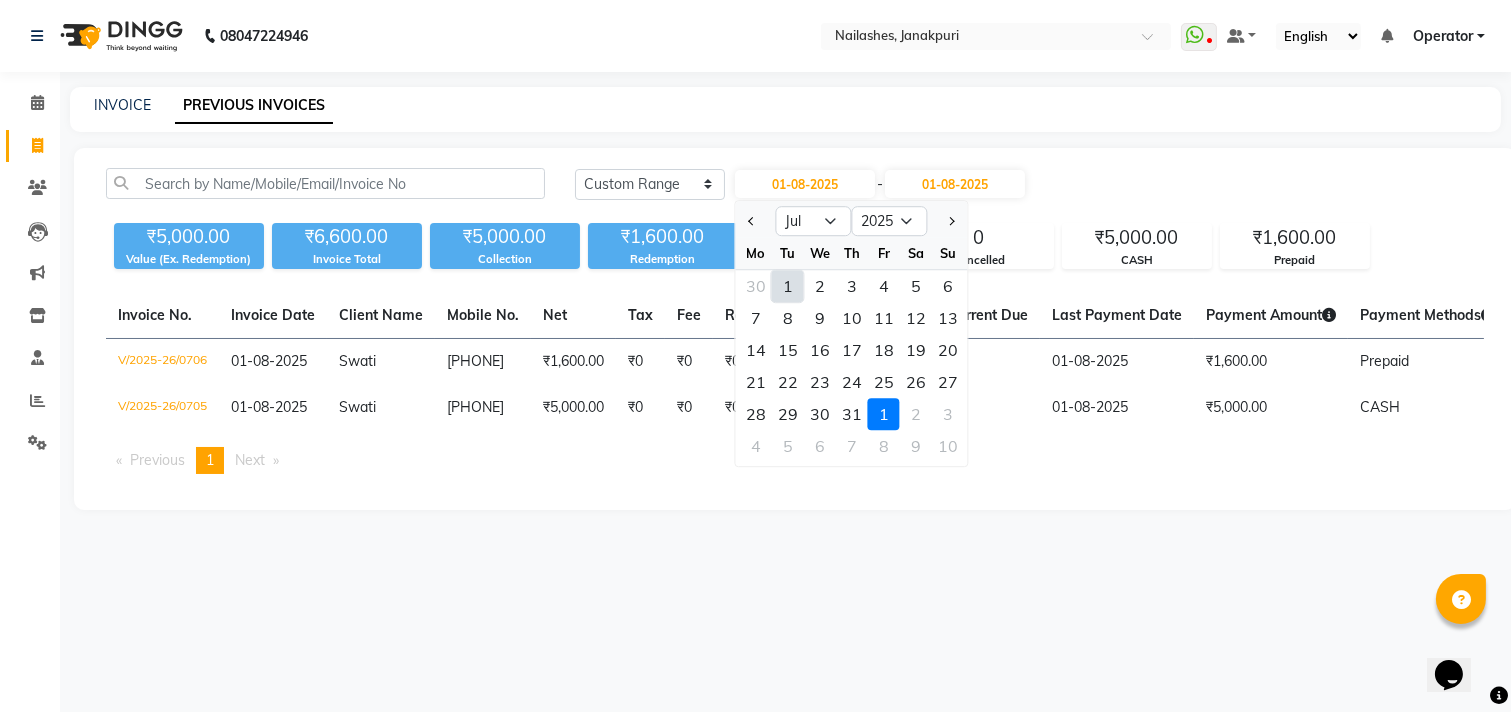 click on "1" 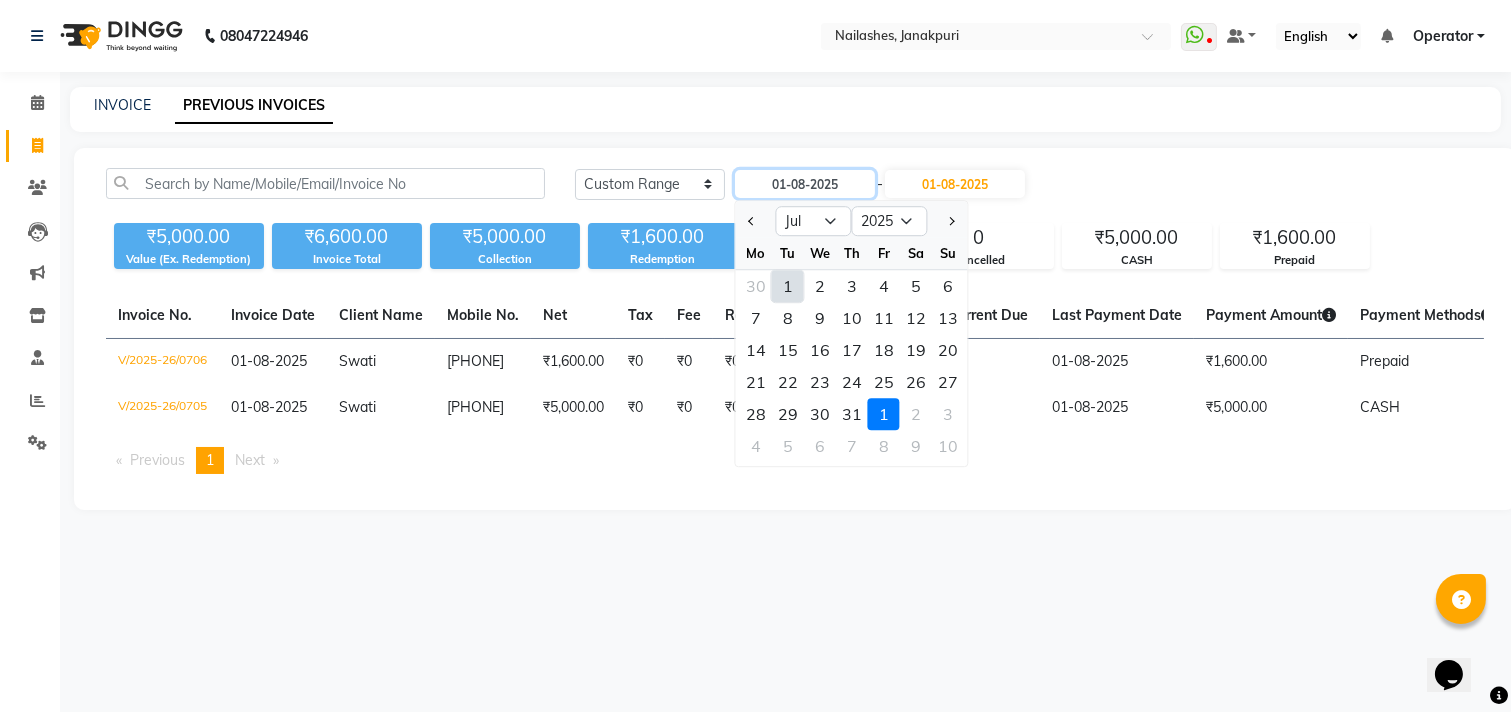 type on "01-07-2025" 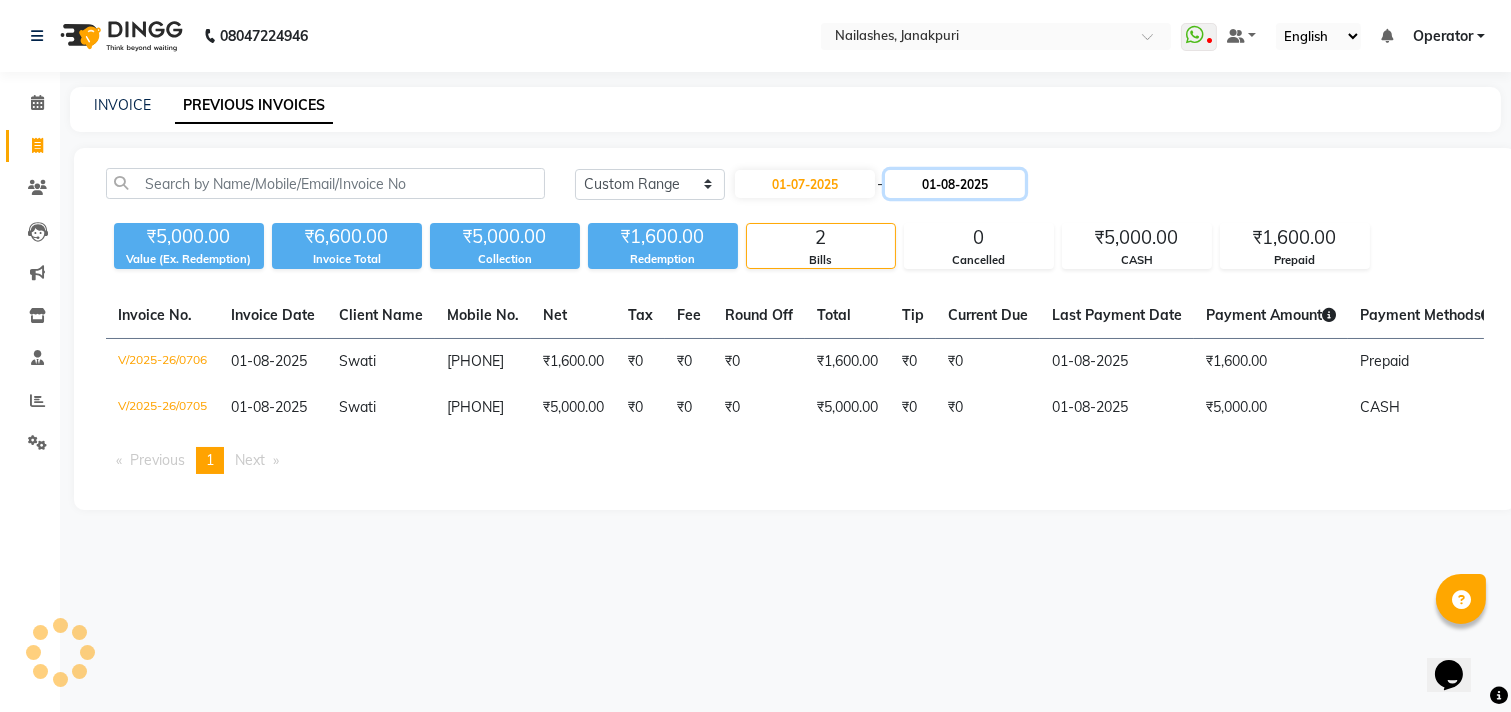 click on "01-08-2025" 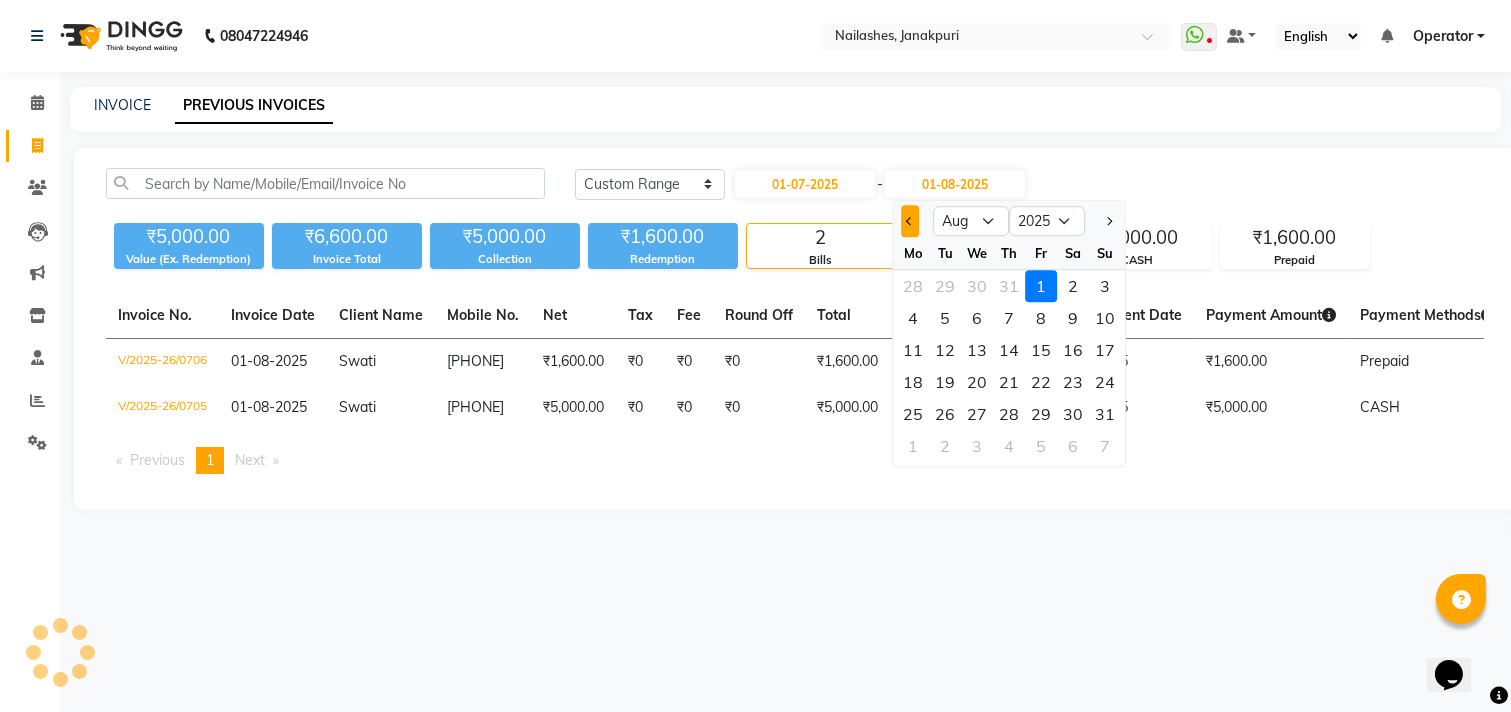 click 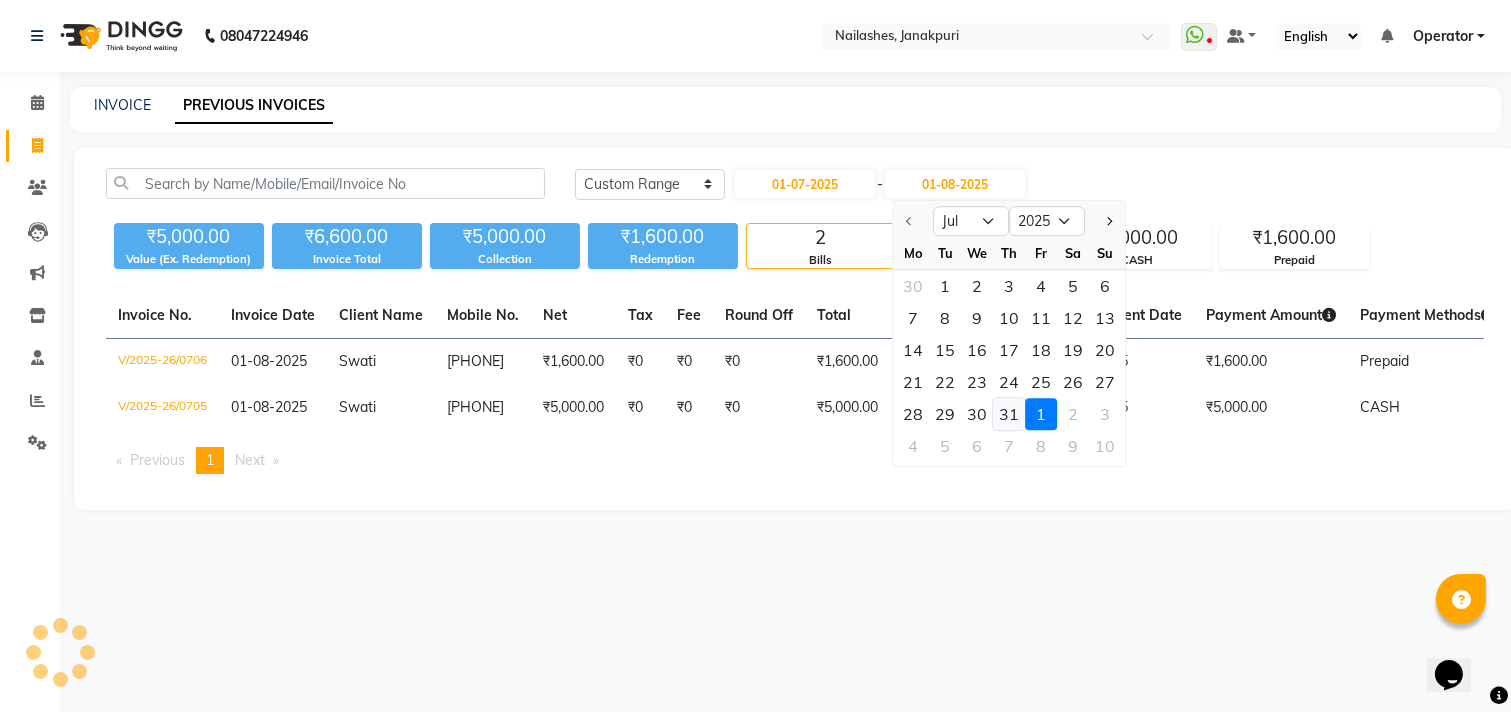 click on "31" 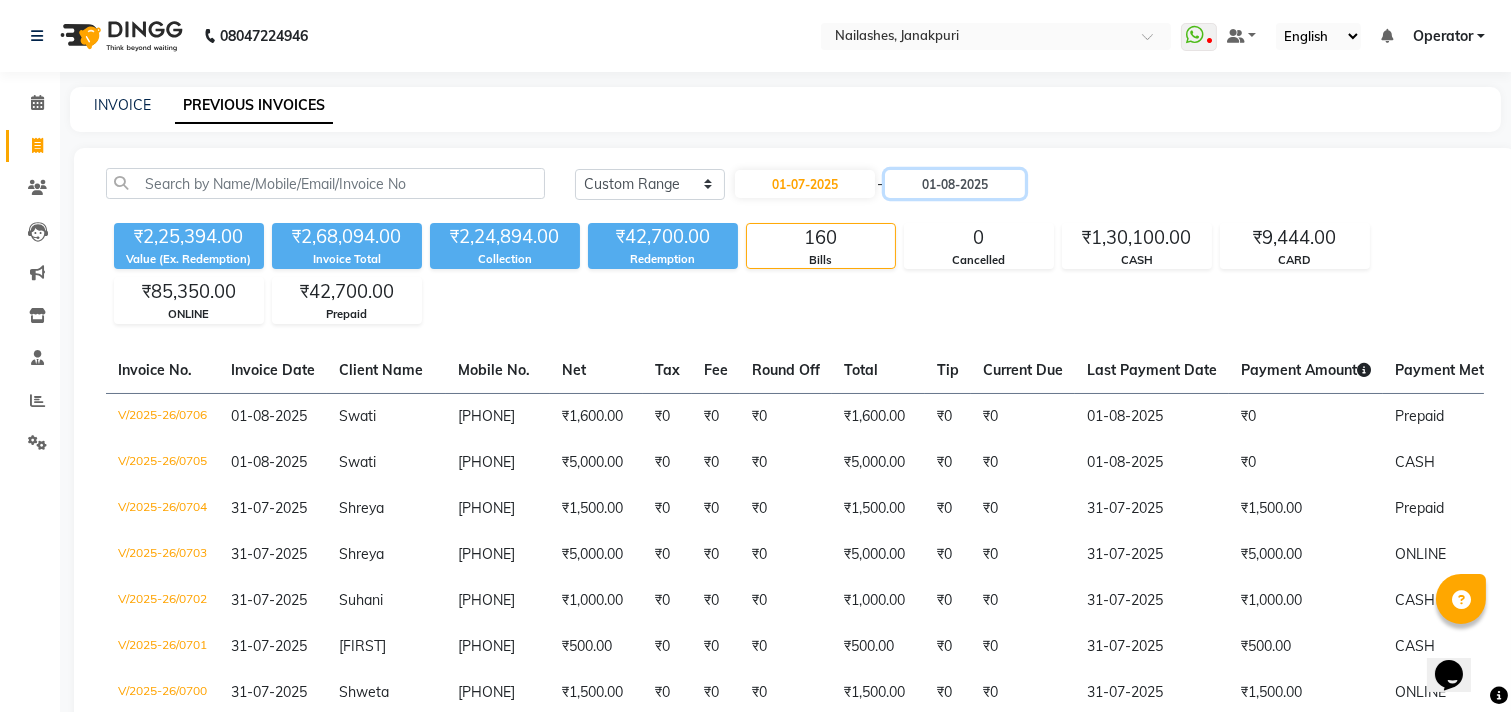 type on "31-07-2025" 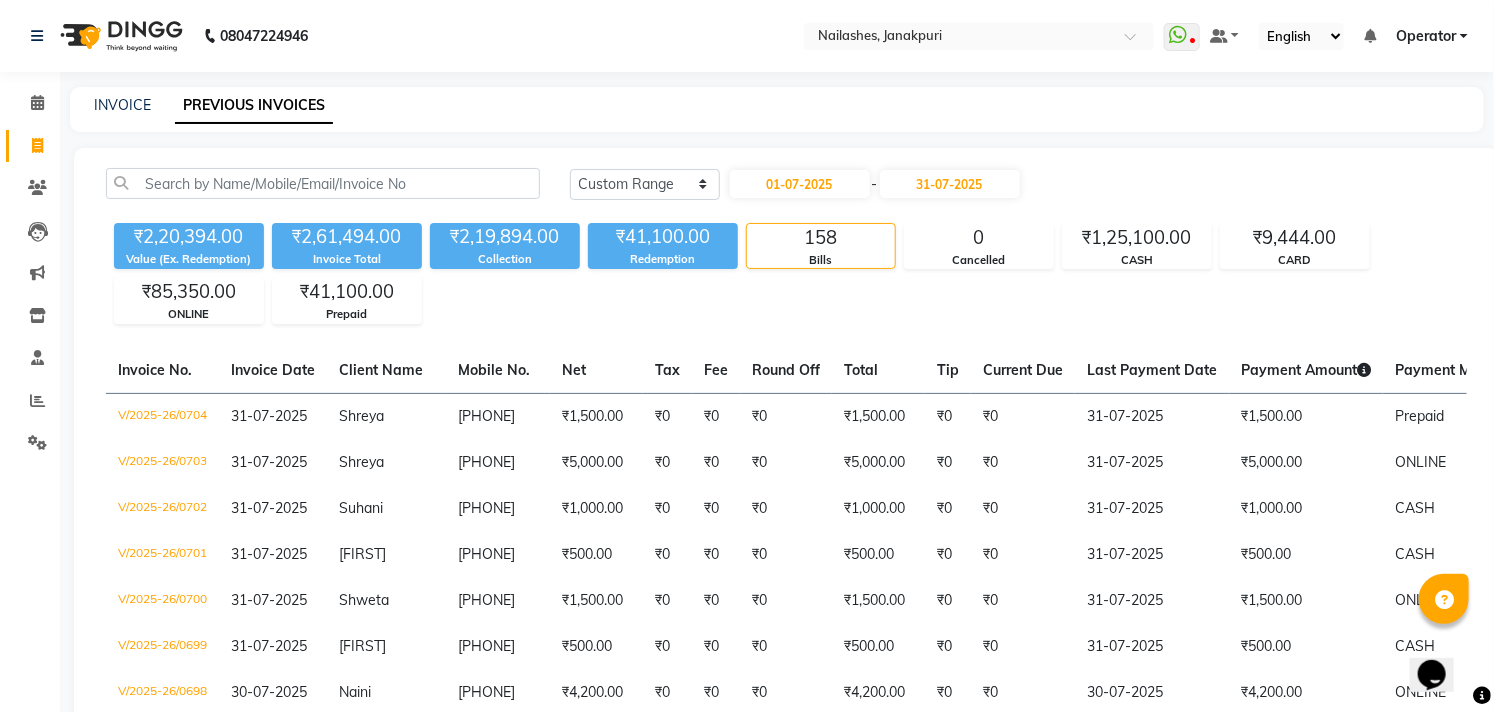 click on "₹2,20,394.00 Value (Ex. Redemption) ₹2,61,494.00 Invoice Total  ₹2,19,894.00 Collection ₹41,100.00 Redemption 158 Bills 0 Cancelled ₹1,25,100.00 CASH ₹9,444.00 CARD ₹85,350.00 ONLINE ₹41,100.00 Prepaid" 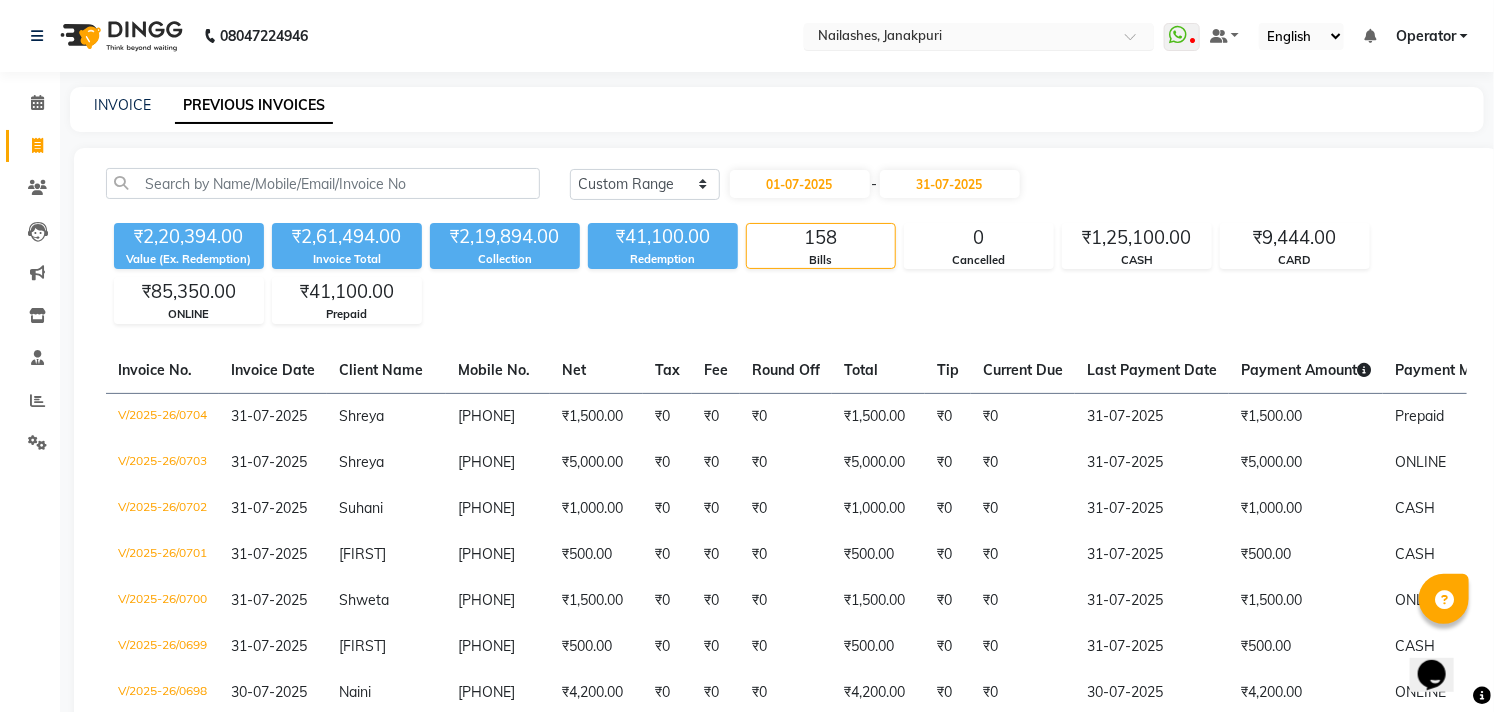 drag, startPoint x: 915, startPoint y: 16, endPoint x: 922, endPoint y: 25, distance: 11.401754 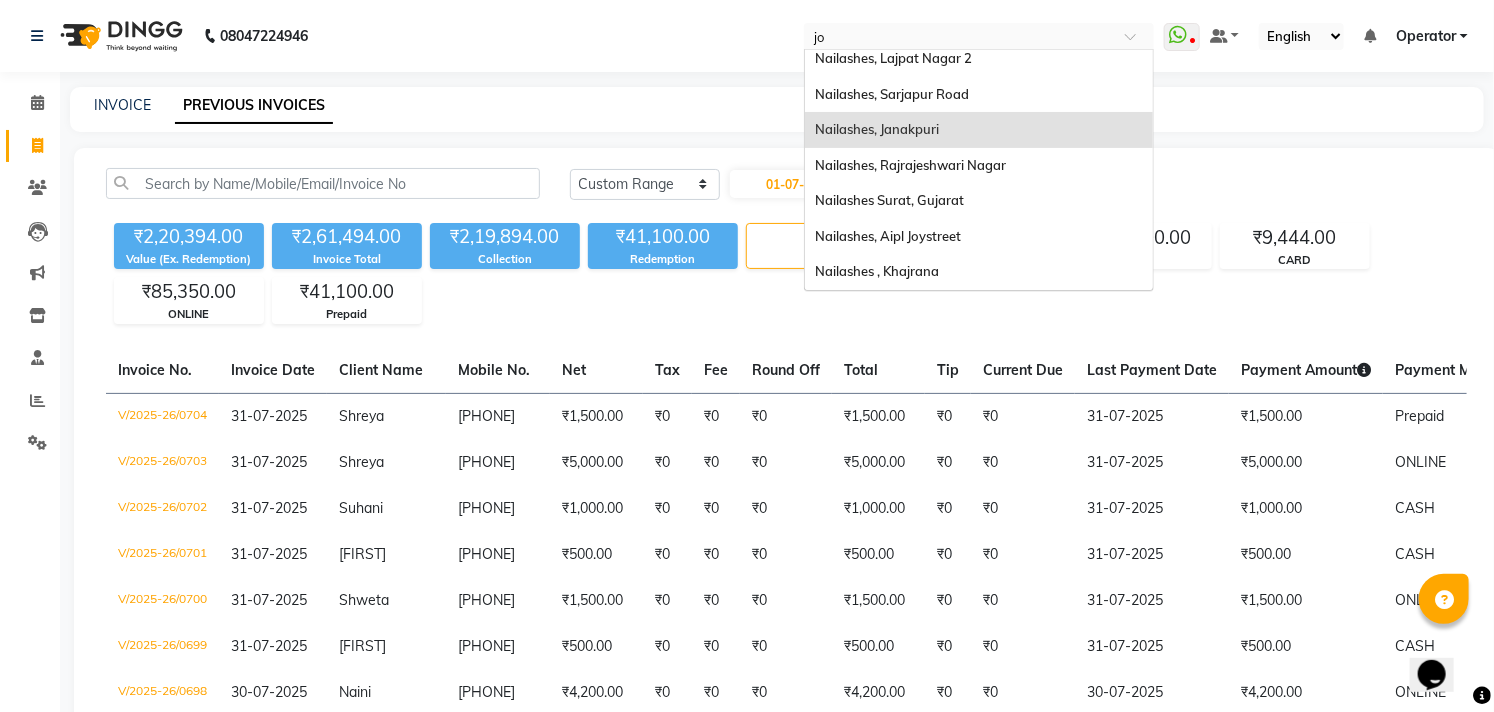 scroll, scrollTop: 0, scrollLeft: 0, axis: both 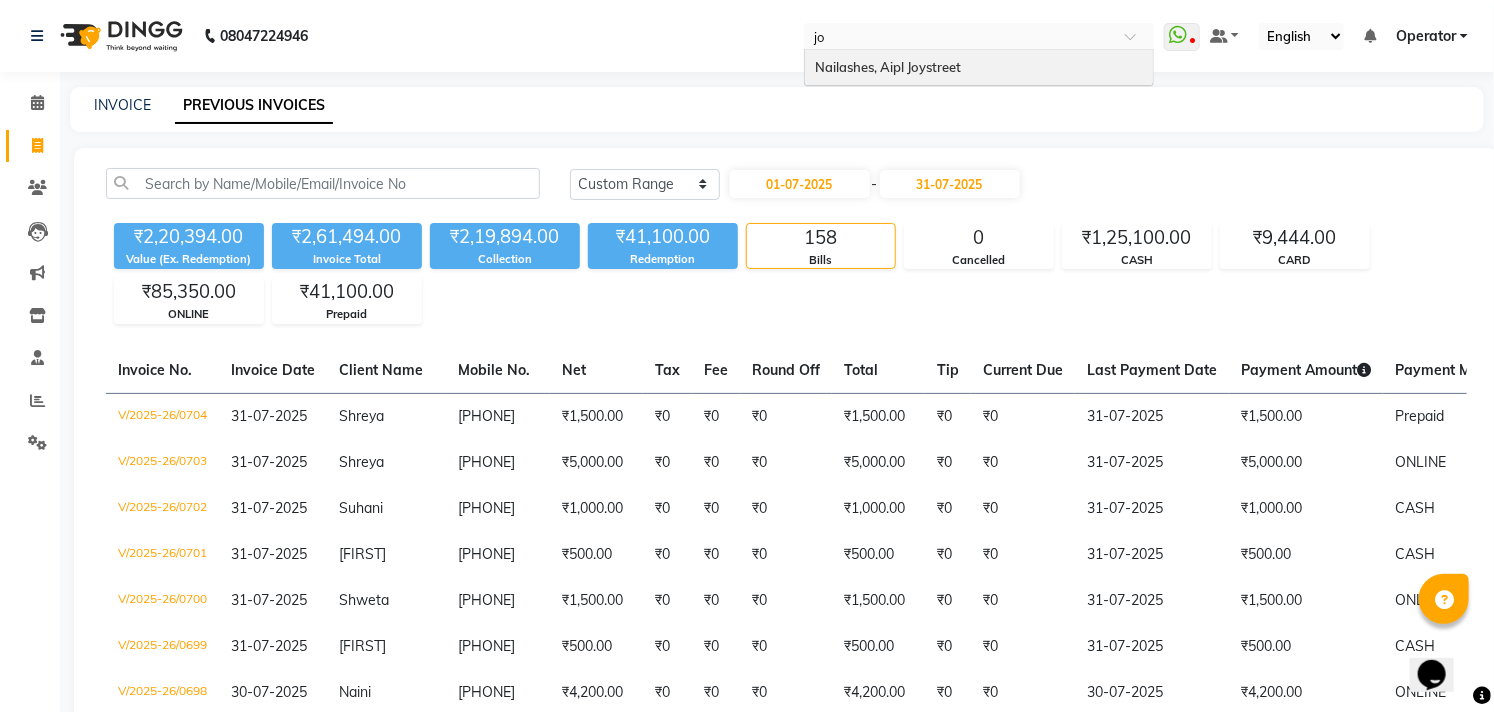 type on "joy" 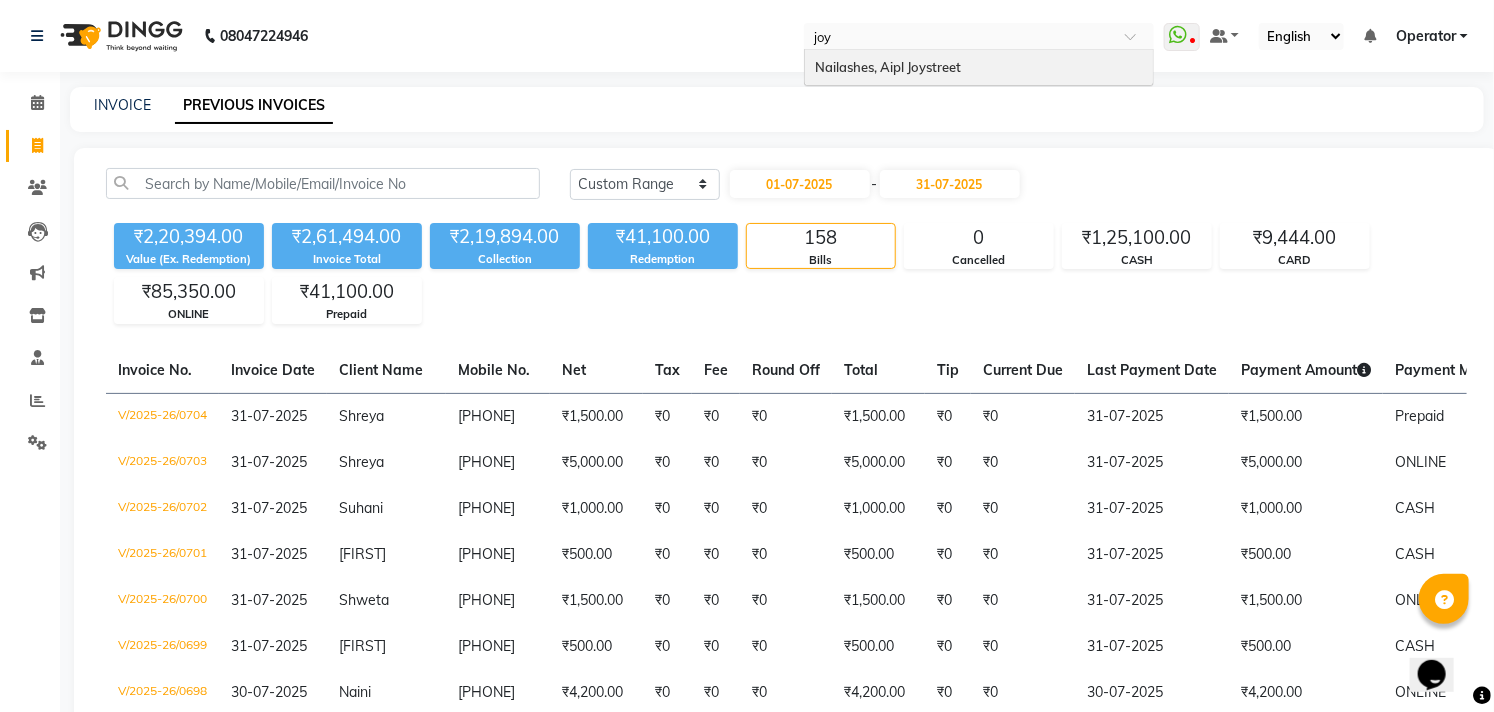 type 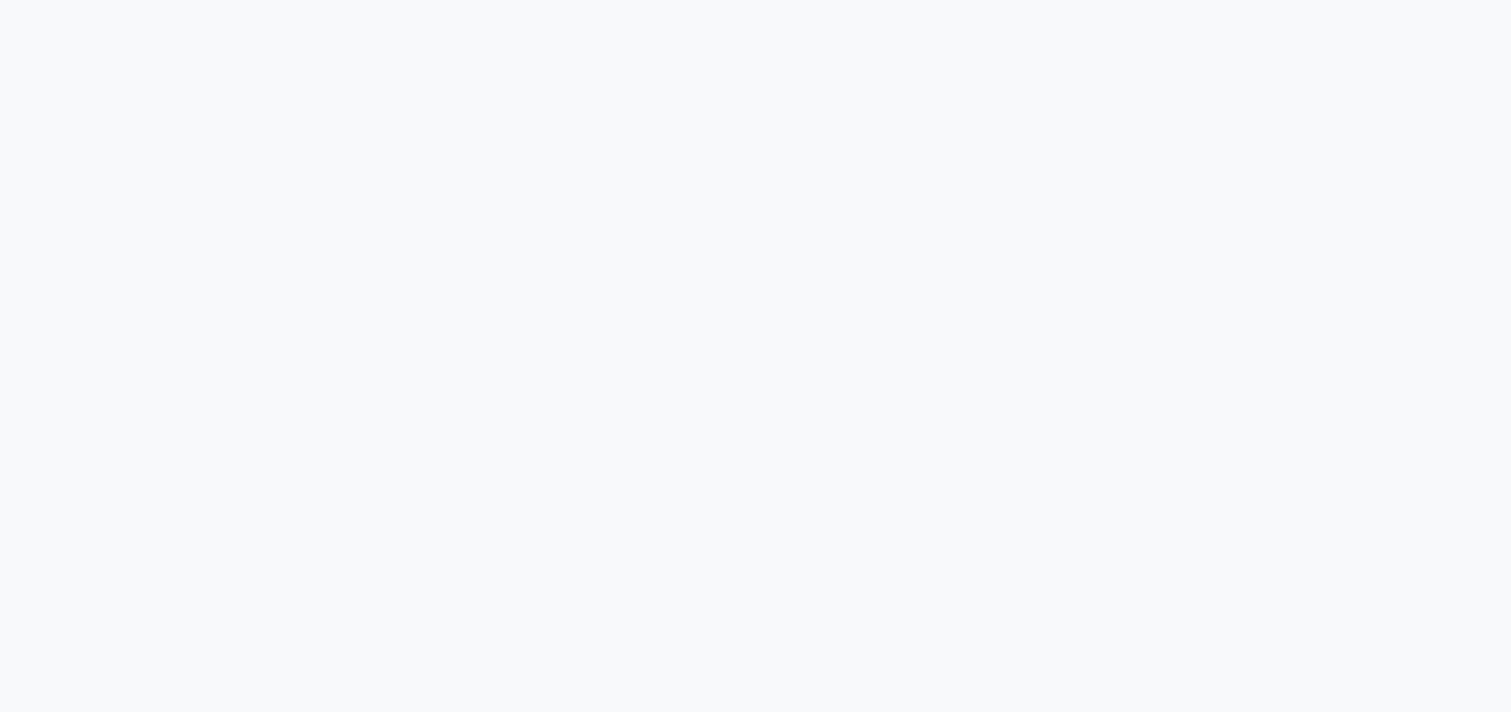 scroll, scrollTop: 0, scrollLeft: 0, axis: both 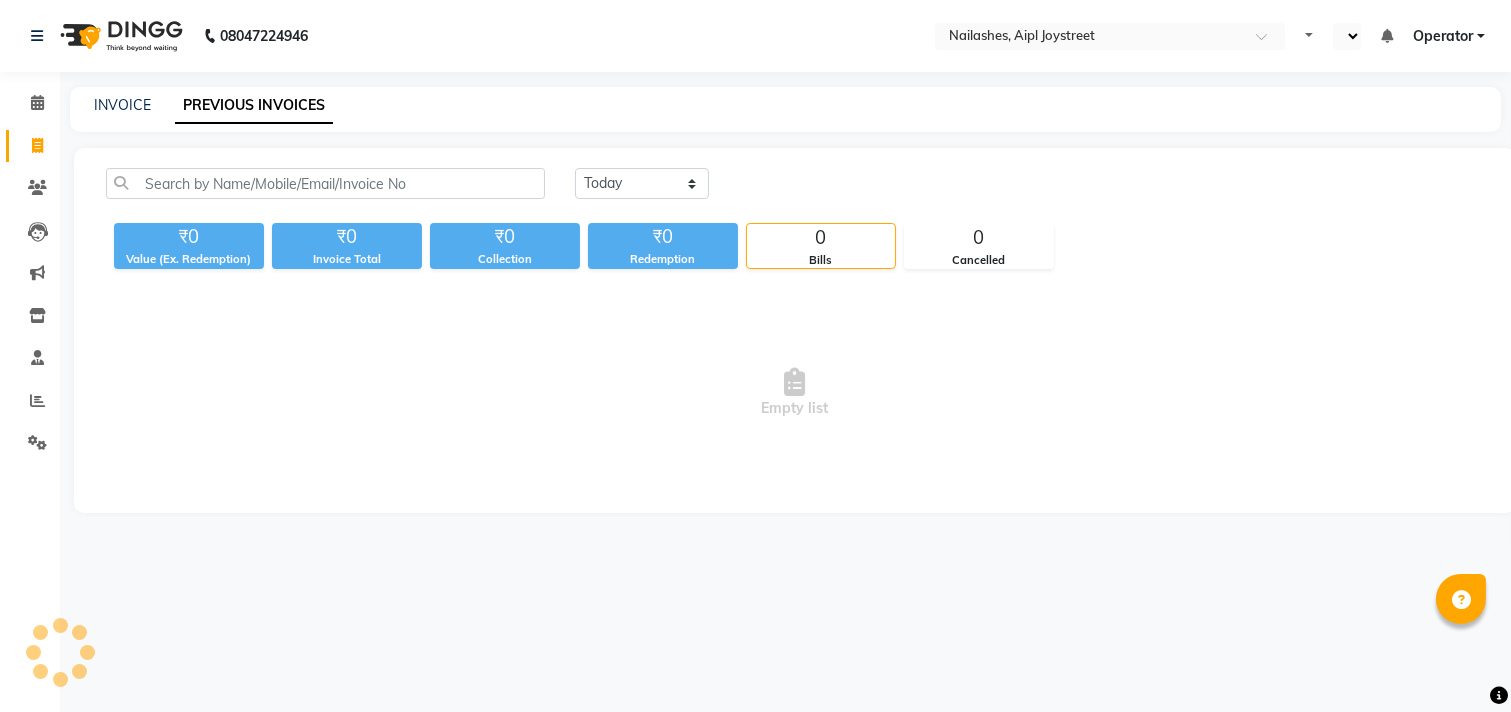 select on "en" 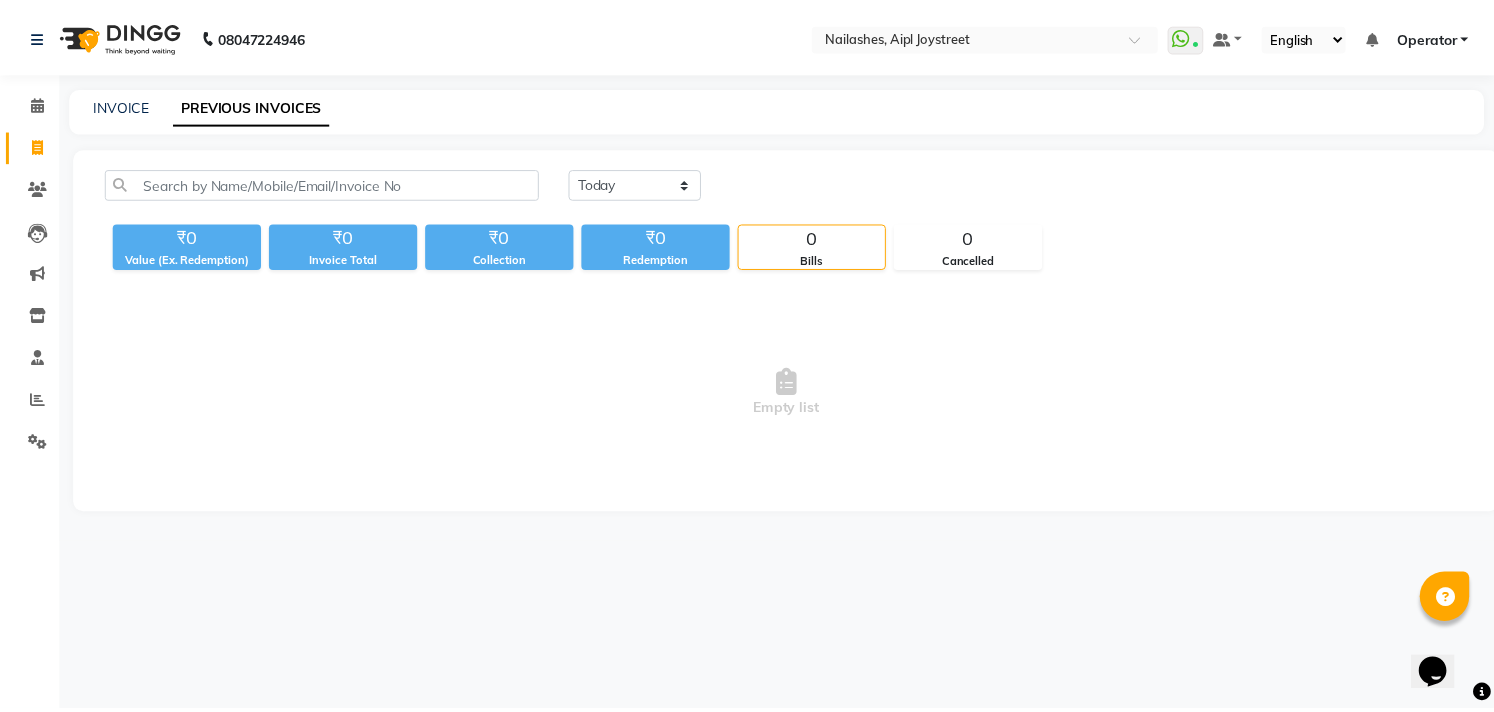 scroll, scrollTop: 0, scrollLeft: 0, axis: both 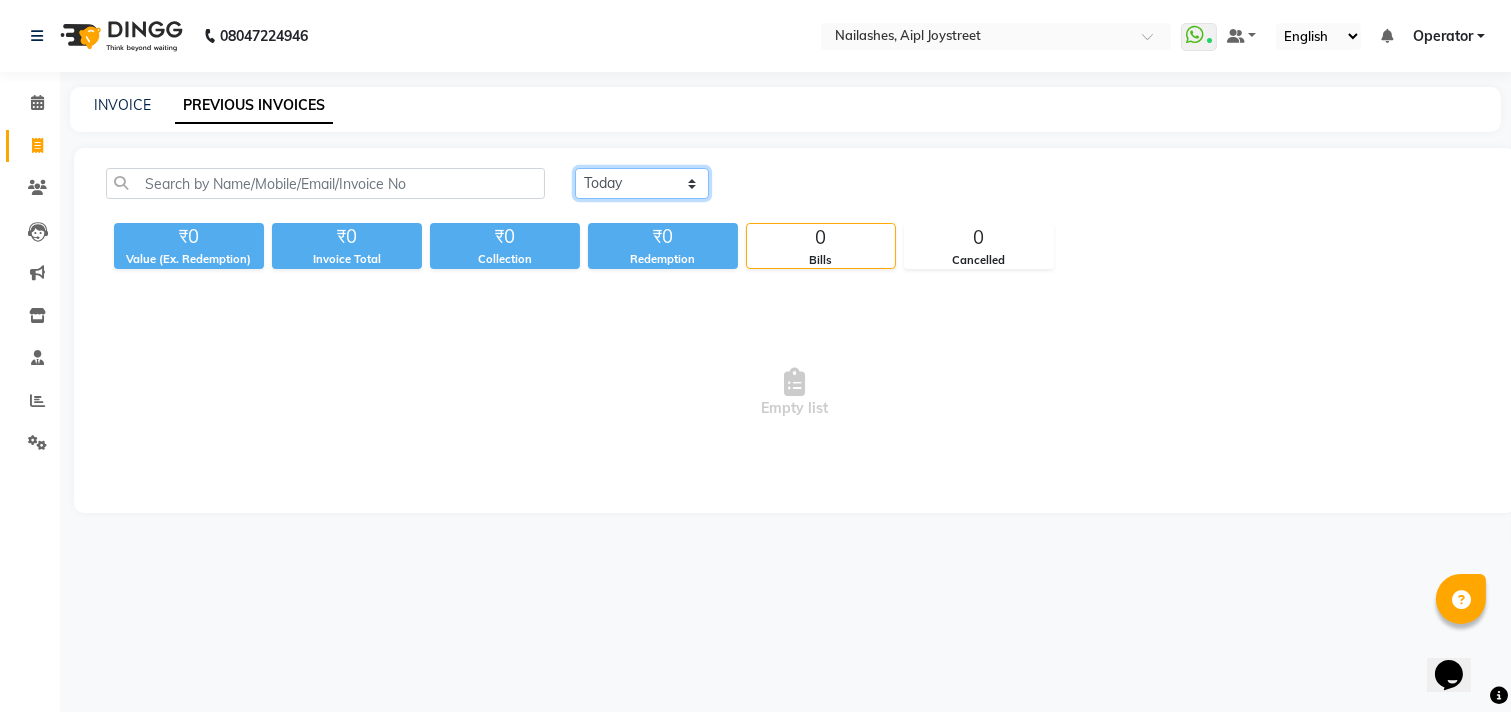 click on "Today Yesterday Custom Range" 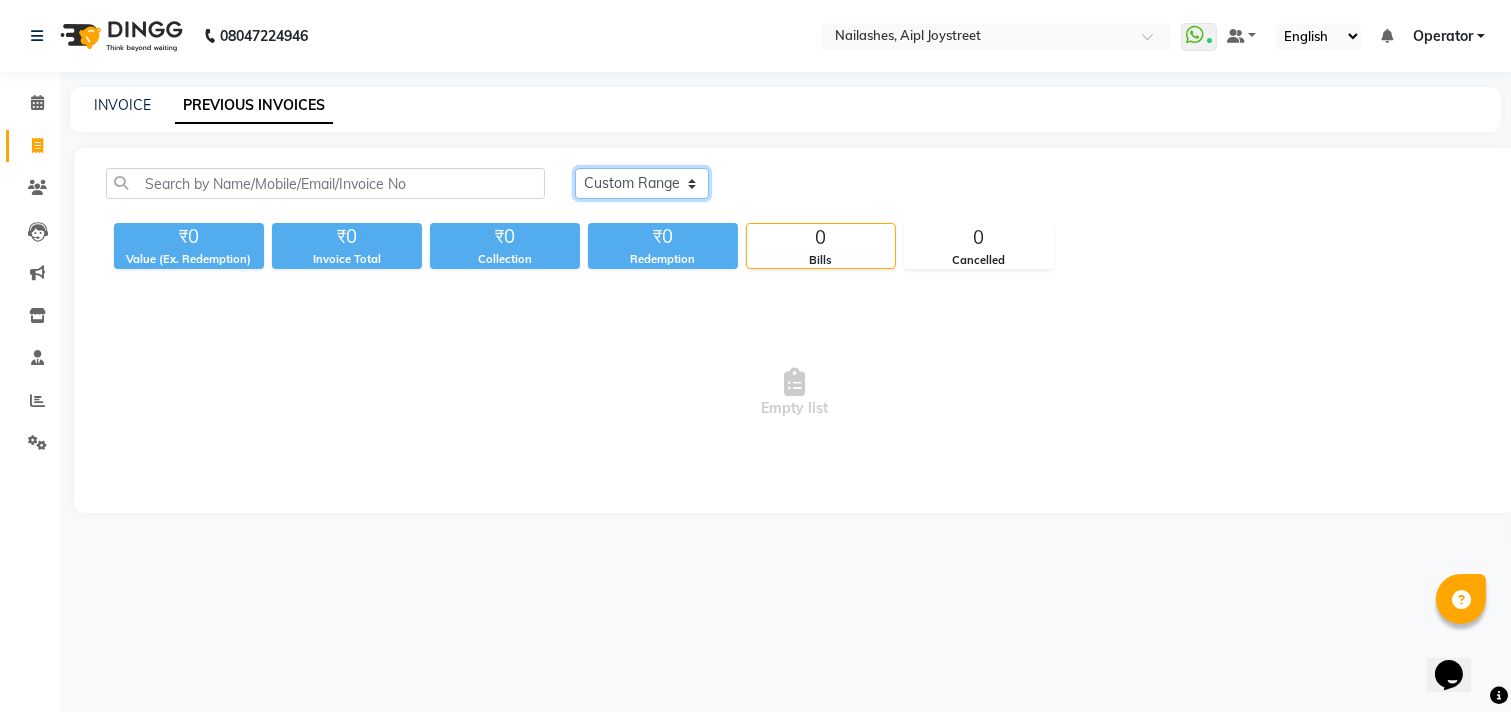 click on "Today Yesterday Custom Range" 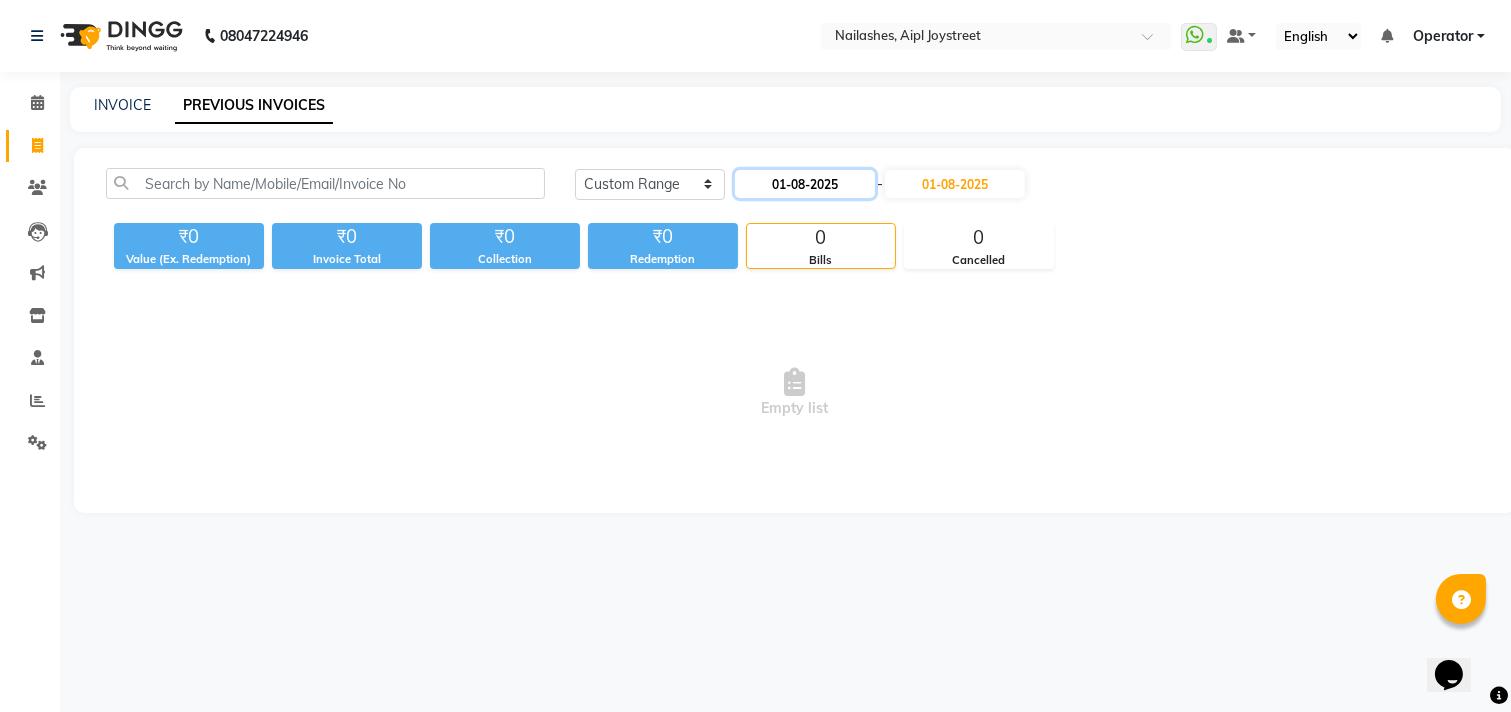 click on "01-08-2025" 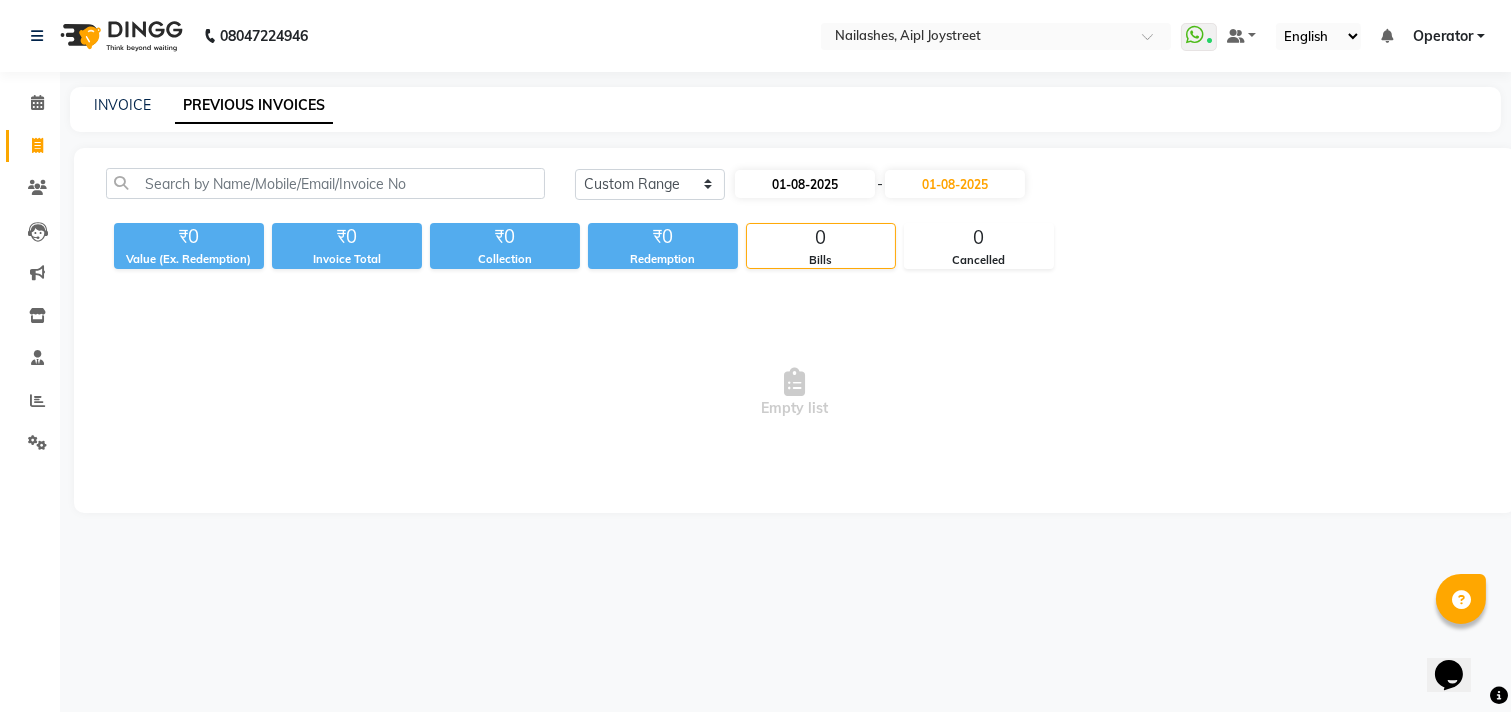 select on "8" 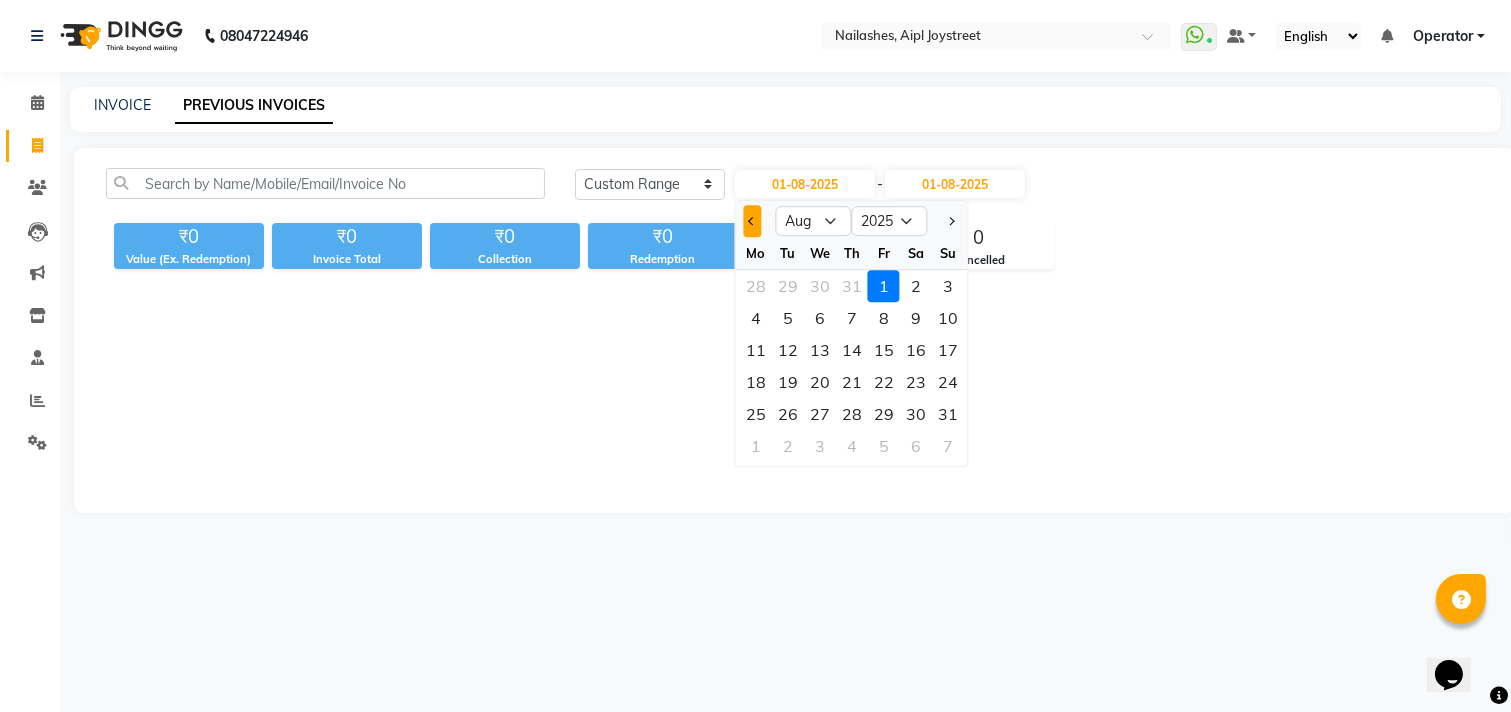 click 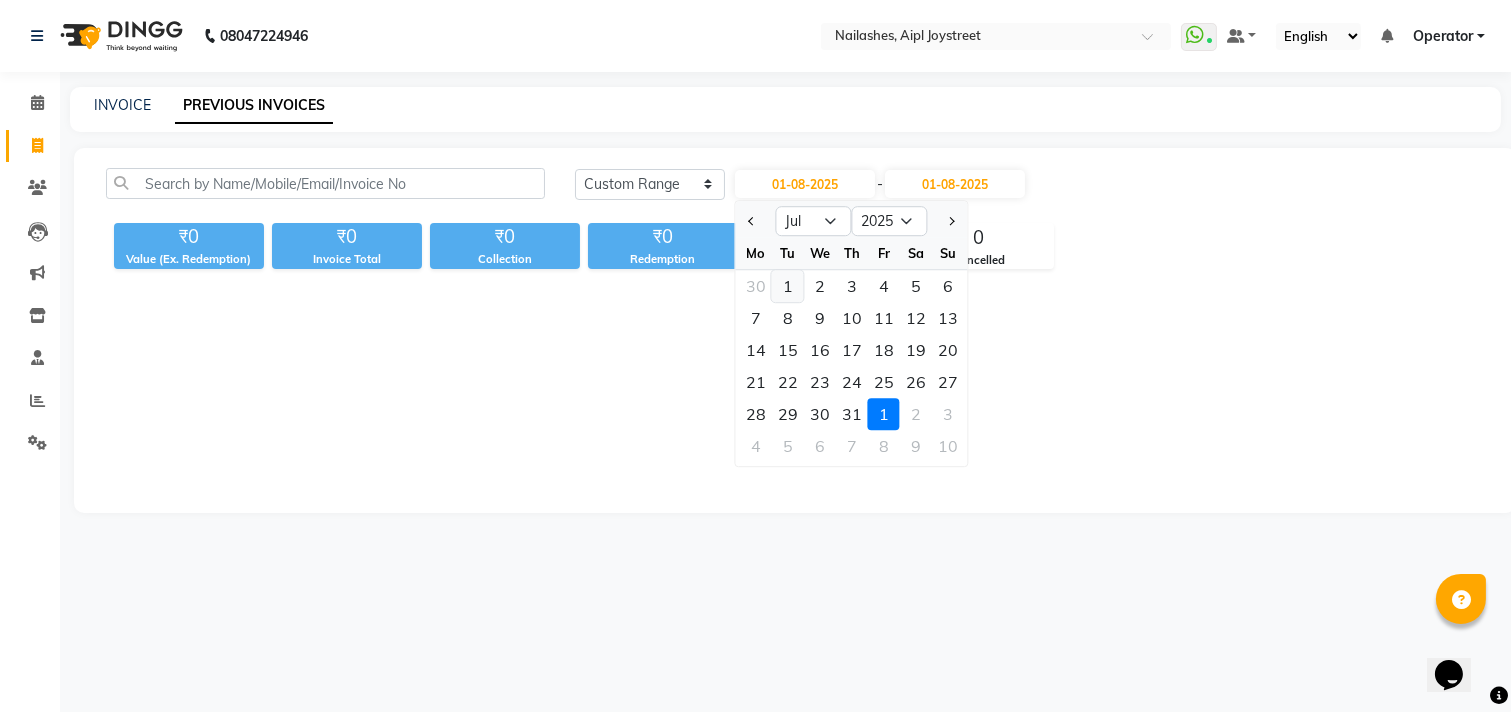 click on "1" 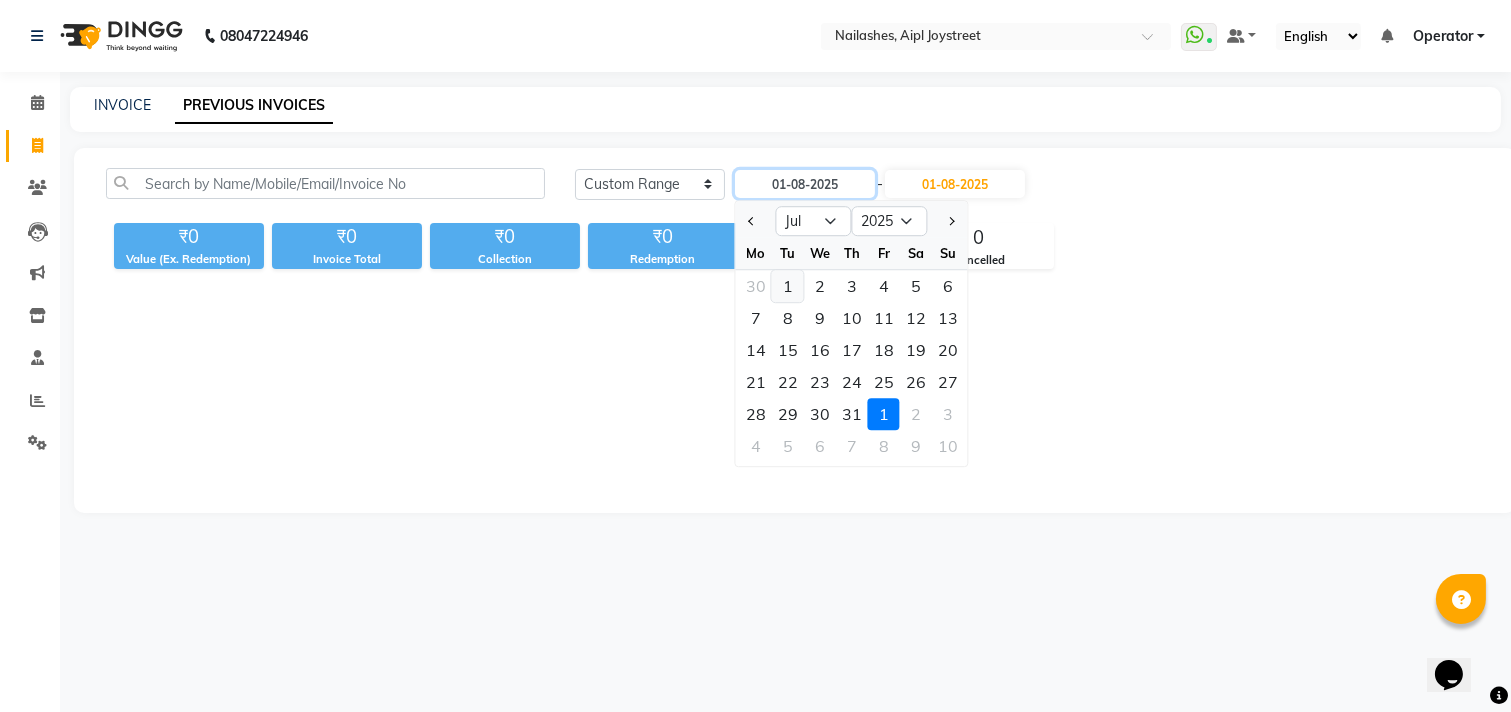 type on "01-07-2025" 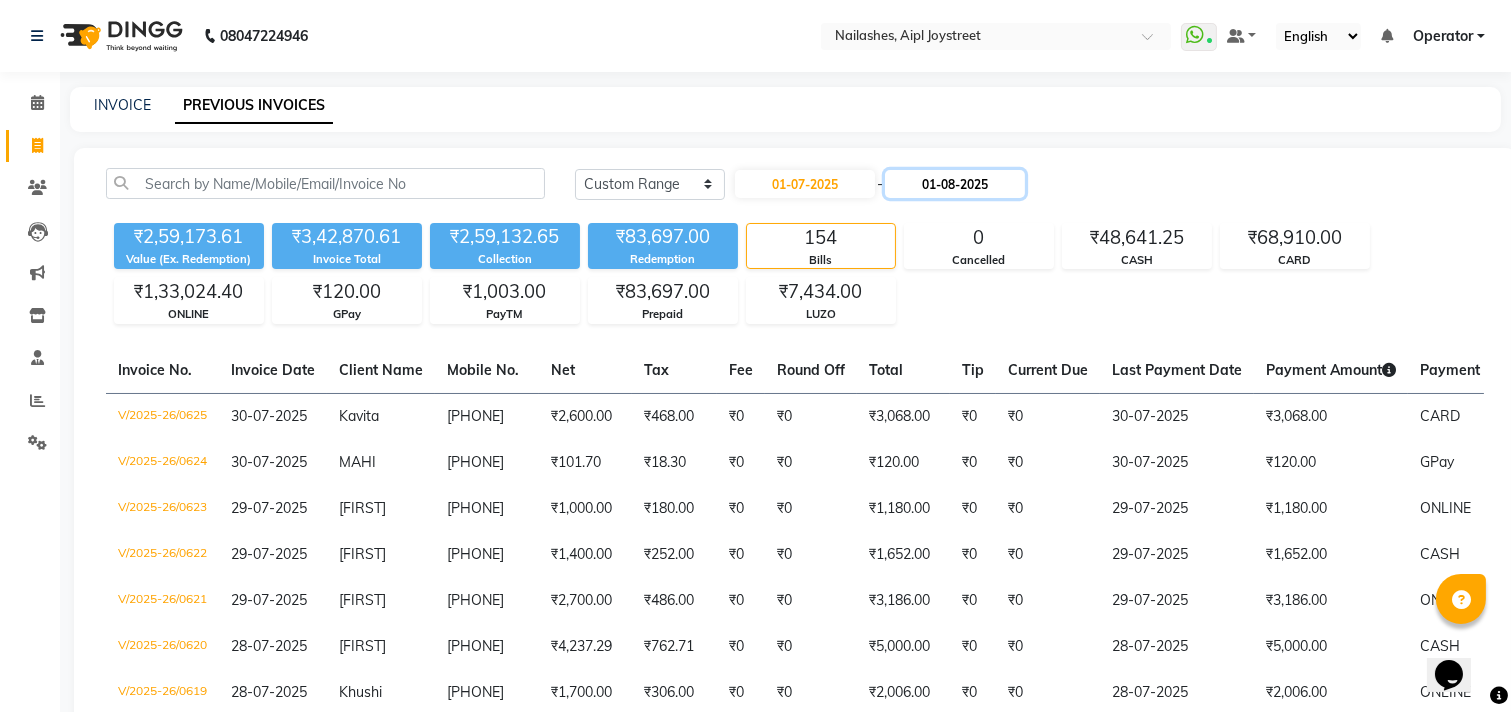 click on "01-08-2025" 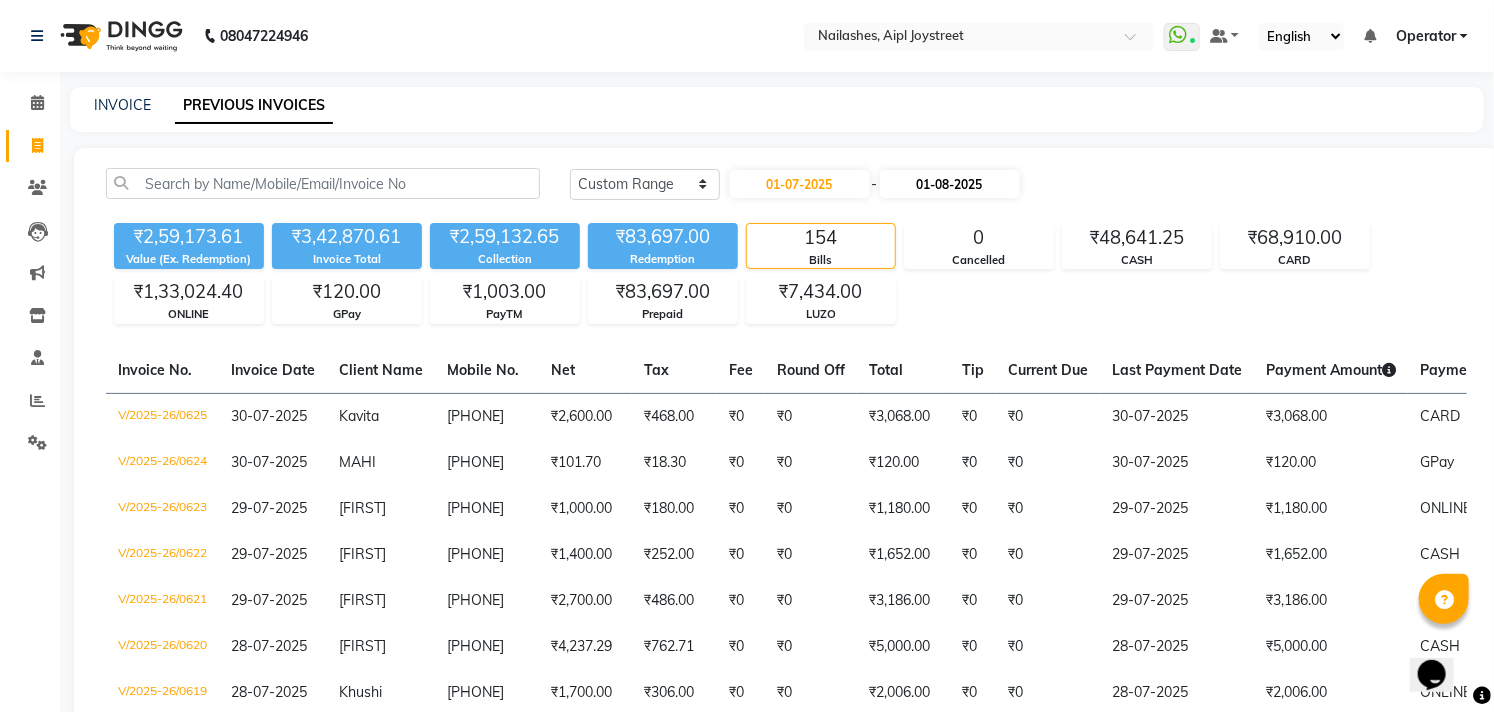 select on "8" 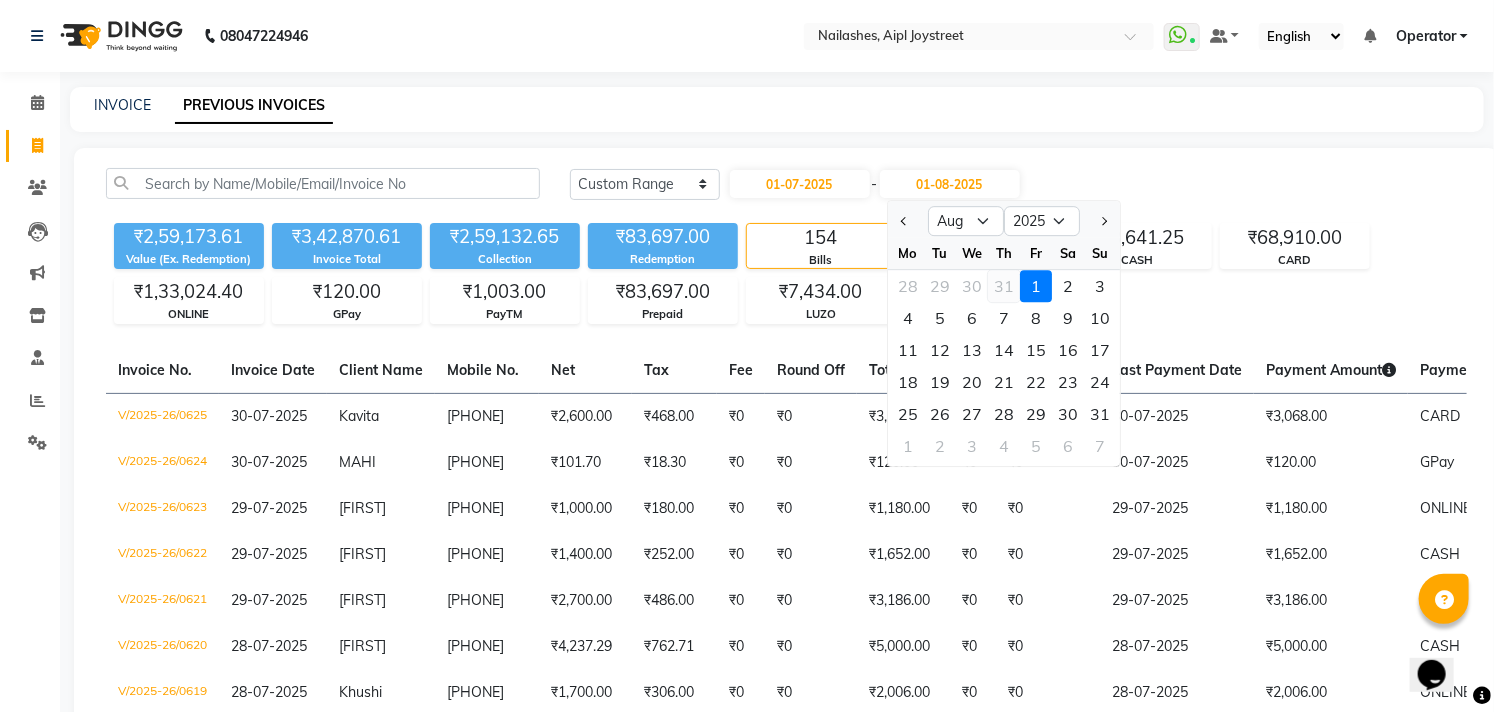 click on "31" 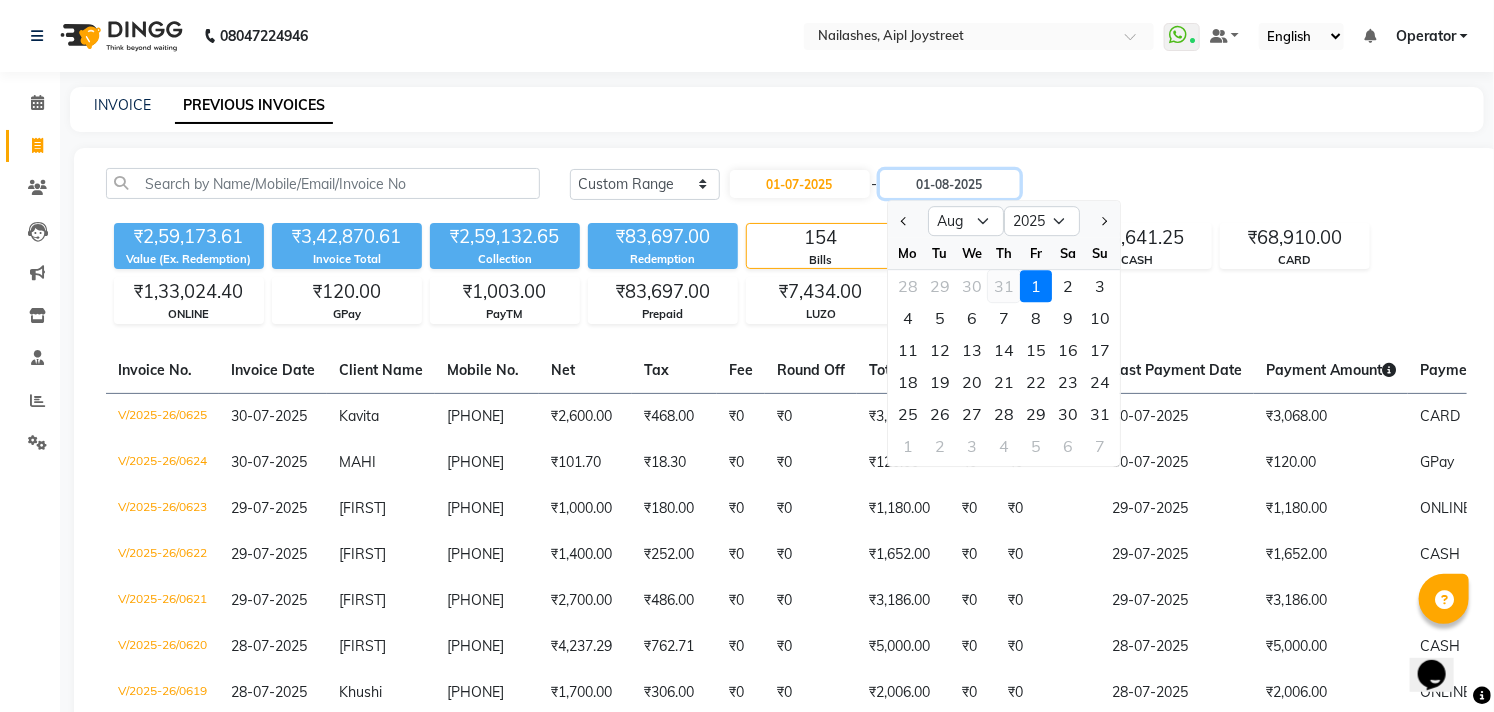 type on "31-07-2025" 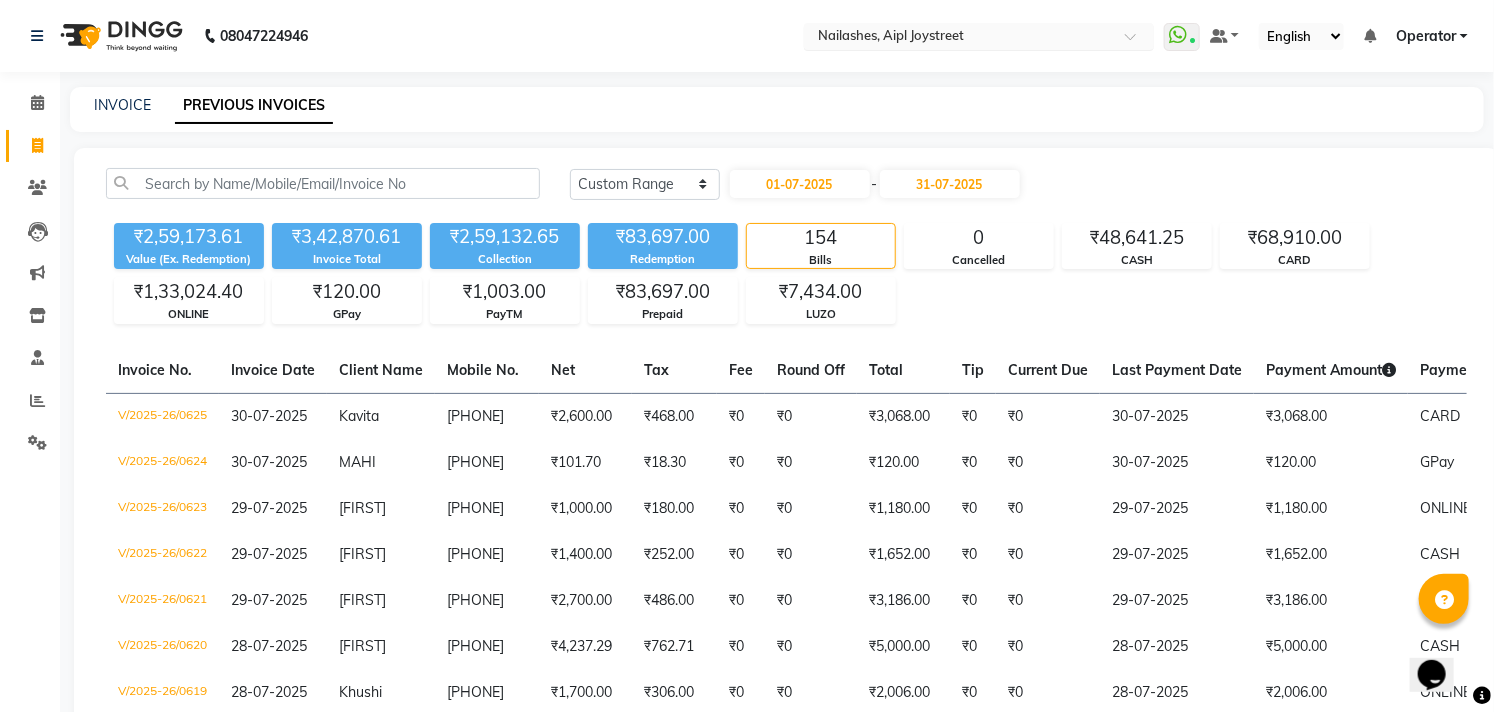 click at bounding box center (959, 38) 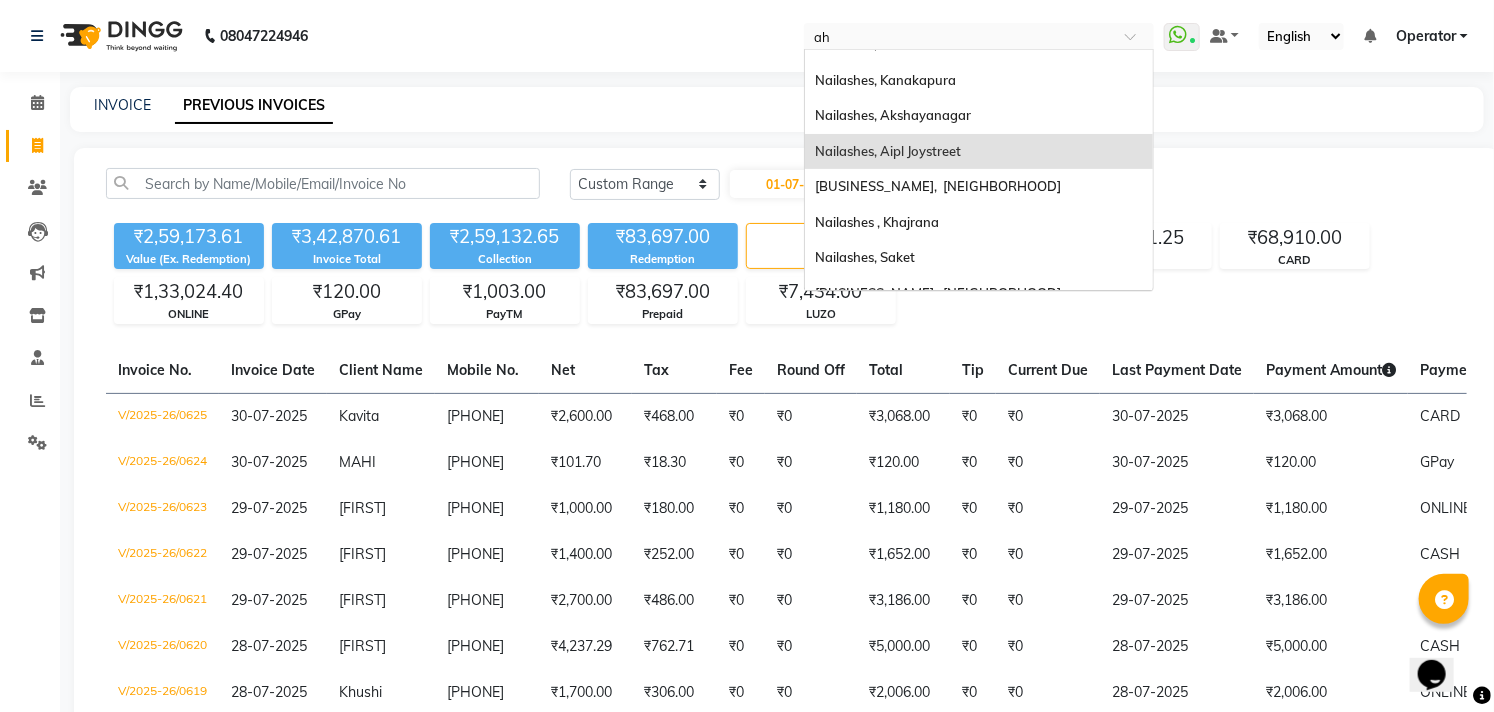 scroll, scrollTop: 0, scrollLeft: 0, axis: both 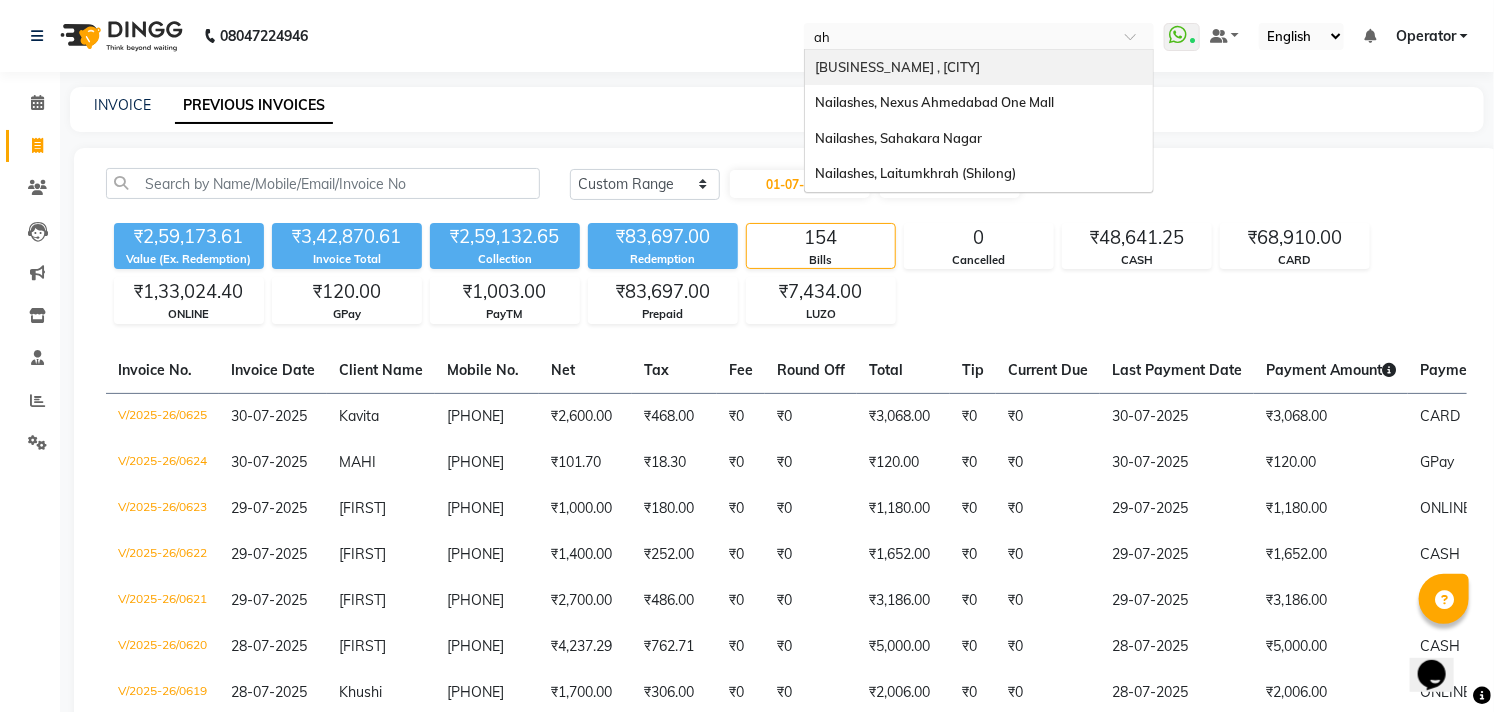 type on "ahm" 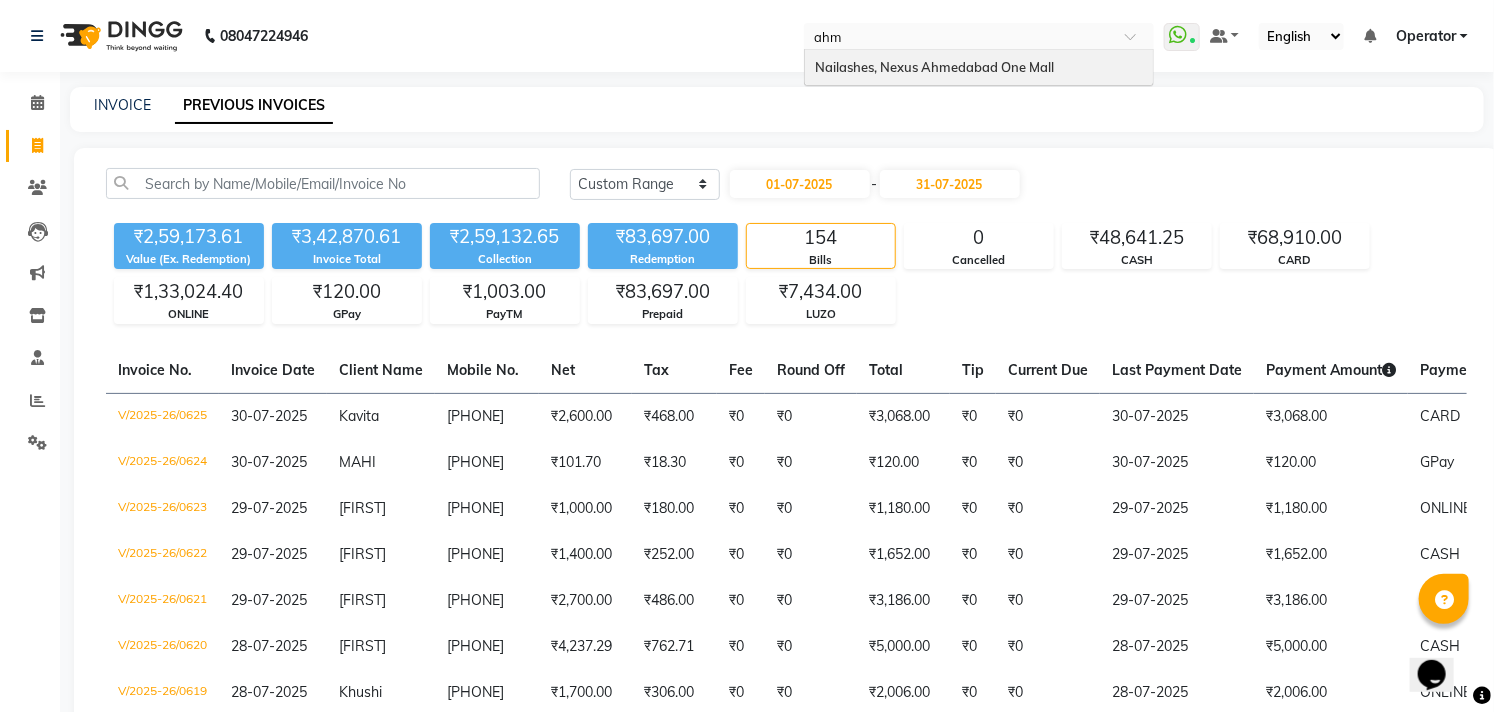 type 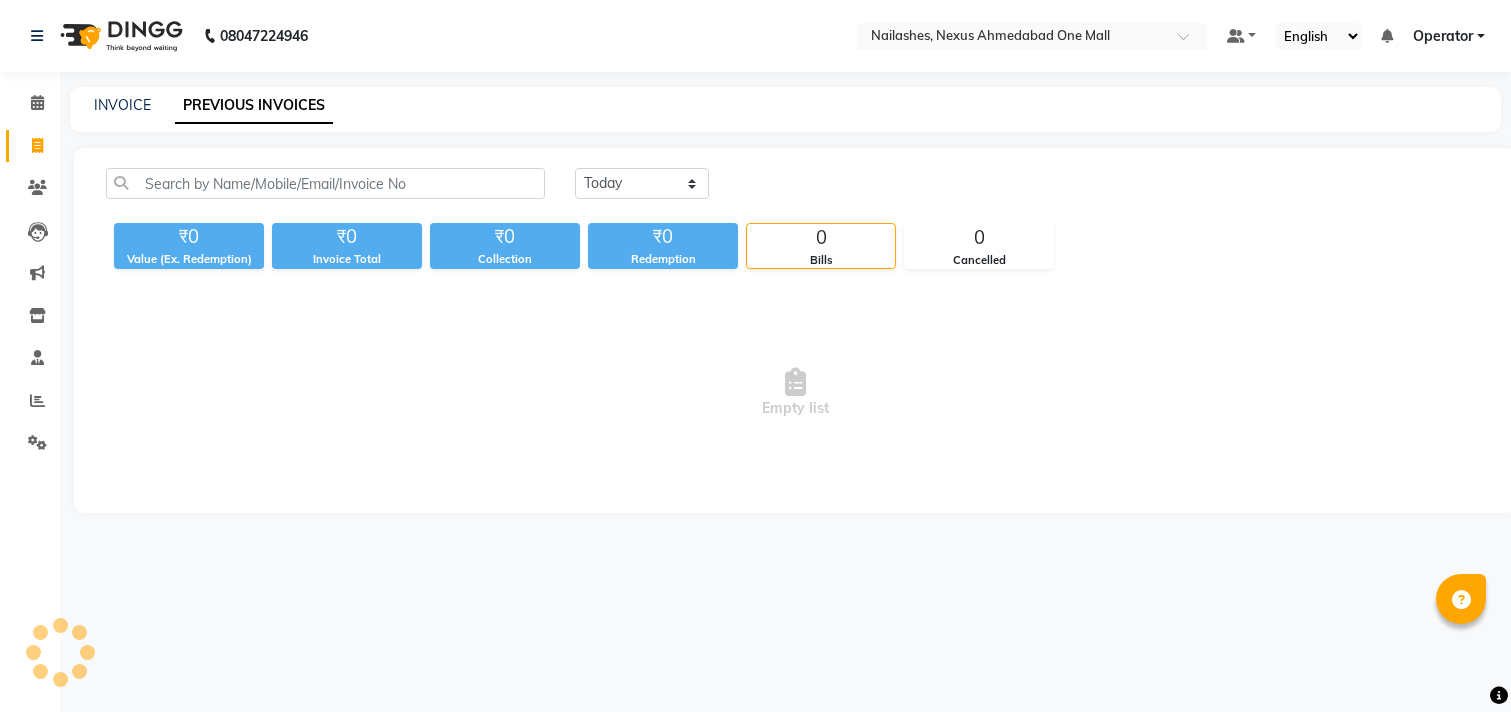 scroll, scrollTop: 0, scrollLeft: 0, axis: both 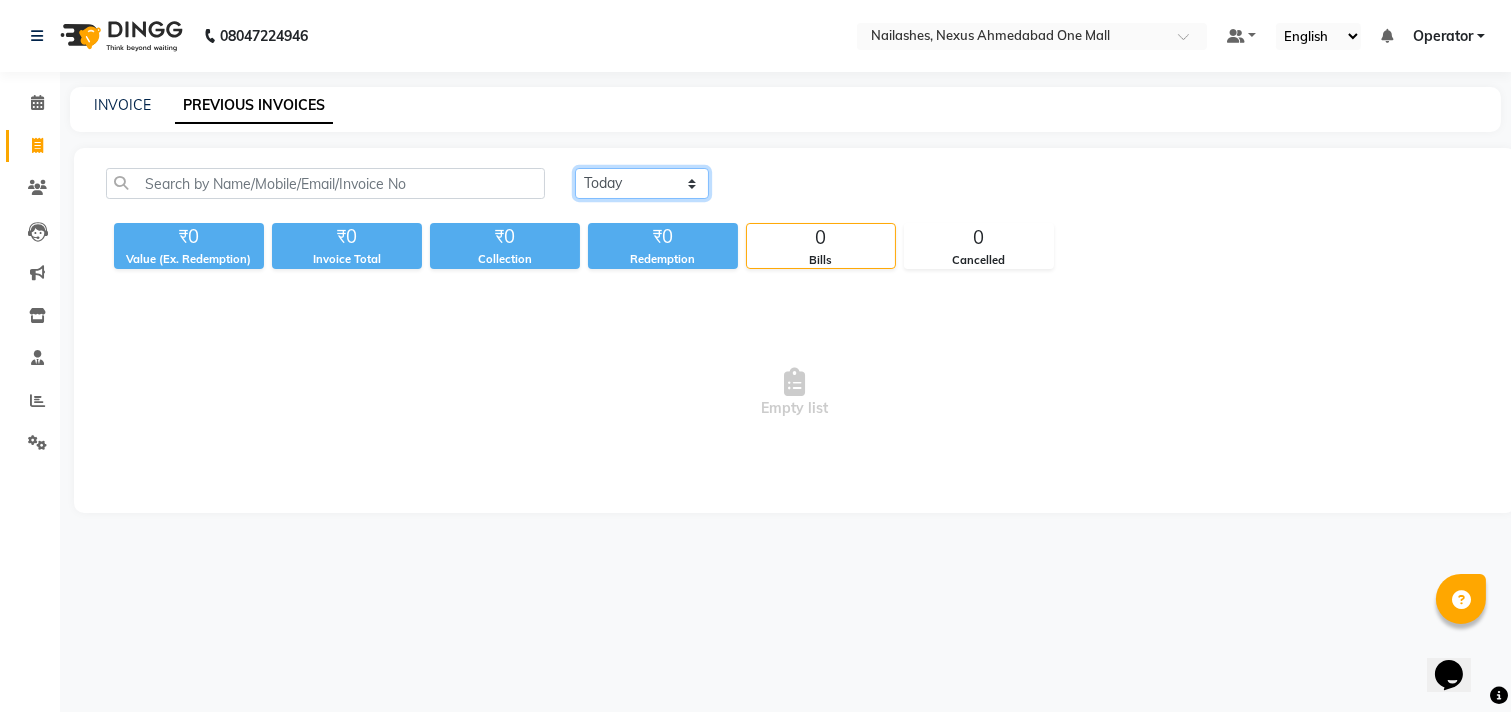click on "Today Yesterday Custom Range" 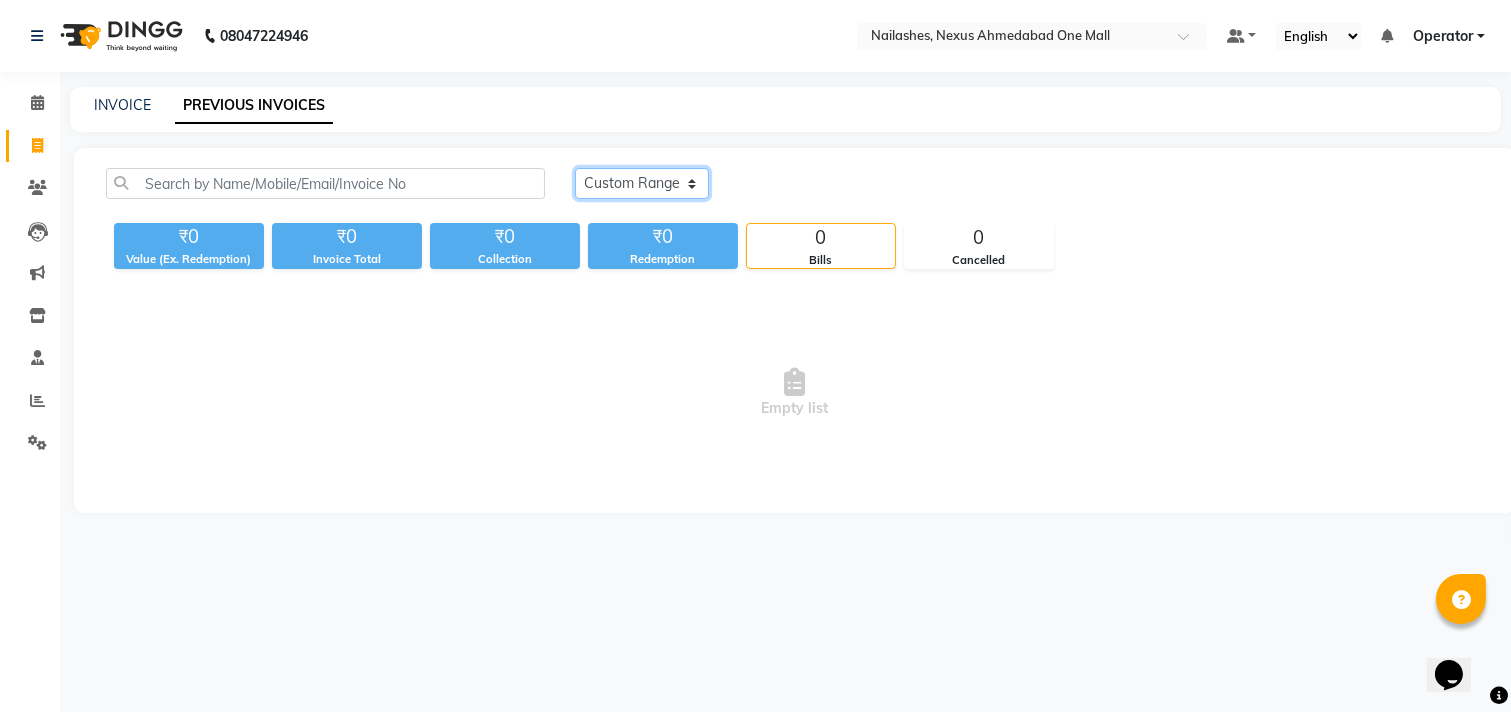 click on "Today Yesterday Custom Range" 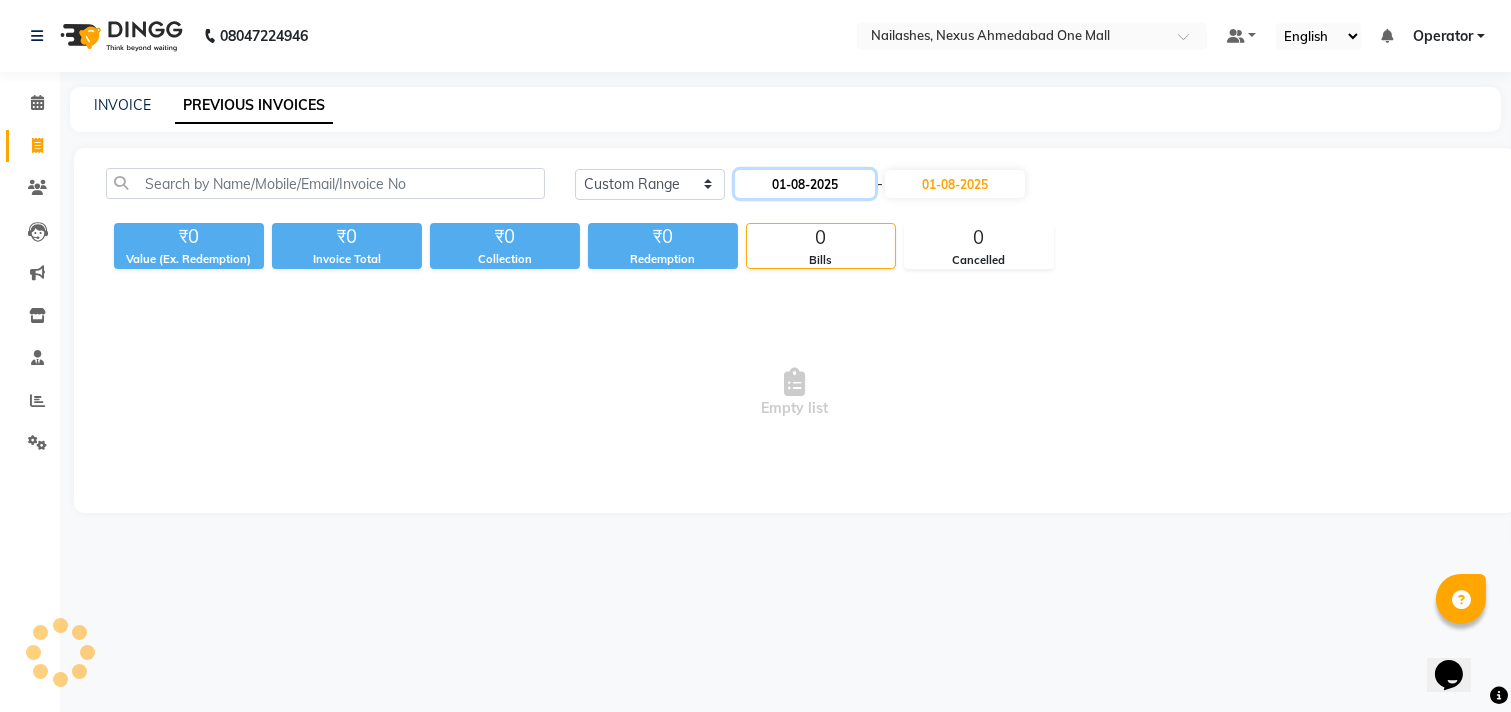 click on "01-08-2025" 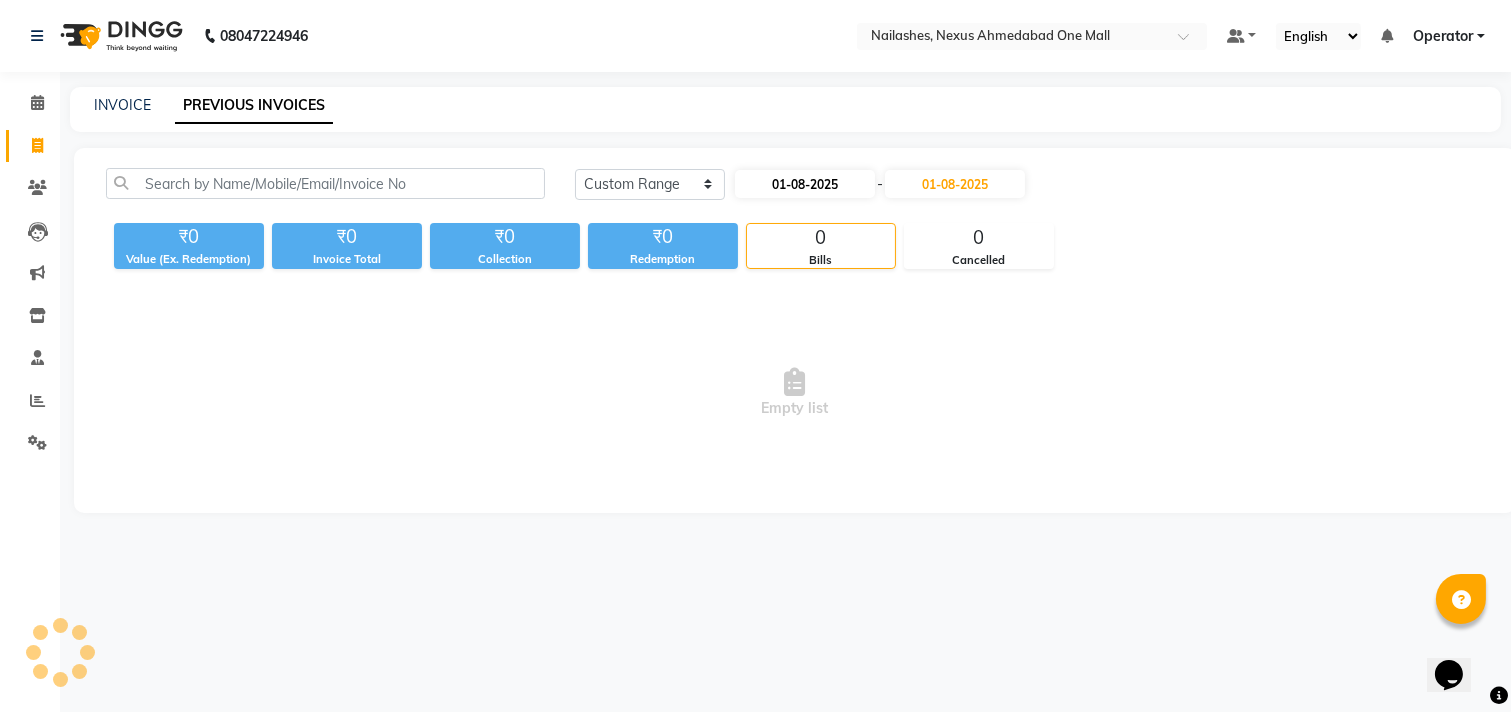 select on "8" 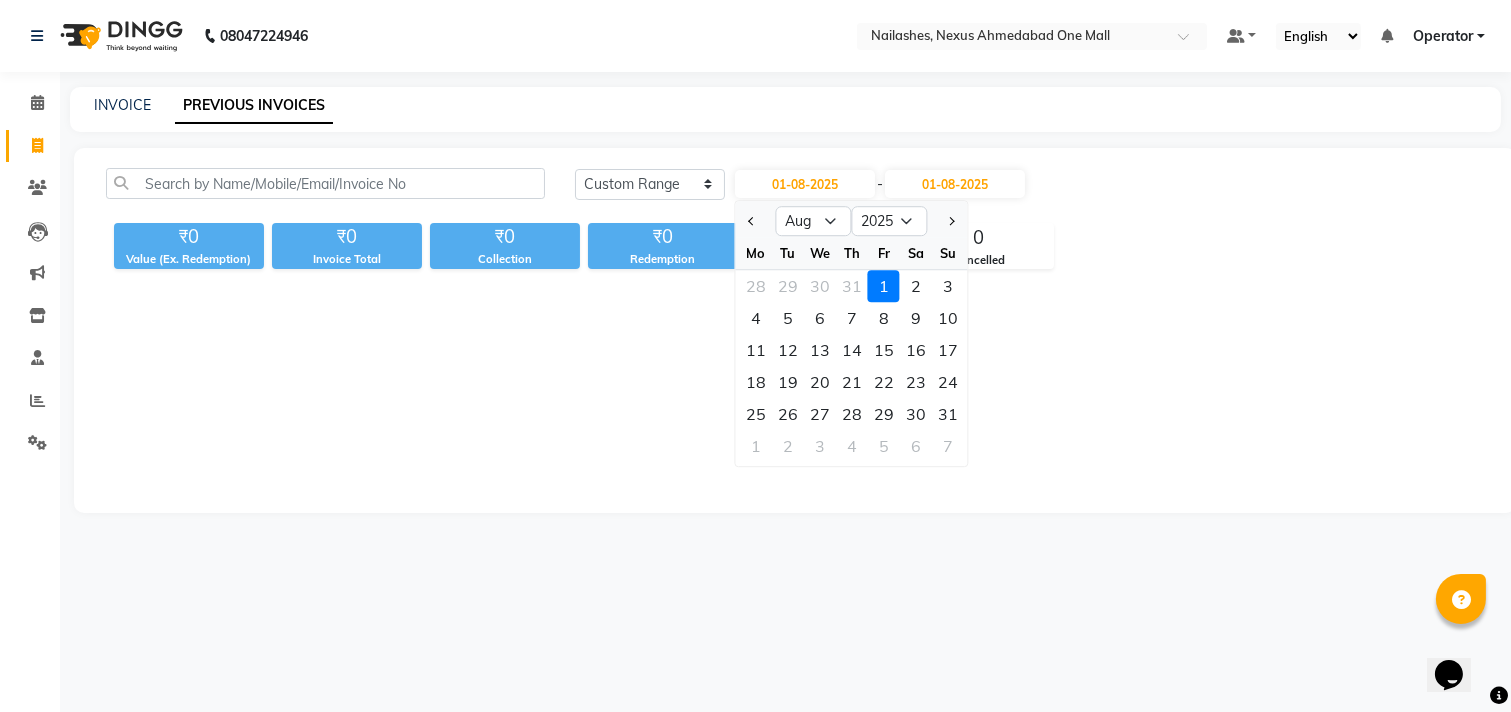 click 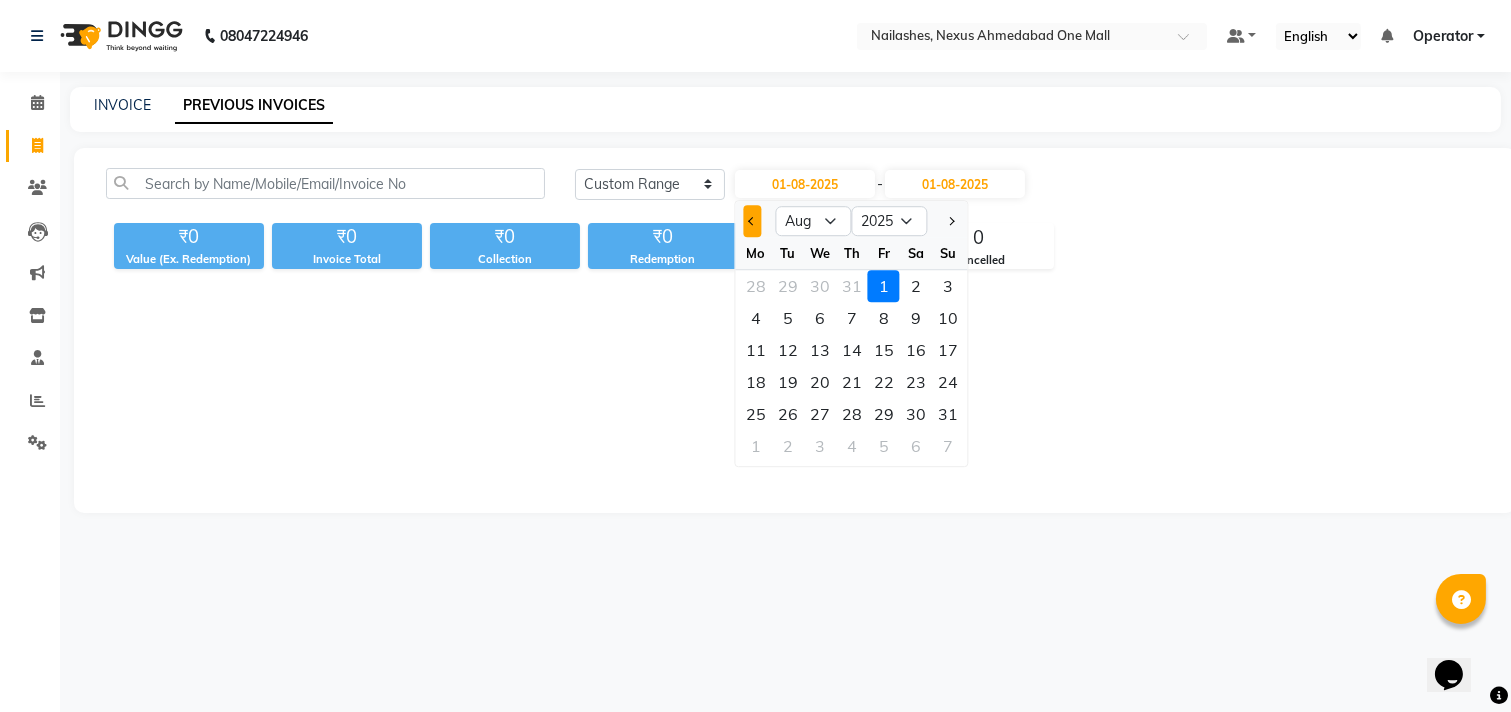 click 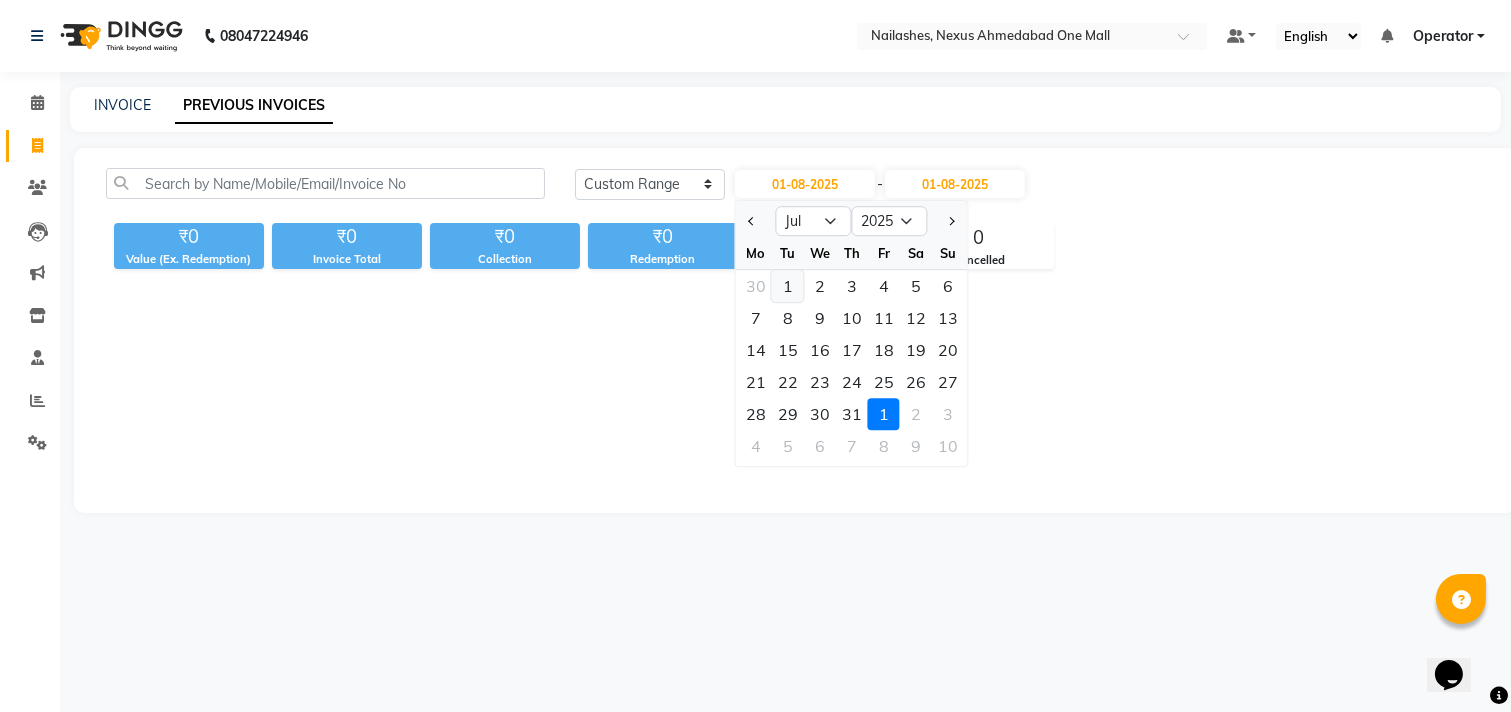 click on "1" 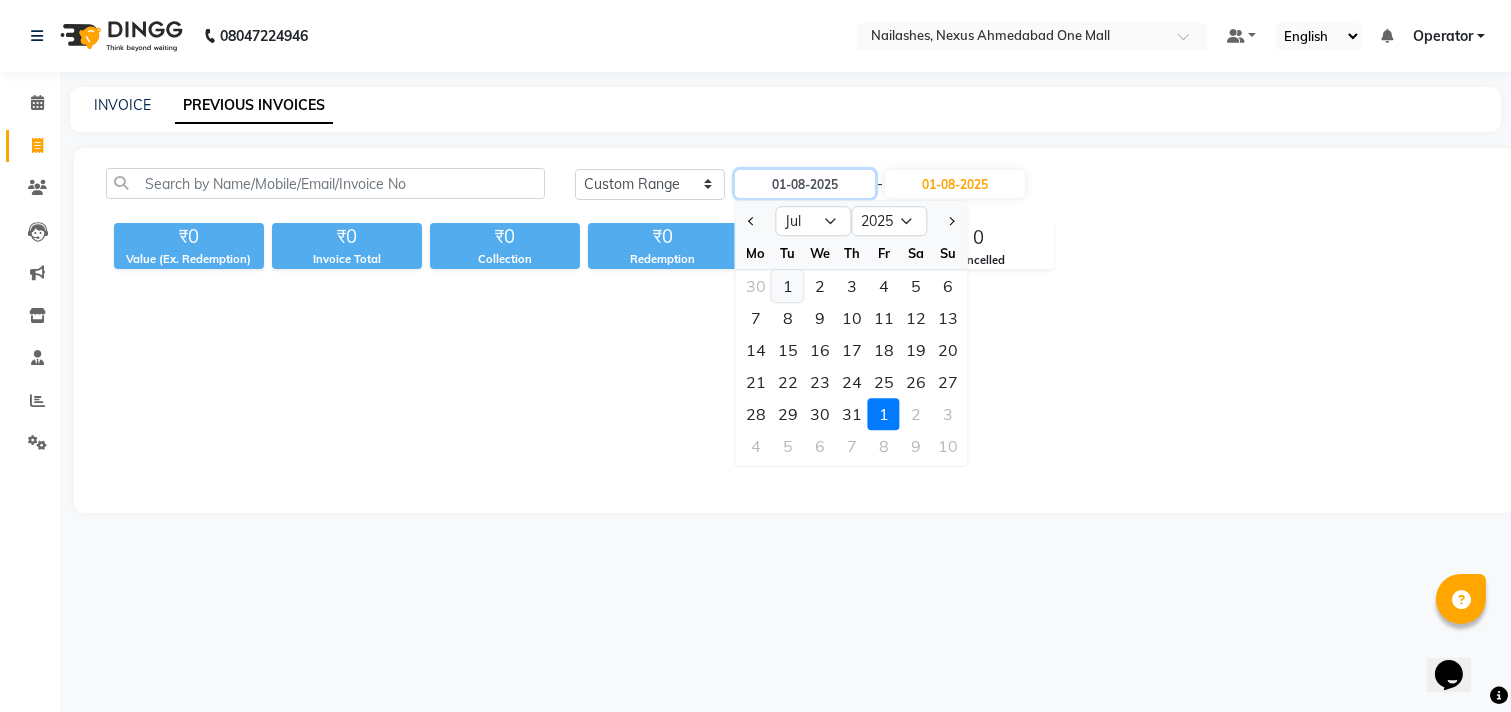 type on "01-07-2025" 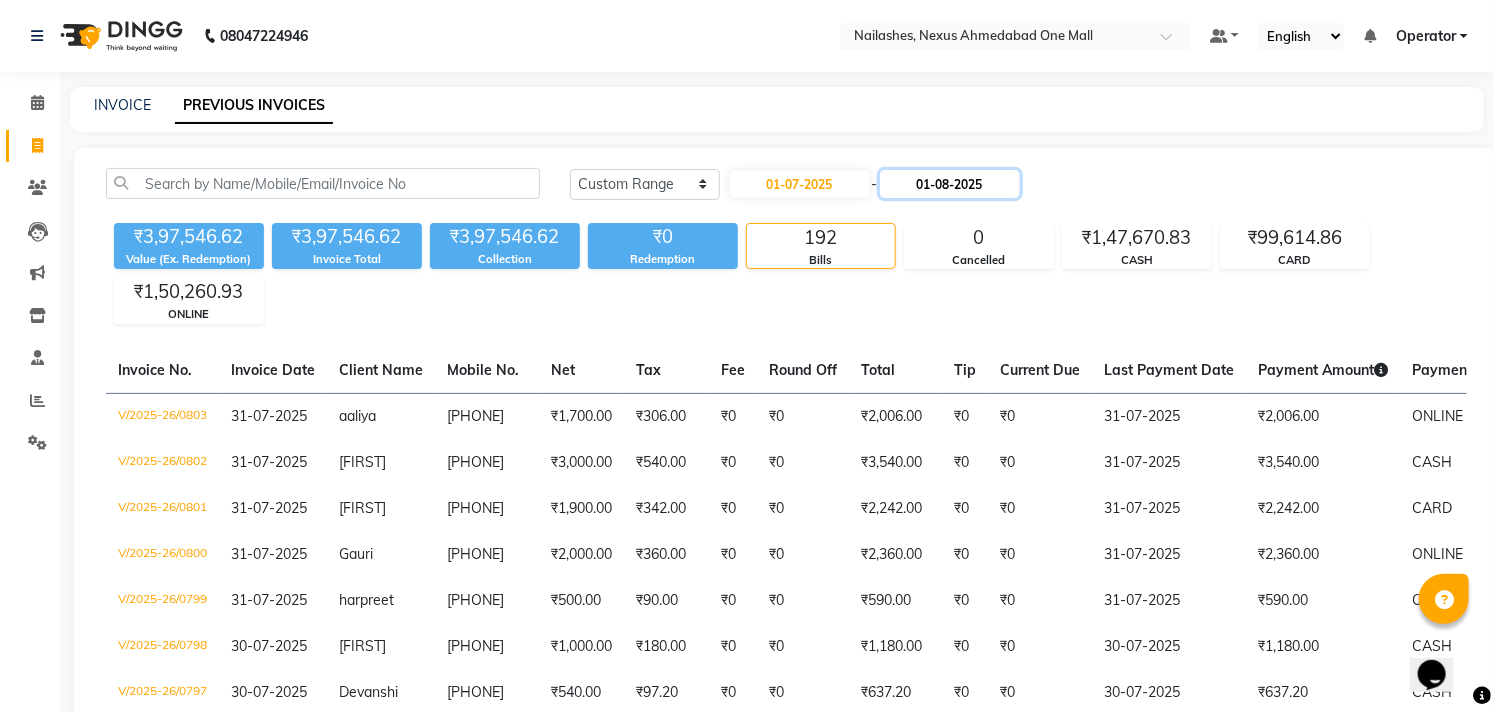 click on "01-08-2025" 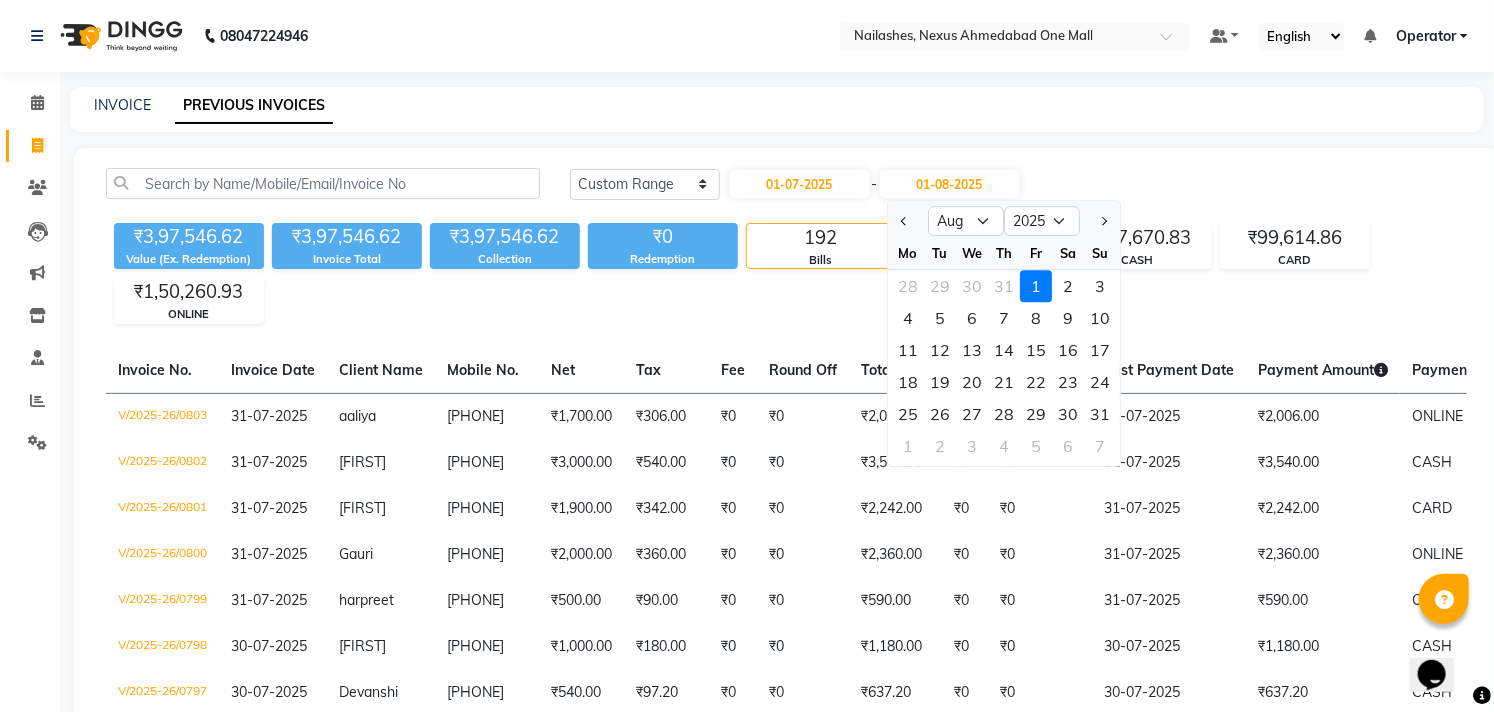 click 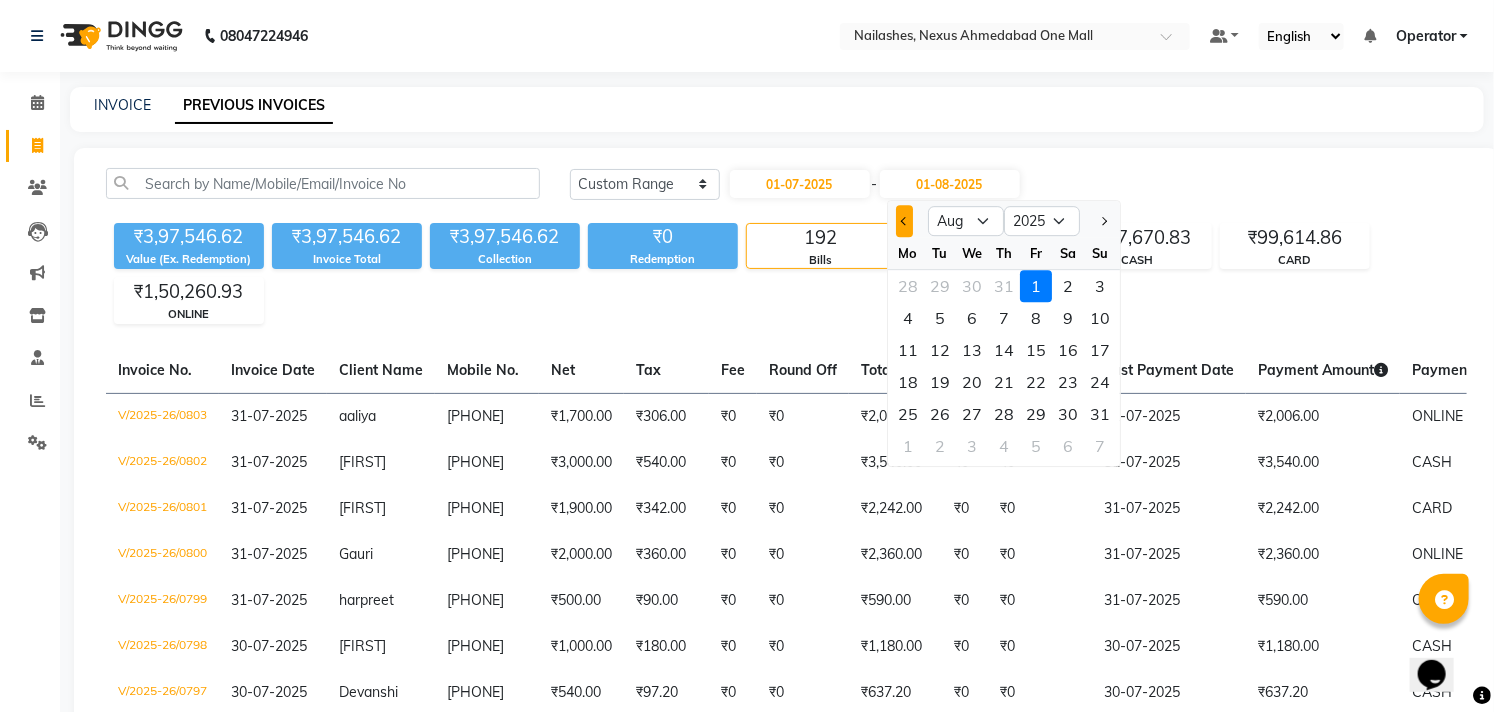 click 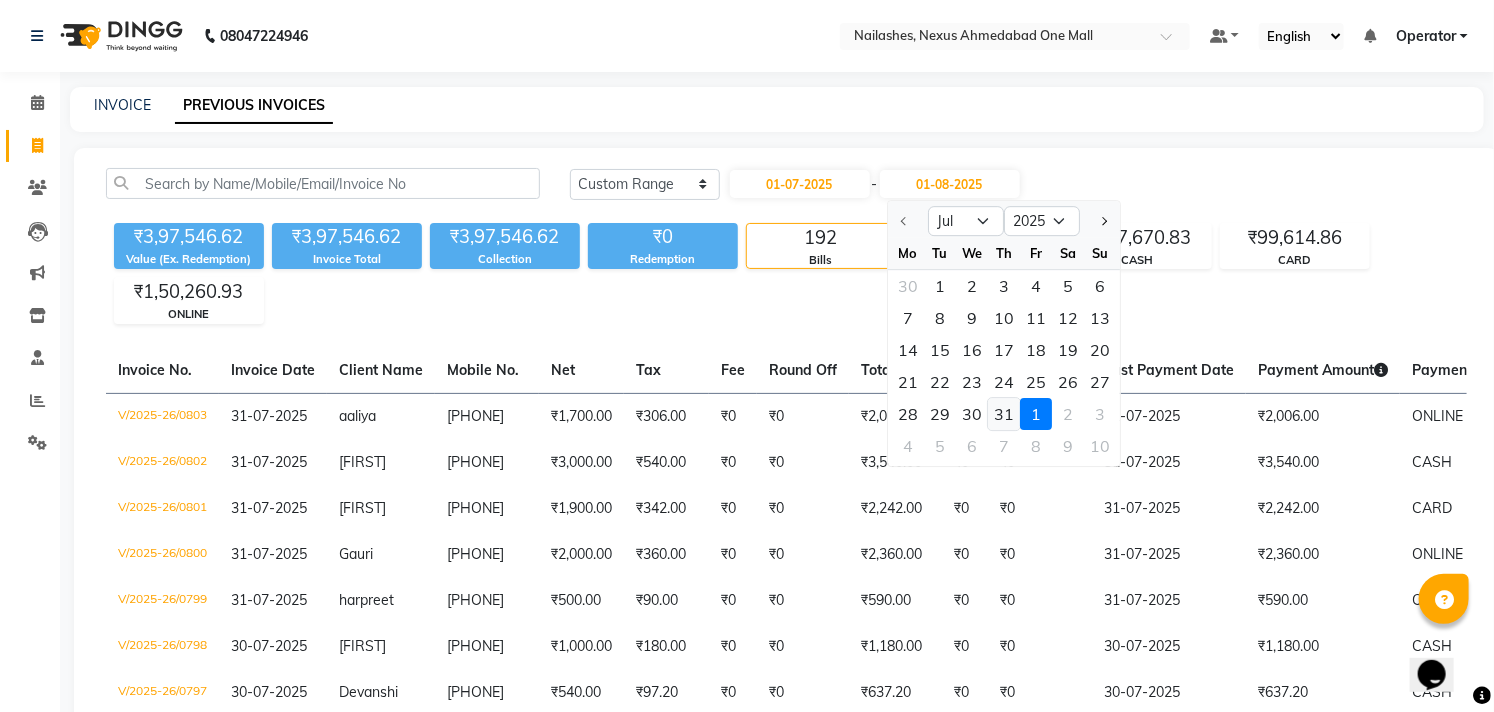 click on "31" 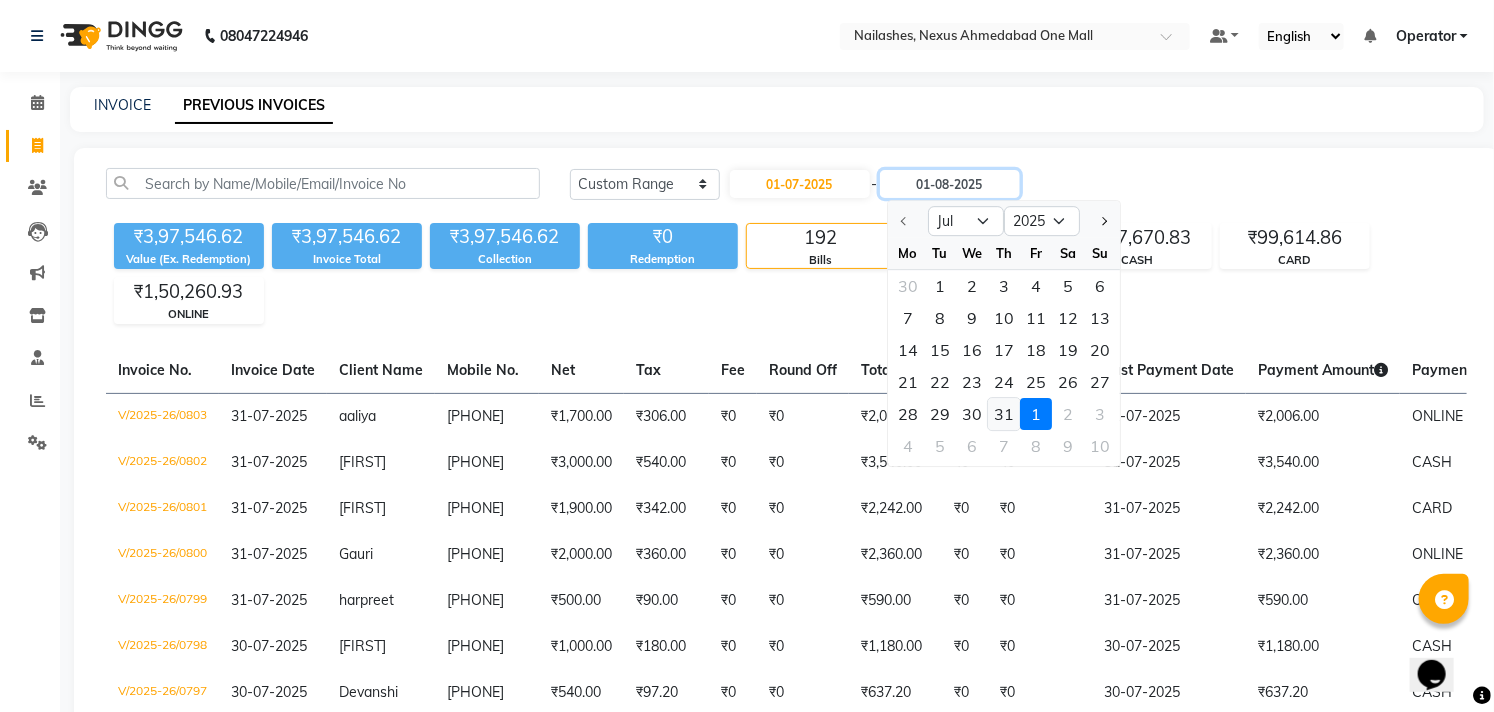 type on "31-07-2025" 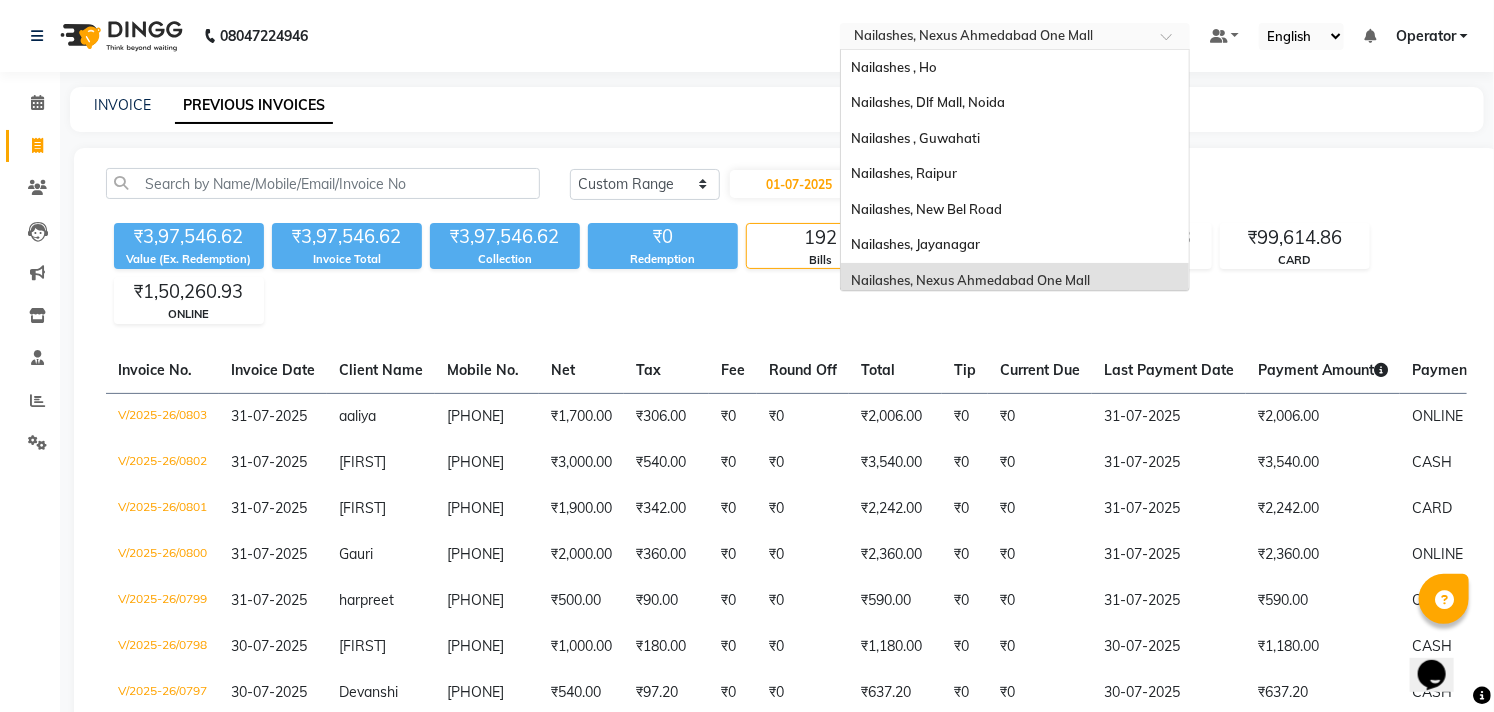 click on "Select Location × Nailashes, Nexus Ahmedabad One Mall Nailashes , Ho Nailashes, Dlf Mall, Noida Nailashes , Guwahati Nailashes, Raipur  Nailashes, New Bel Road Nailashes, Jayanagar Nailashes, Nexus Ahmedabad One Mall Nailashes, Varthur Road Nailashes, Jp Nagar Nailashes, Banjara Hills Nailashes, Spectrum Mall Noida Nailashes Haralur, Haralur Nailashes, Lajpat Nagar 2 Nailashes, Sahakara Nagar  Nailashes, Sarjapur Road Nailashes, Galleria Market Nailashes, Electronics City Nailashes, South Point Mall Nailashes, Indiranagar Nailashes, Model Town Phase 2 Nailashes Btm,  Btm Layout Stage 2 Nailashes, Harsh Vihar, Pitampura Nailashes, Janakpuri Nailashes, Rajrajeshwari Nagar Nailashes, Kamrup (Metro)  Nailashes , Vegas Mall Nailashes, Brigade Road Nailashes, Basaveshwar Nagar Nailashes Aecs Layout, Aecs Layout Nailashes, Wakad Nailashes Surat, Gujarat Nailashes Rt Nagar, Rt Nagar Nailashes, Koramangala Nailashes, Panipat Nailashes, Hrbr Bengaluru Nailashes , Indore Nailashes, Laitumkhrah (Shilong)" at bounding box center [1015, 36] 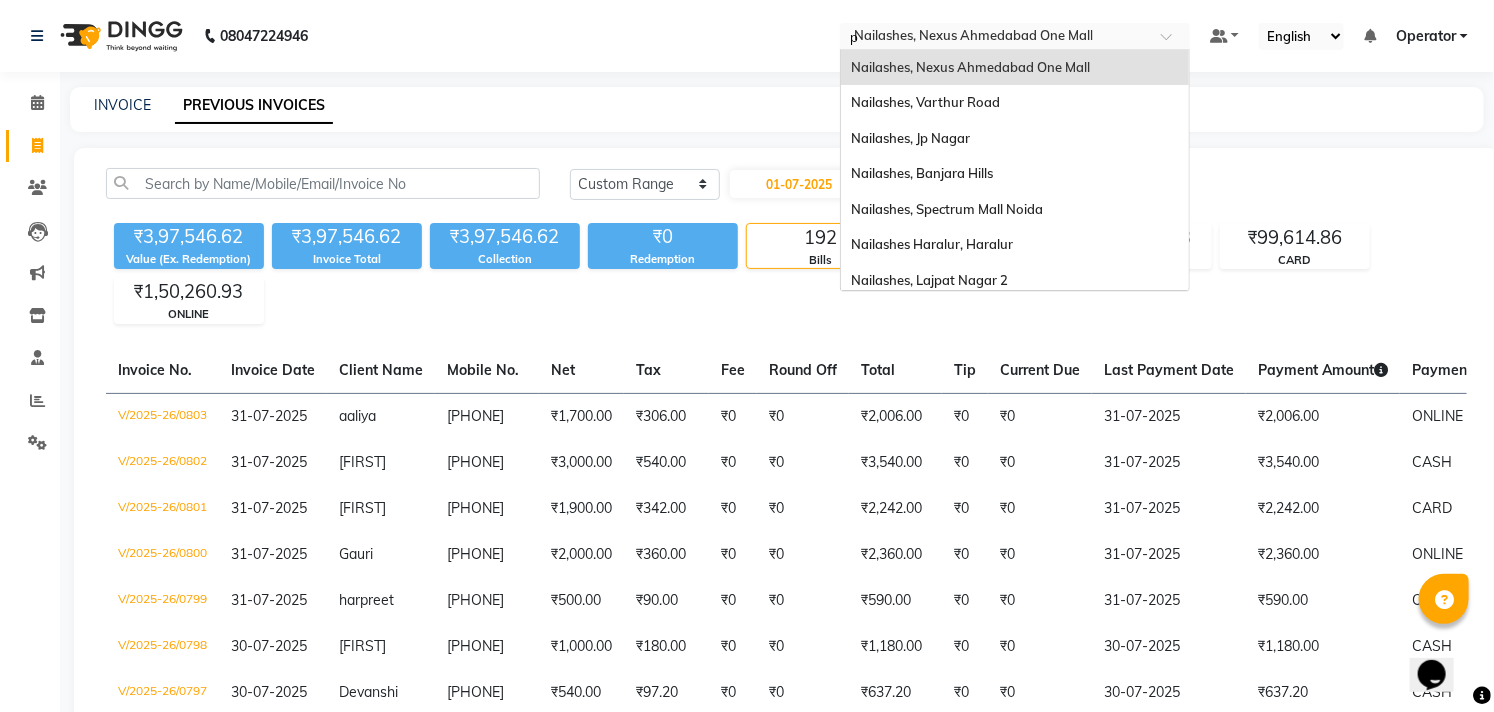 scroll, scrollTop: 0, scrollLeft: 0, axis: both 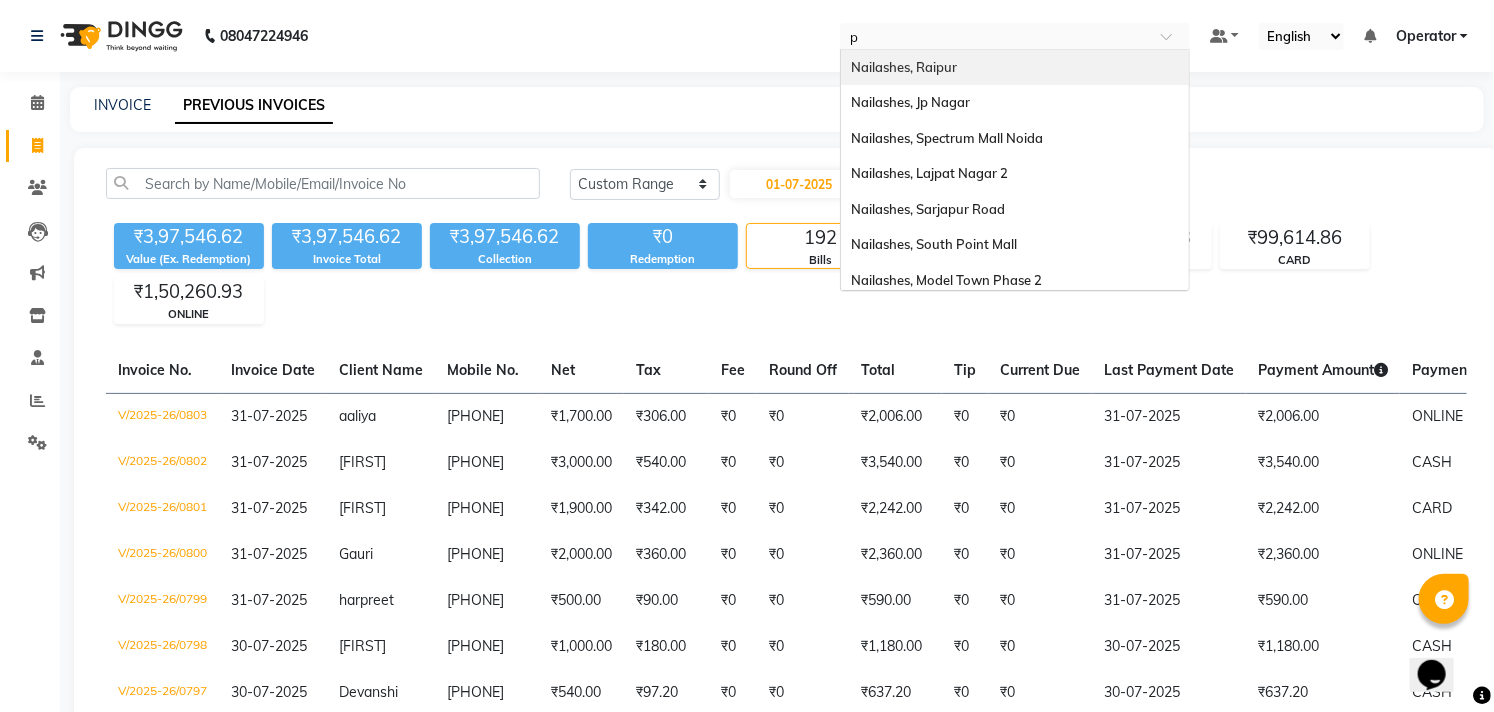 type on "pi" 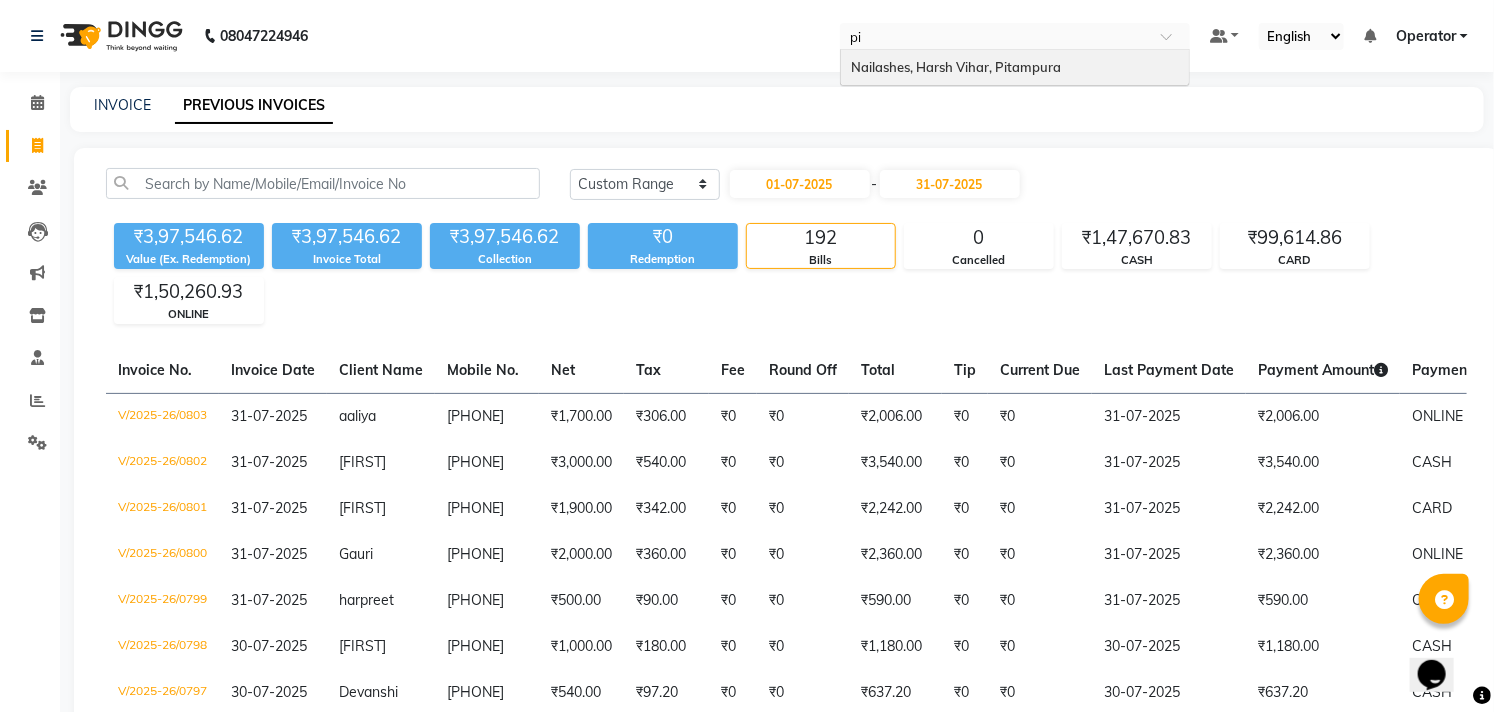 type 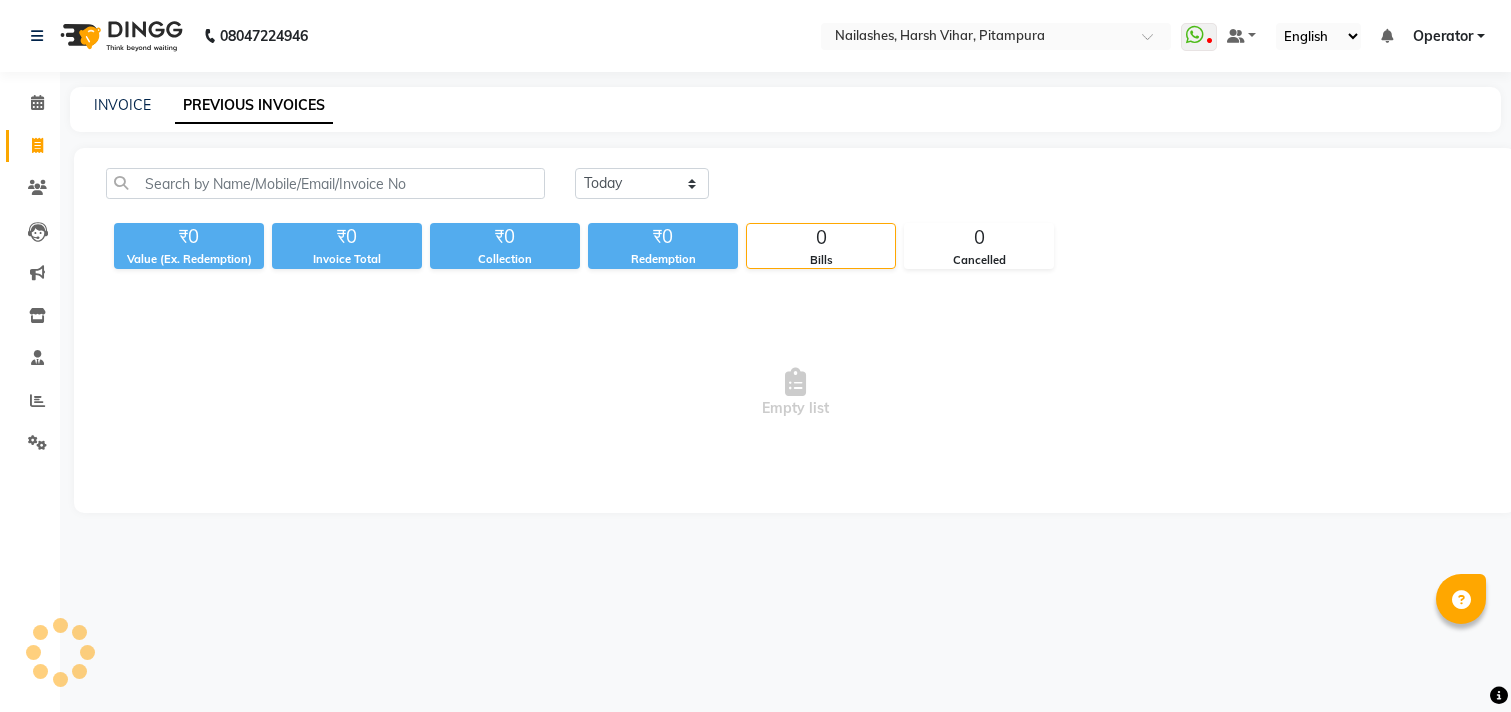 scroll, scrollTop: 0, scrollLeft: 0, axis: both 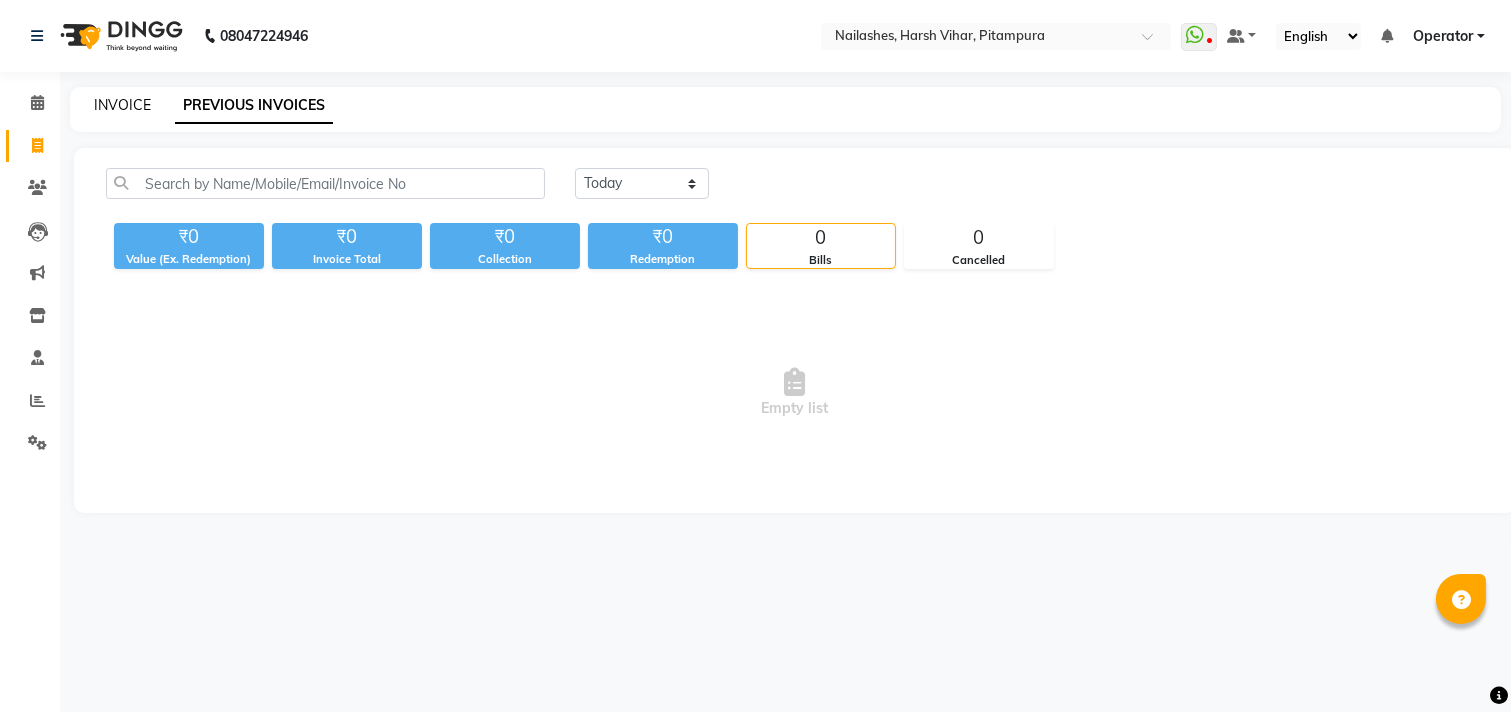 click on "INVOICE" 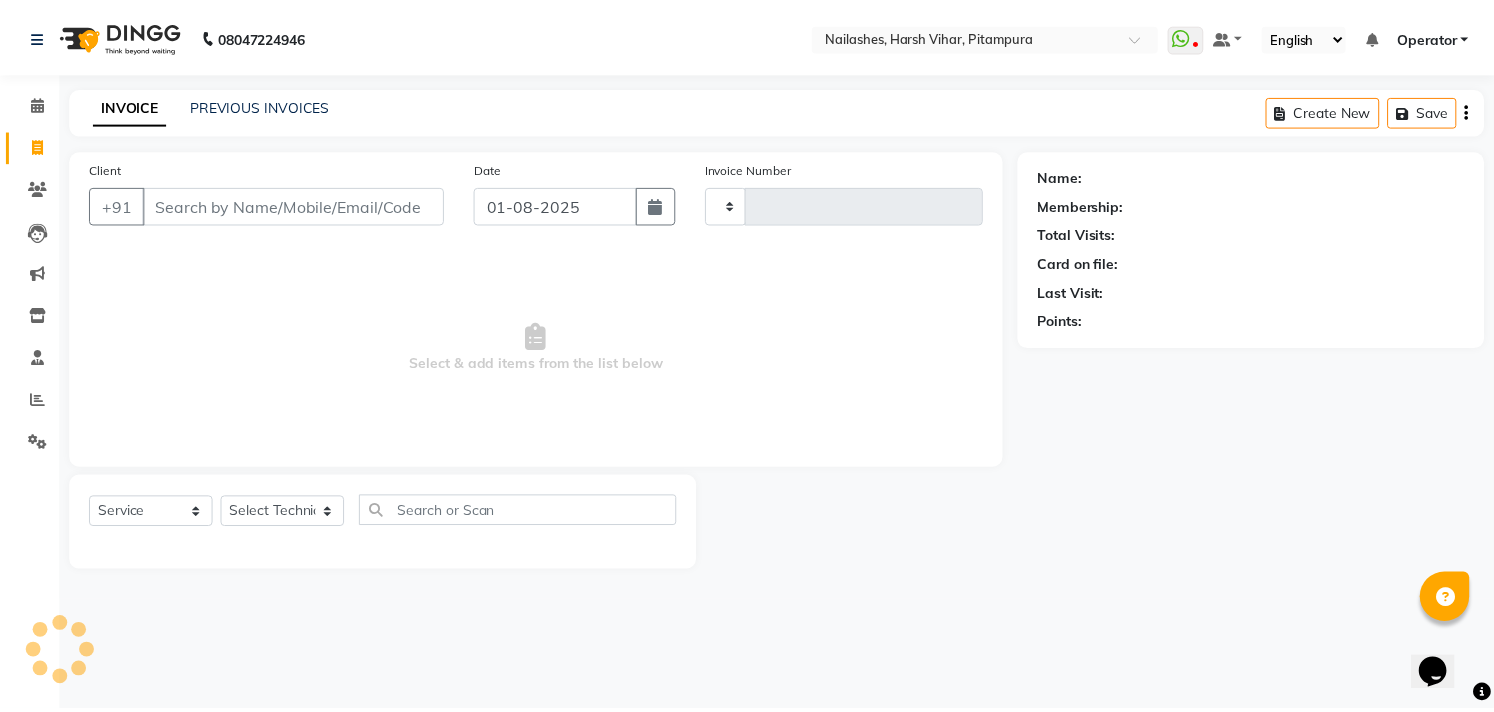 scroll, scrollTop: 0, scrollLeft: 0, axis: both 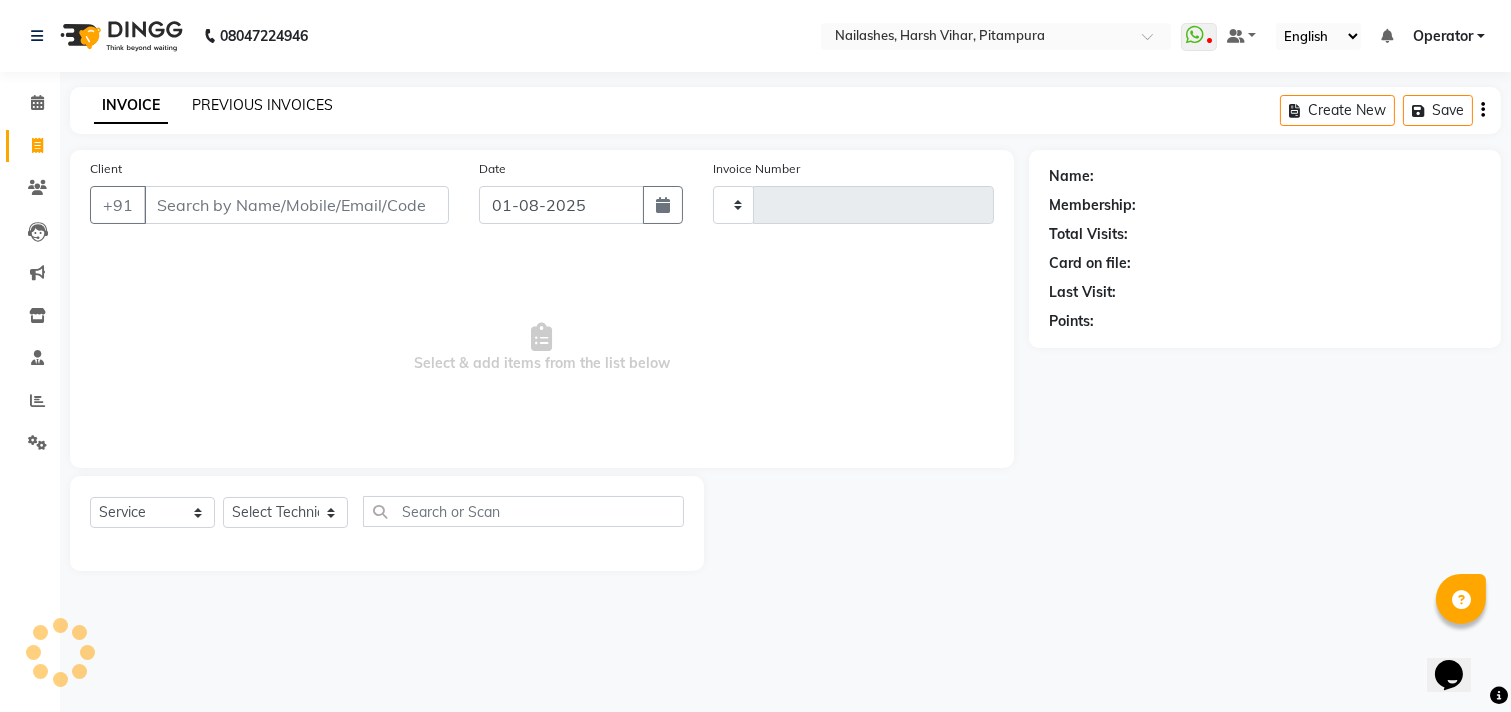 click on "PREVIOUS INVOICES" 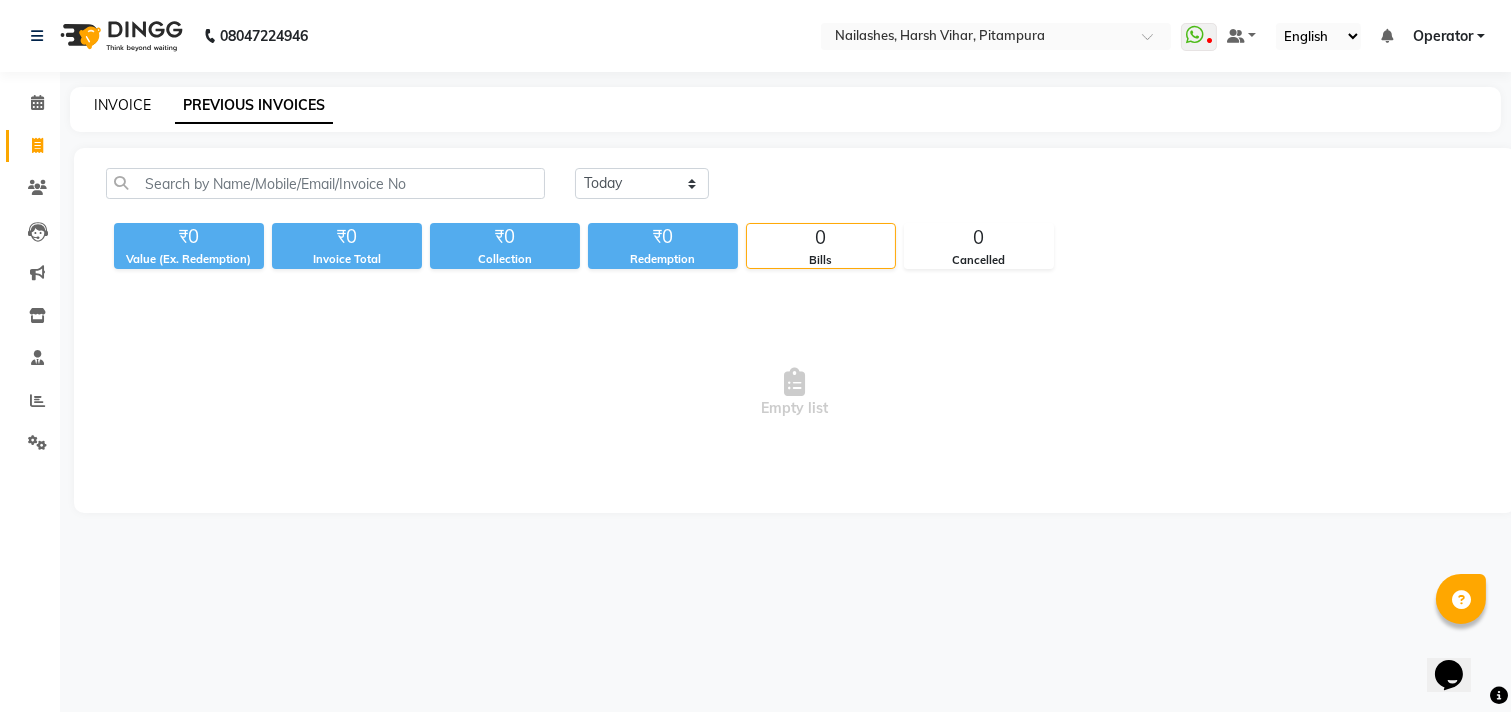 click on "INVOICE" 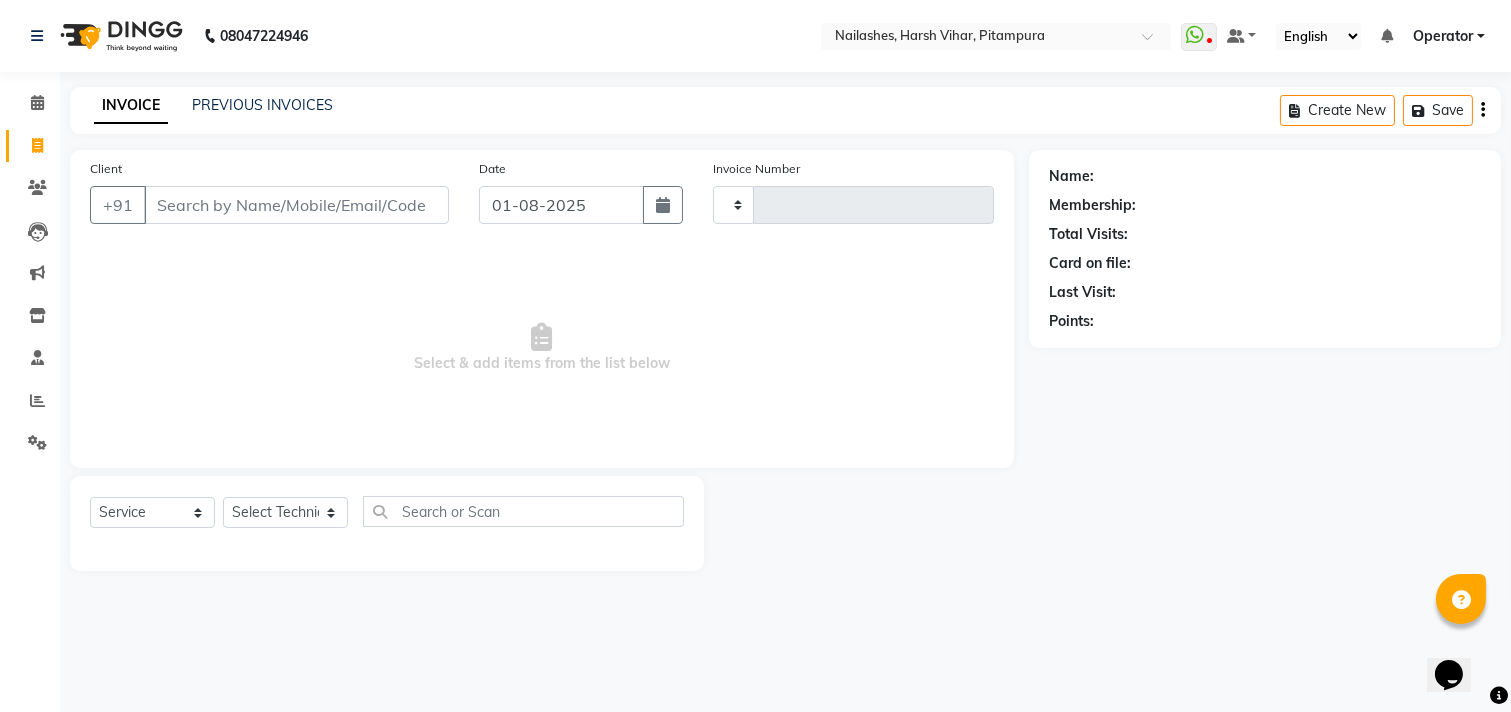 type on "0367" 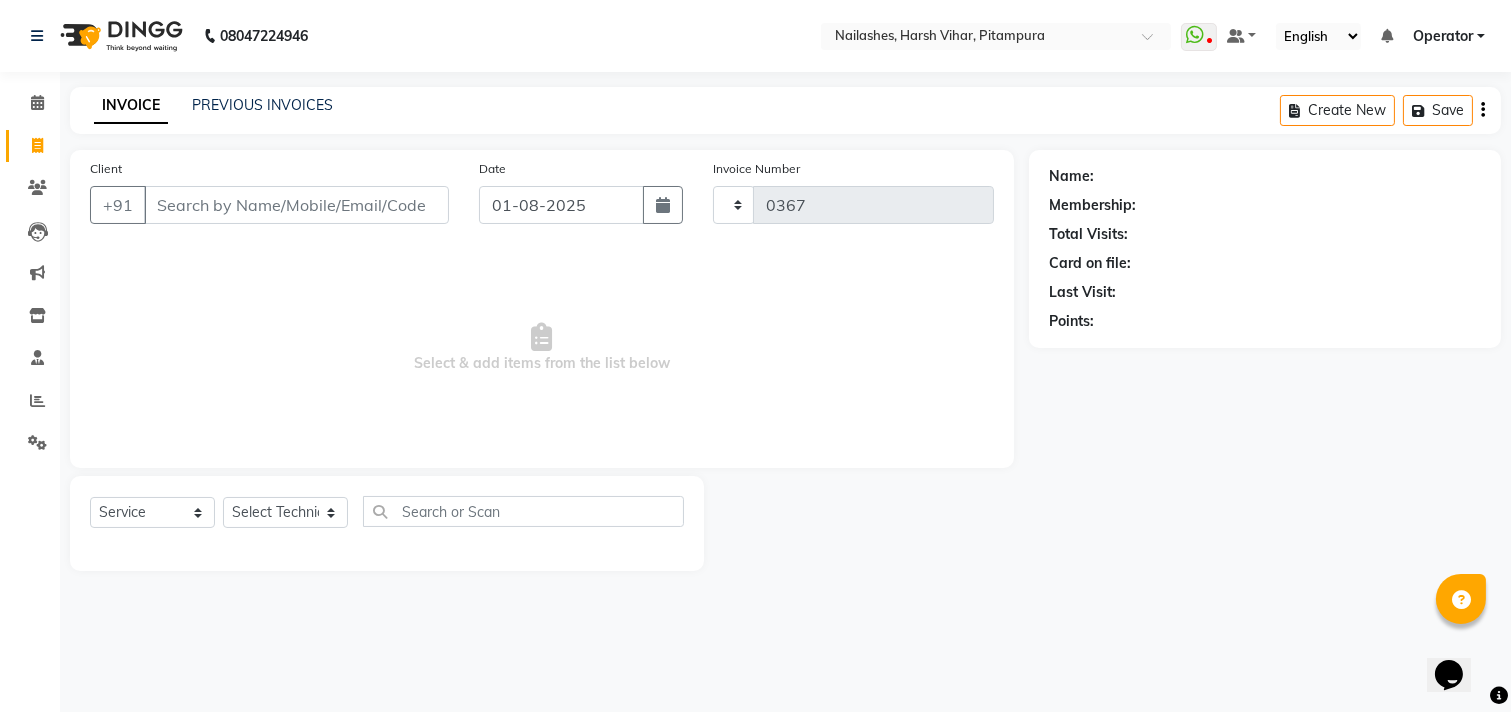 select on "4953" 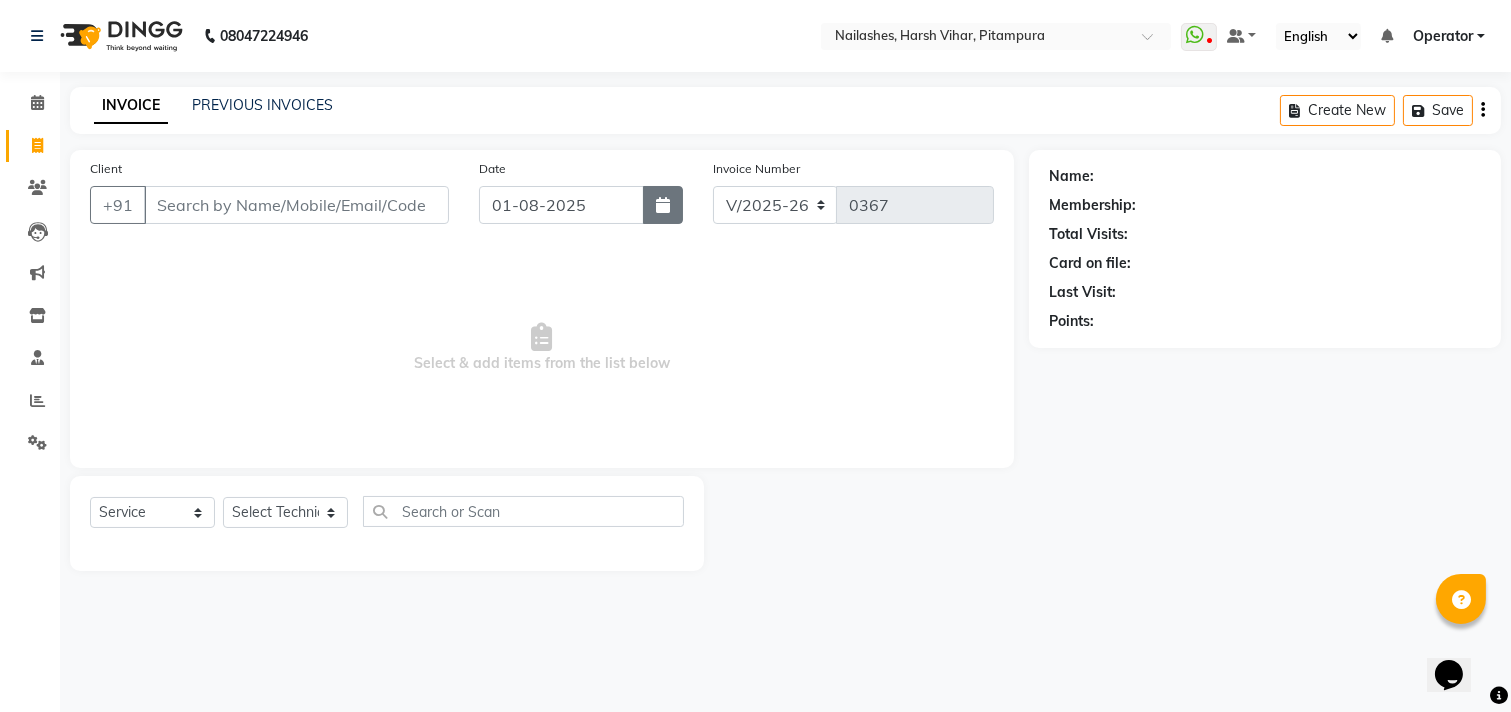 click 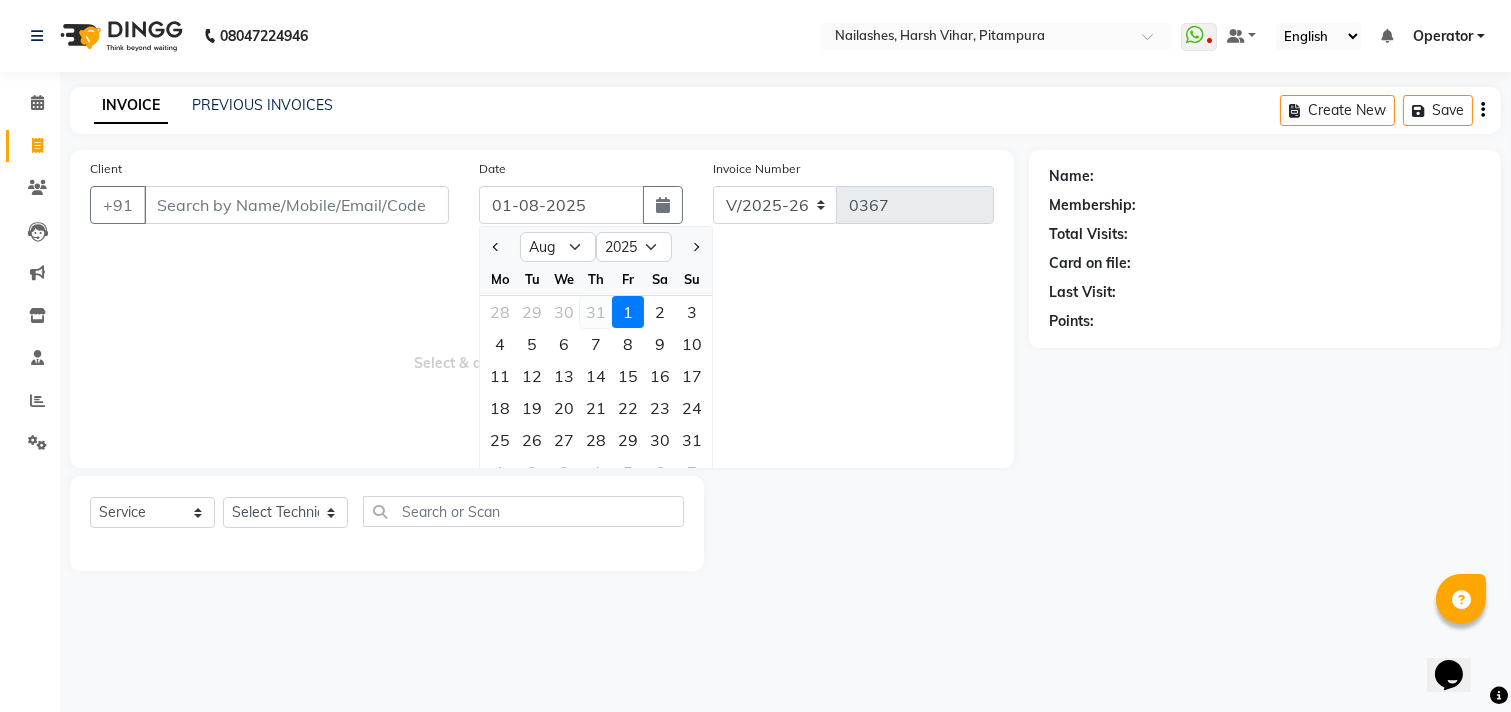 click on "31" 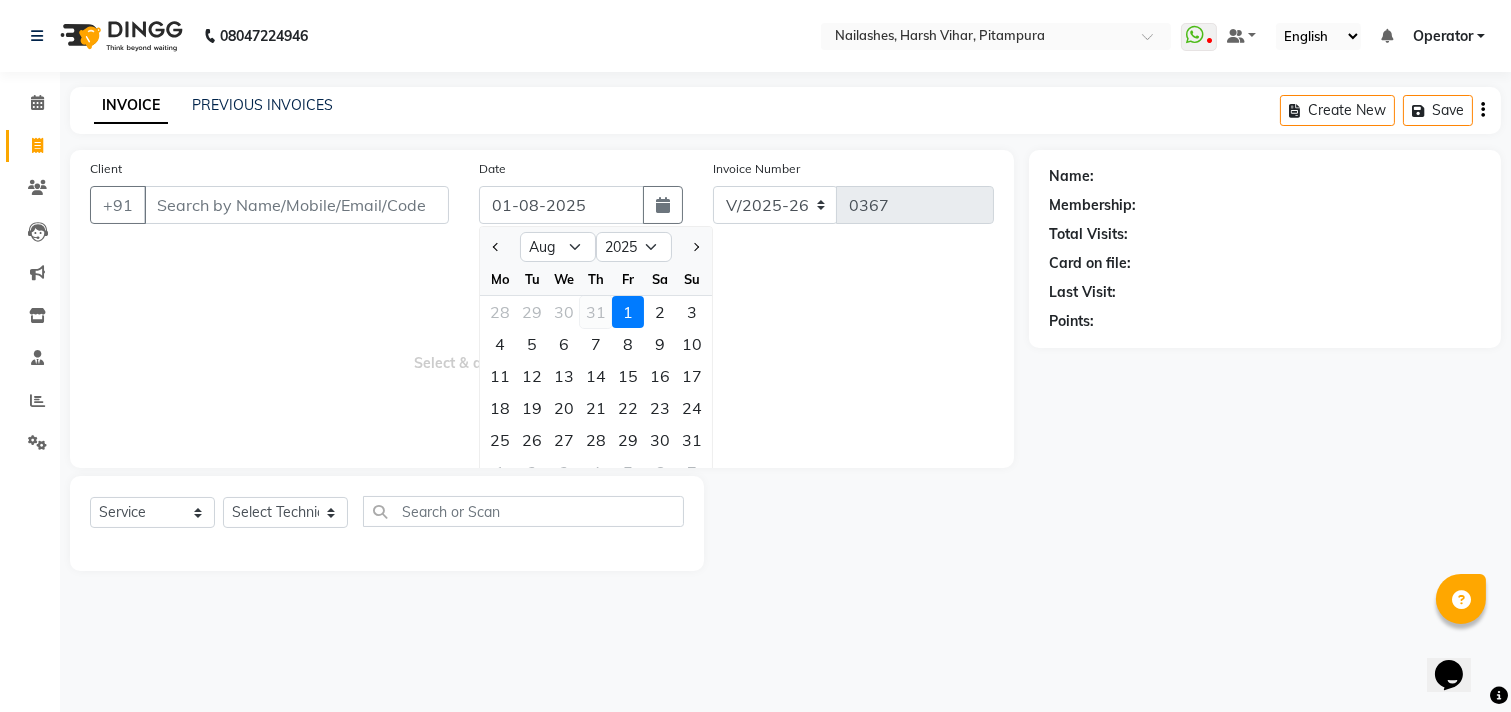 type on "31-07-2025" 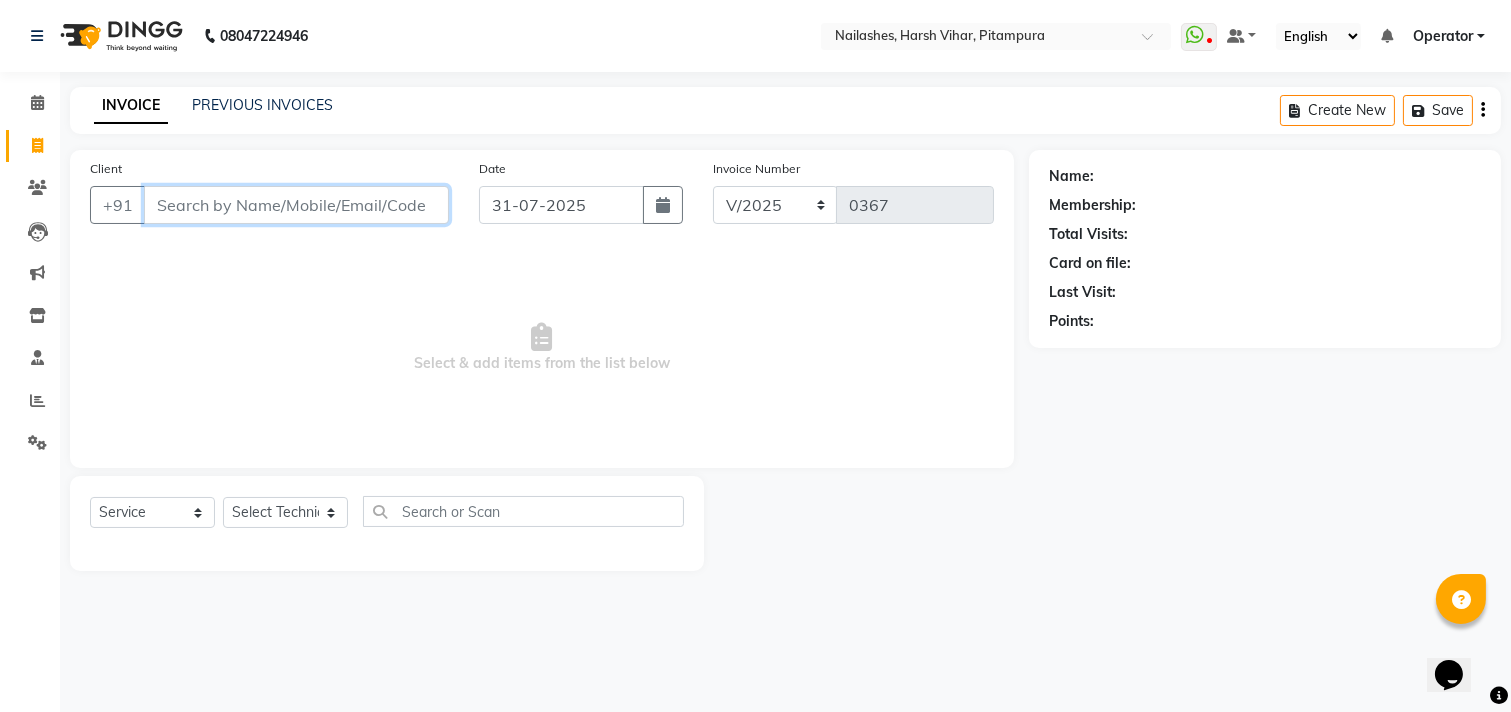 click on "Client" at bounding box center (296, 205) 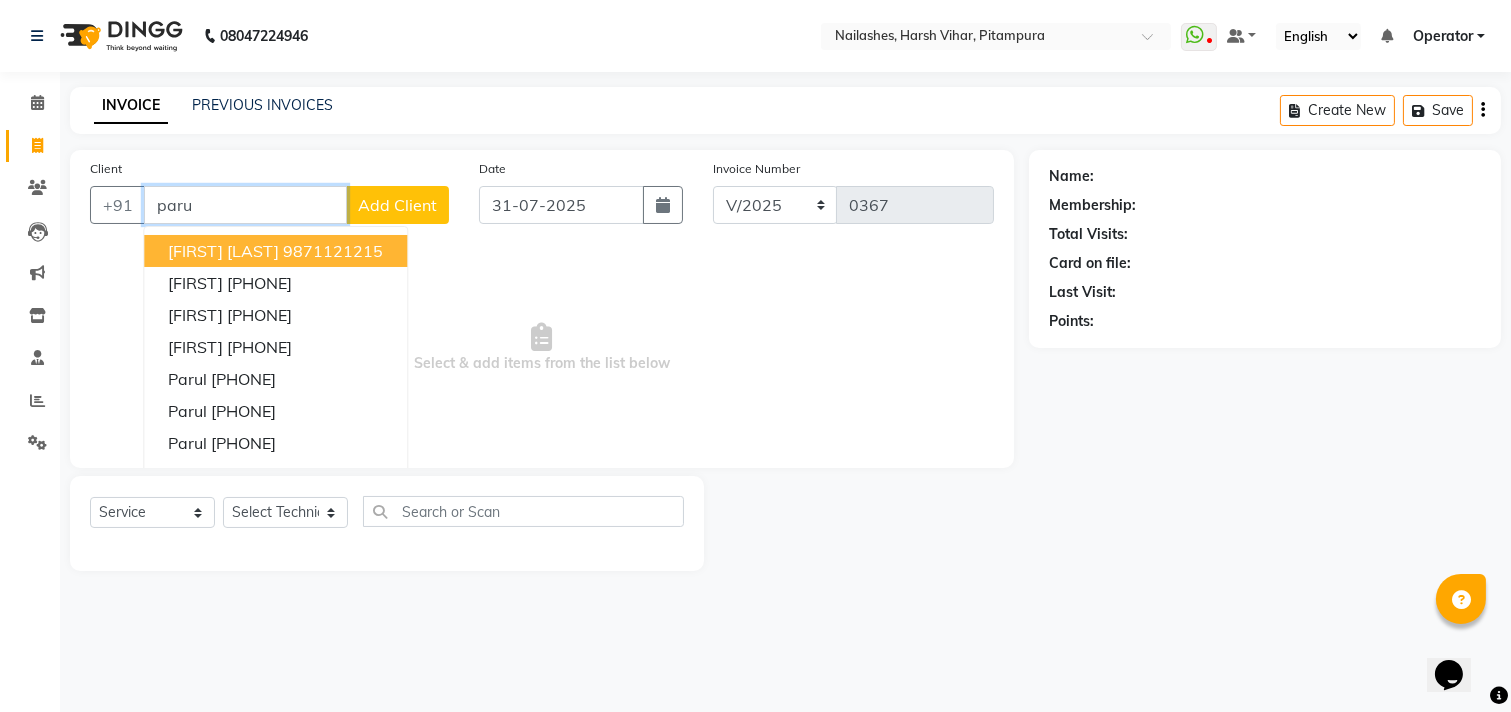 drag, startPoint x: 225, startPoint y: 207, endPoint x: 283, endPoint y: 220, distance: 59.439045 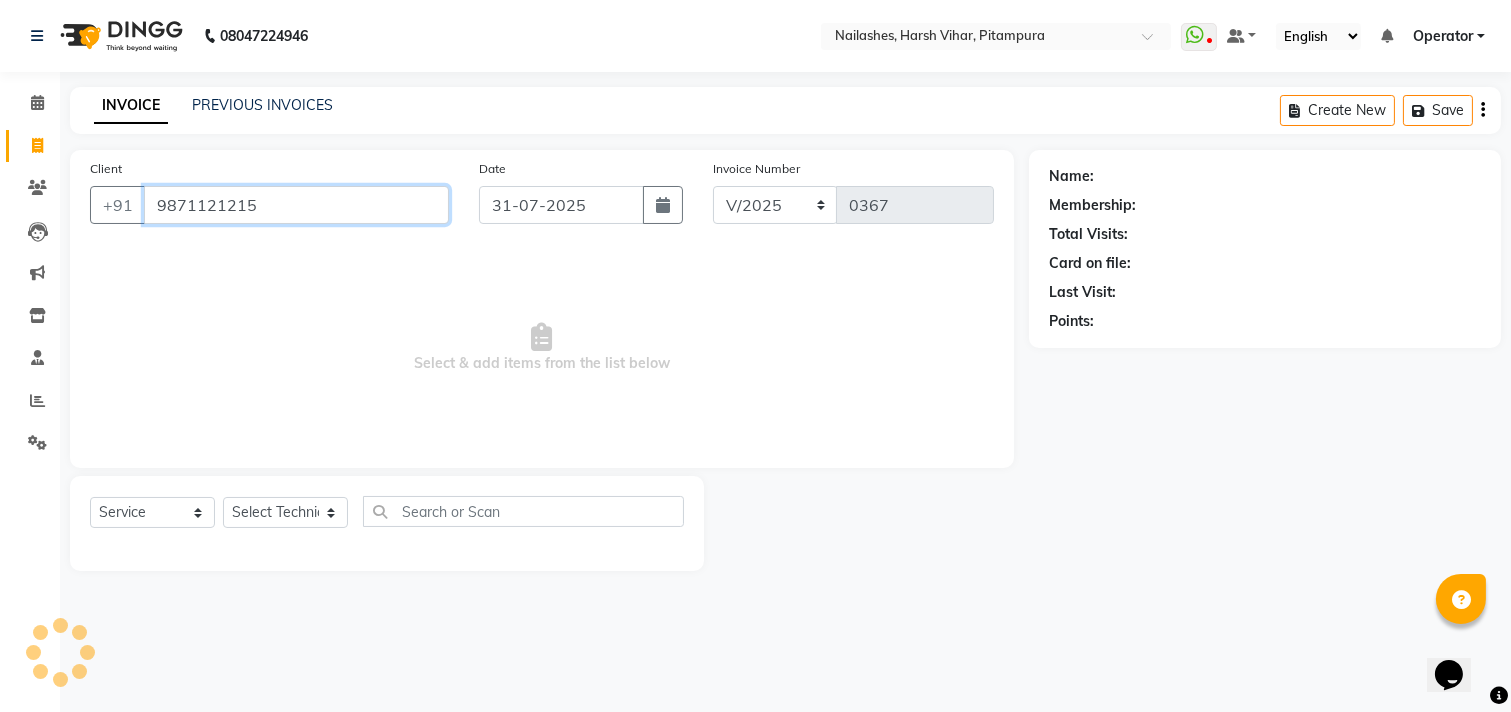 type on "9871121215" 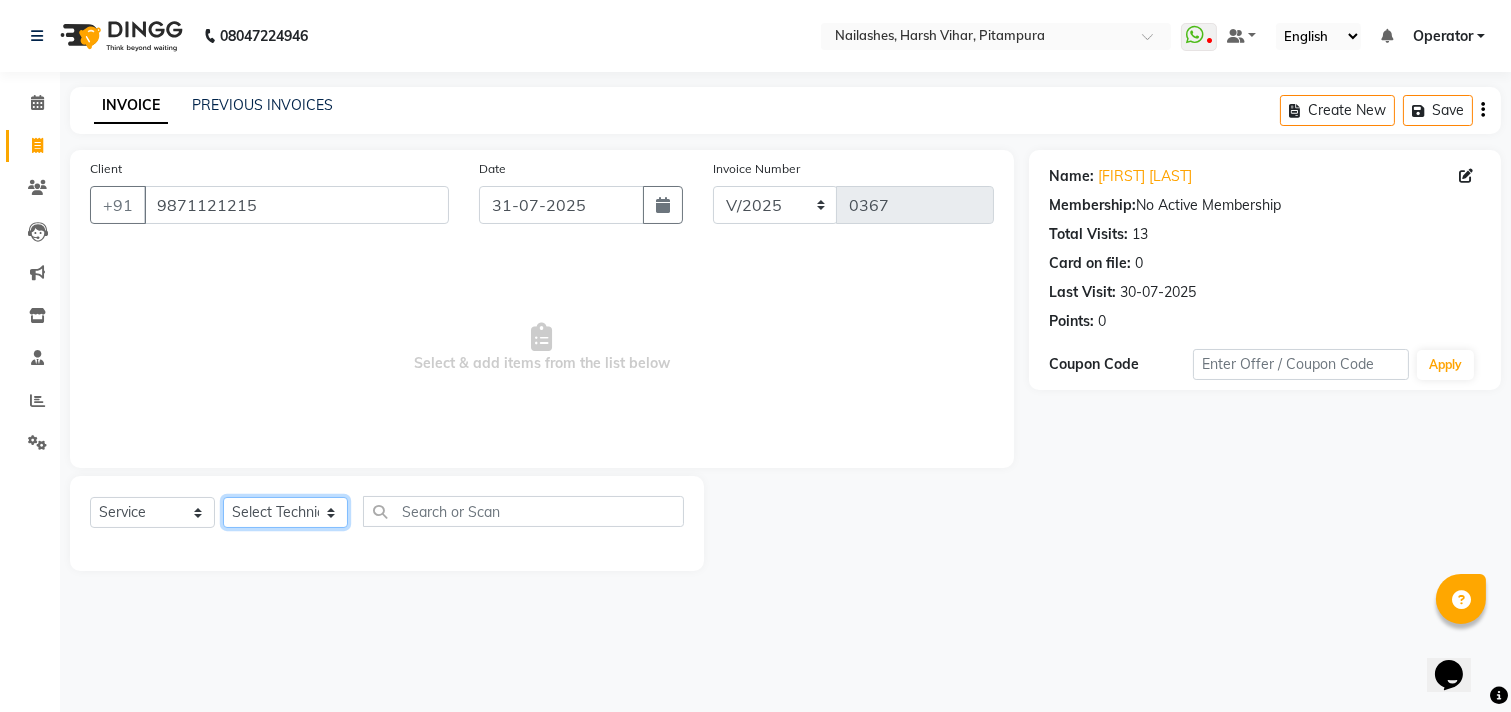 click on "Select Technician [FIRST]  [FIRST] Manager [FIRST] [FIRST] [FIRST]" 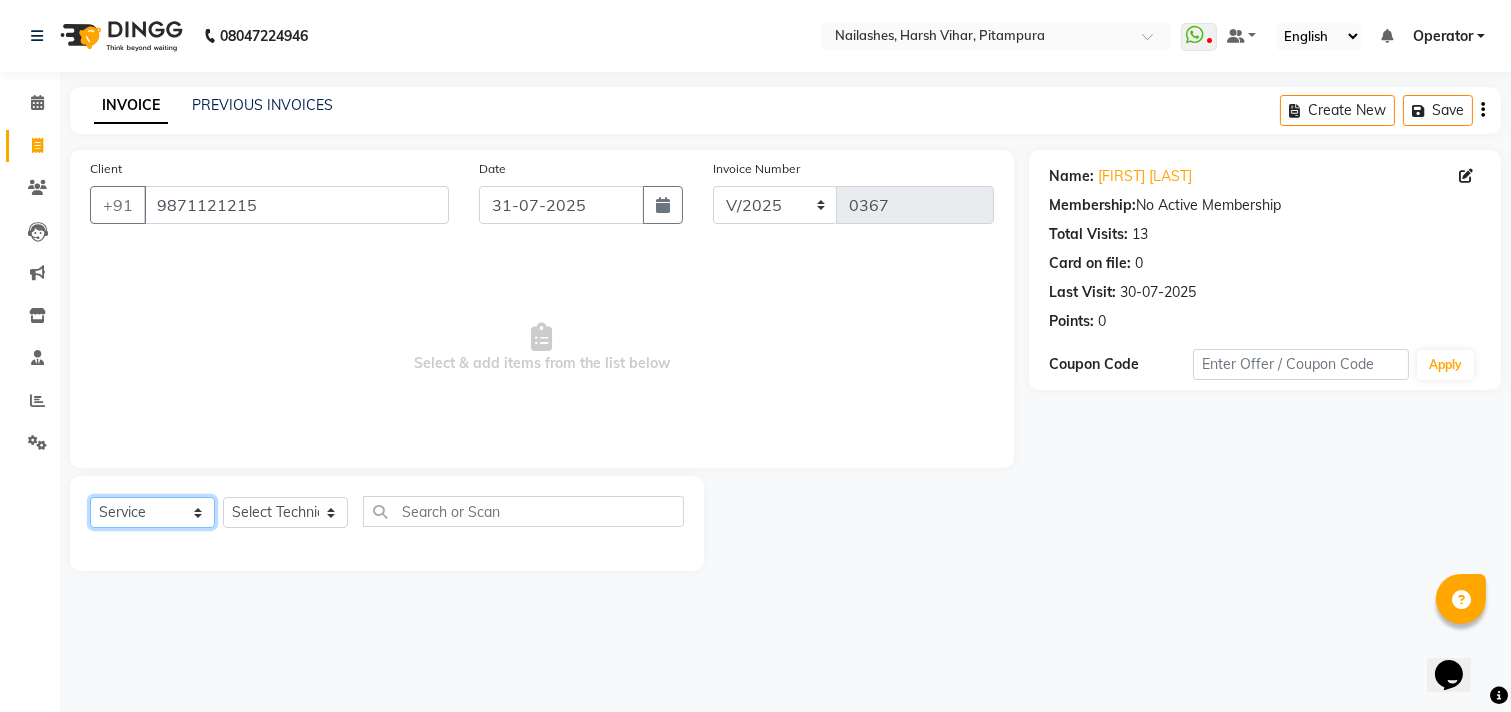 click on "Select  Service  Product  Membership  Package Voucher Prepaid Gift Card" 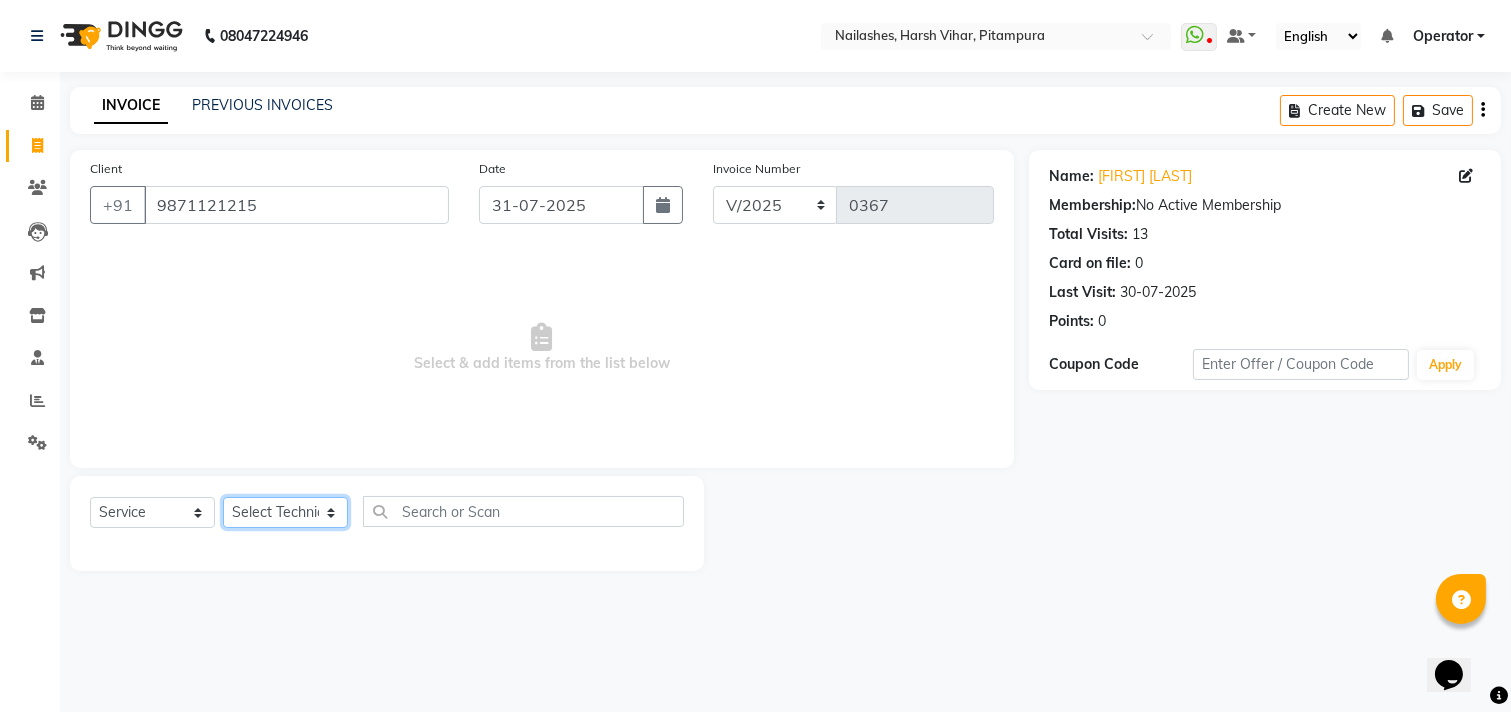 click on "Select Technician [FIRST]  [FIRST] Manager [FIRST] [FIRST] [FIRST]" 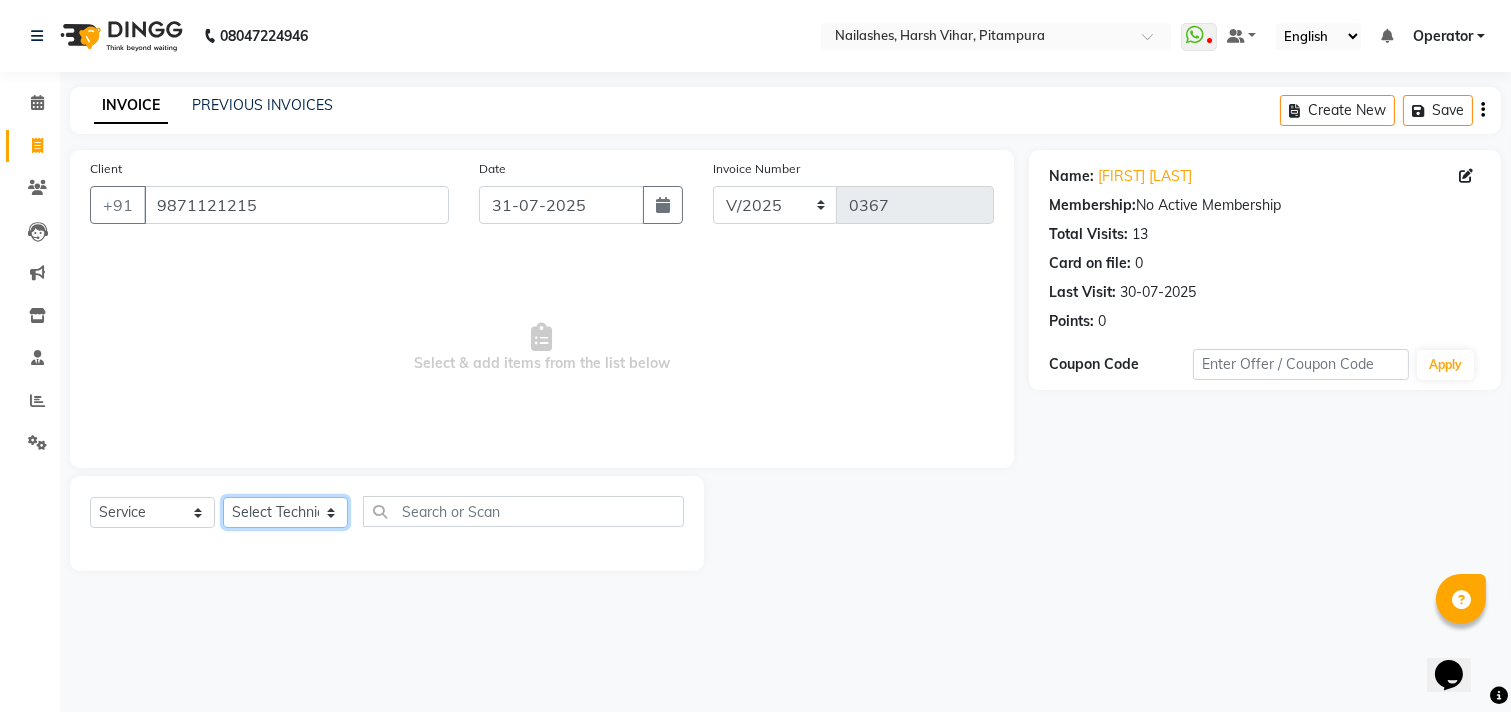 select on "31029" 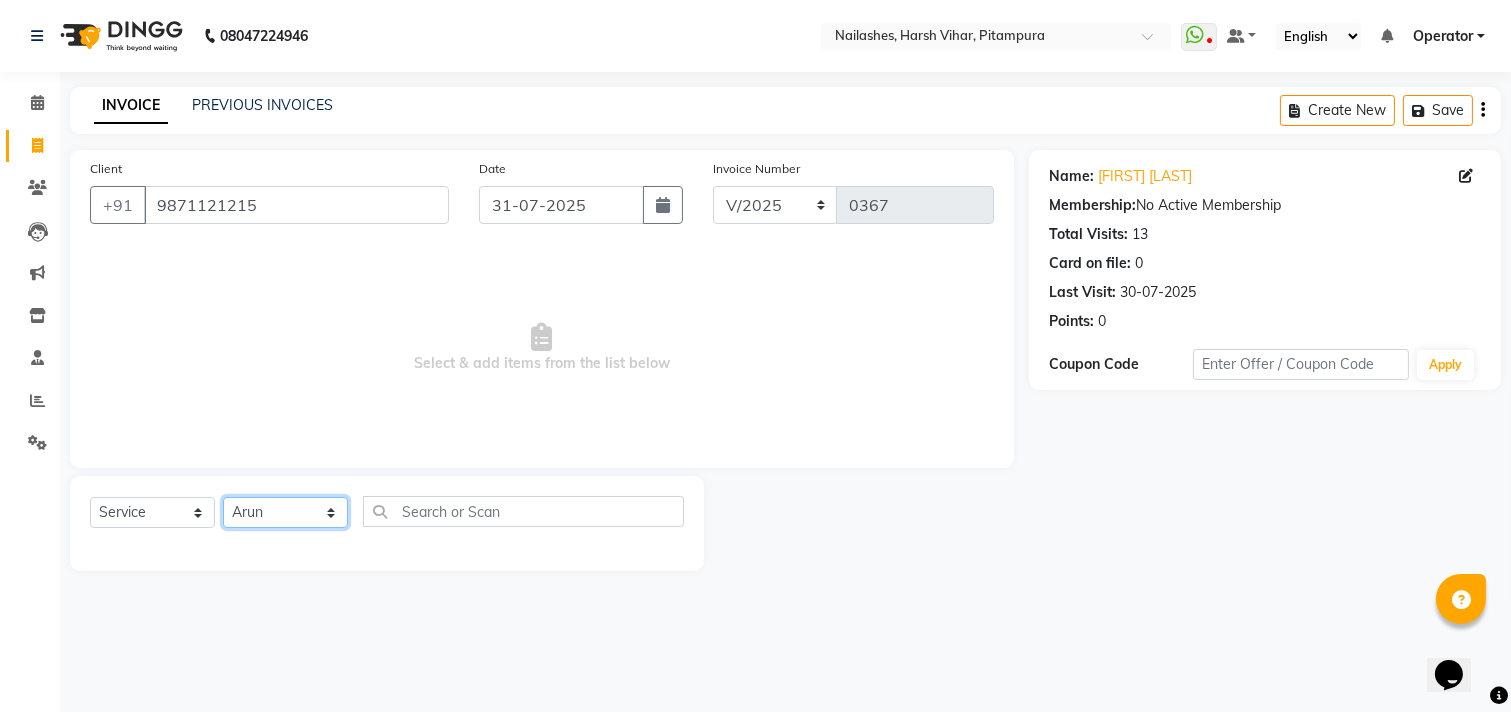 click on "Select Technician [FIRST]  [FIRST] Manager [FIRST] [FIRST] [FIRST]" 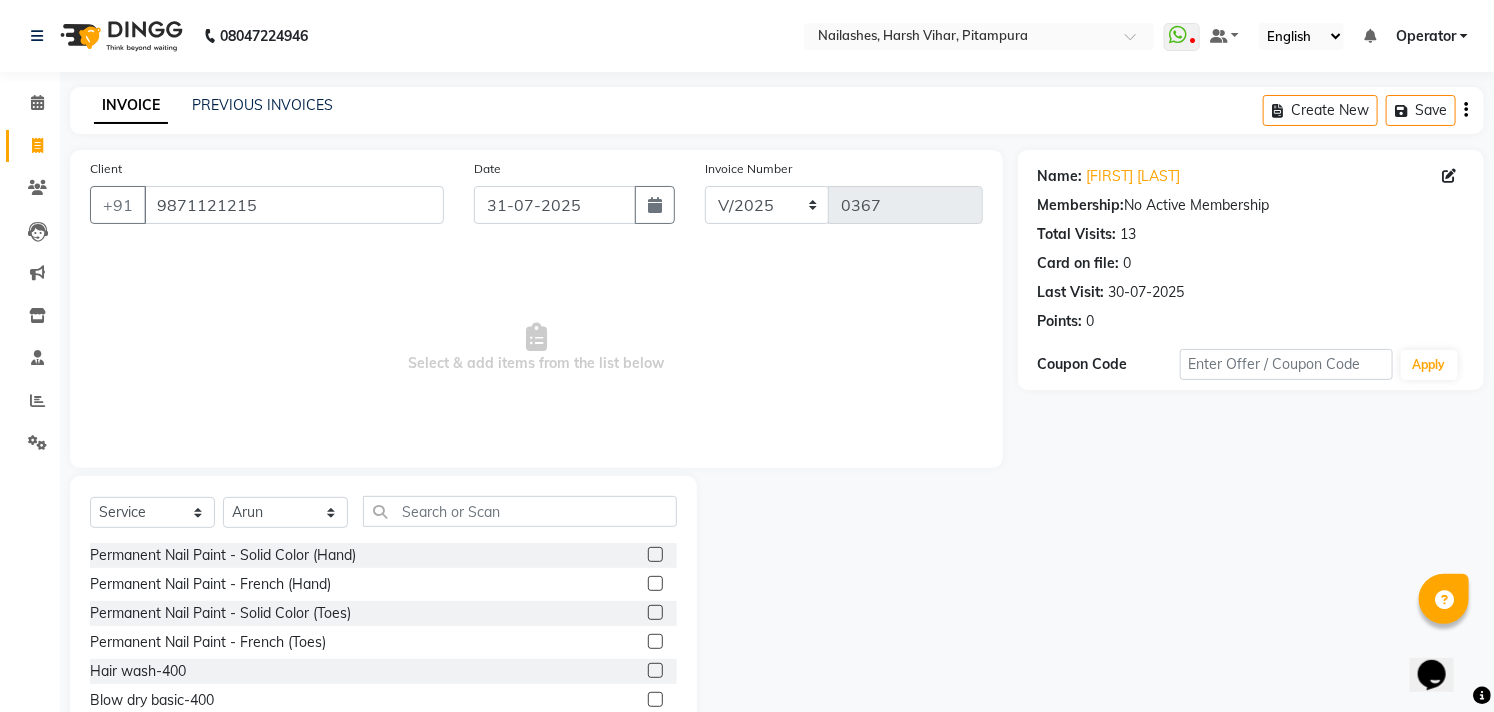 click 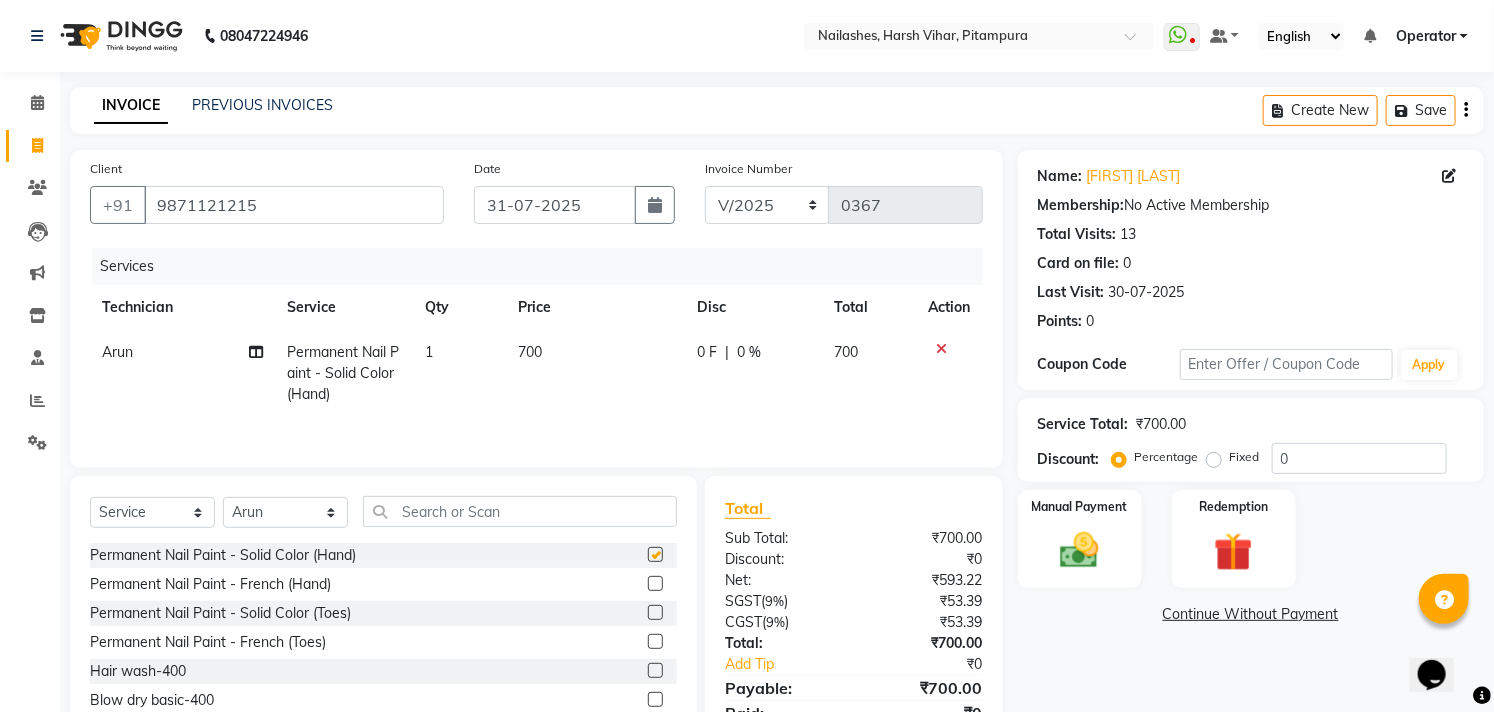 checkbox on "false" 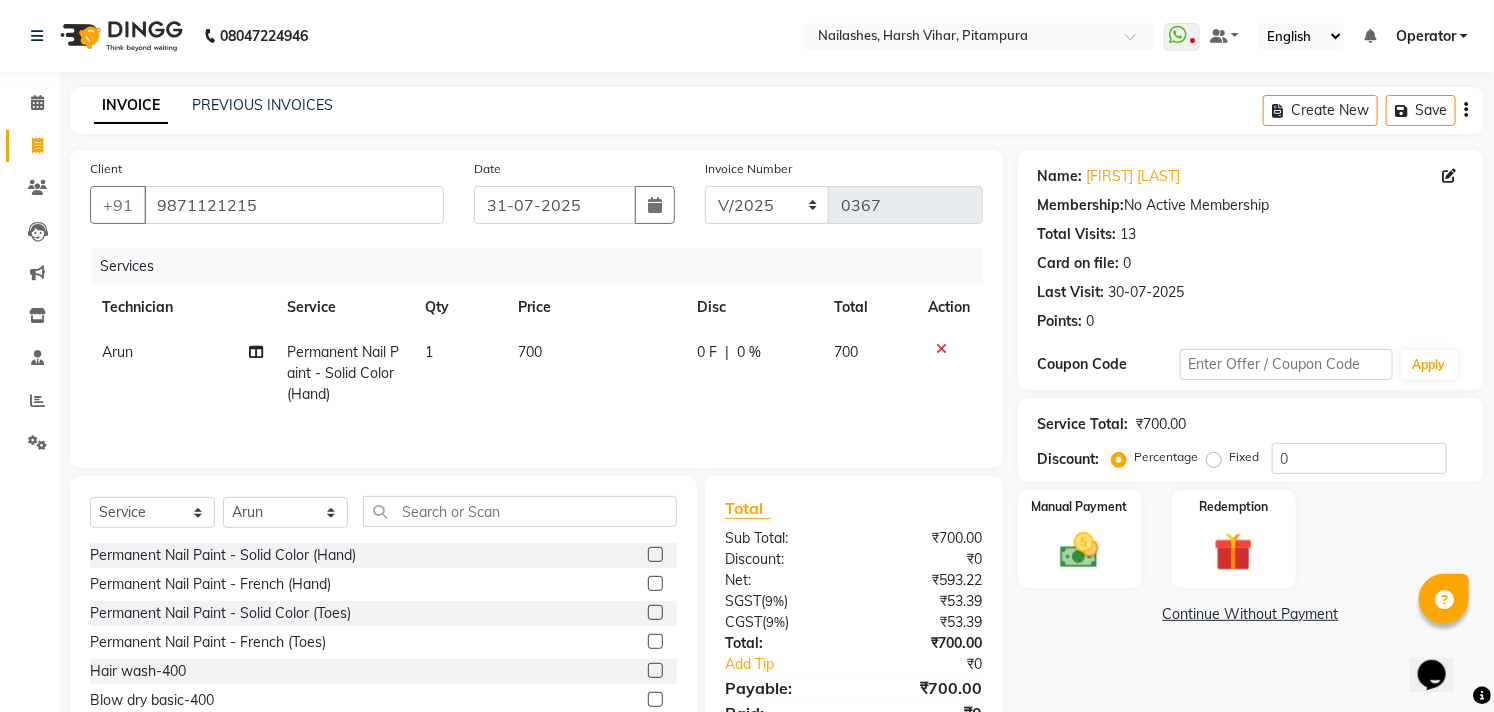 click on "700" 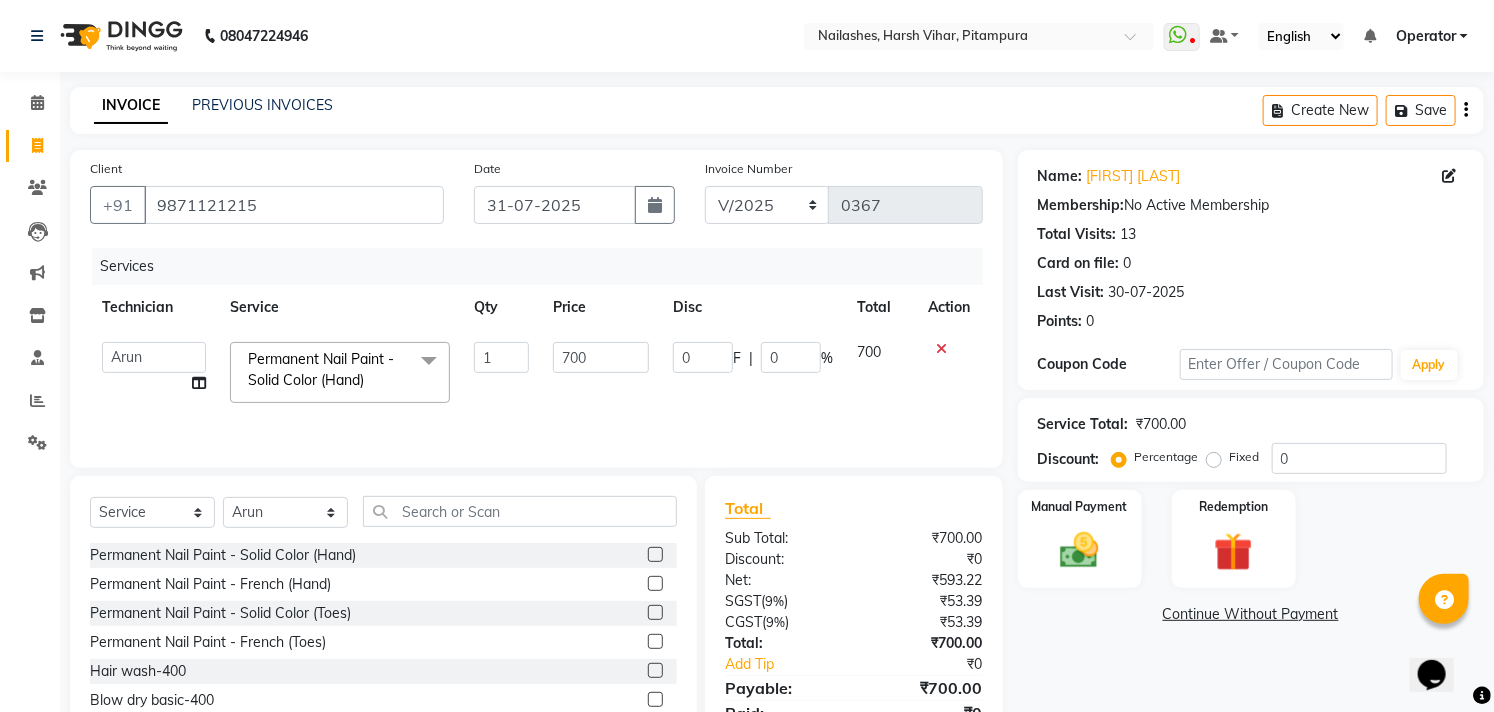 click on "0 F | 0 %" 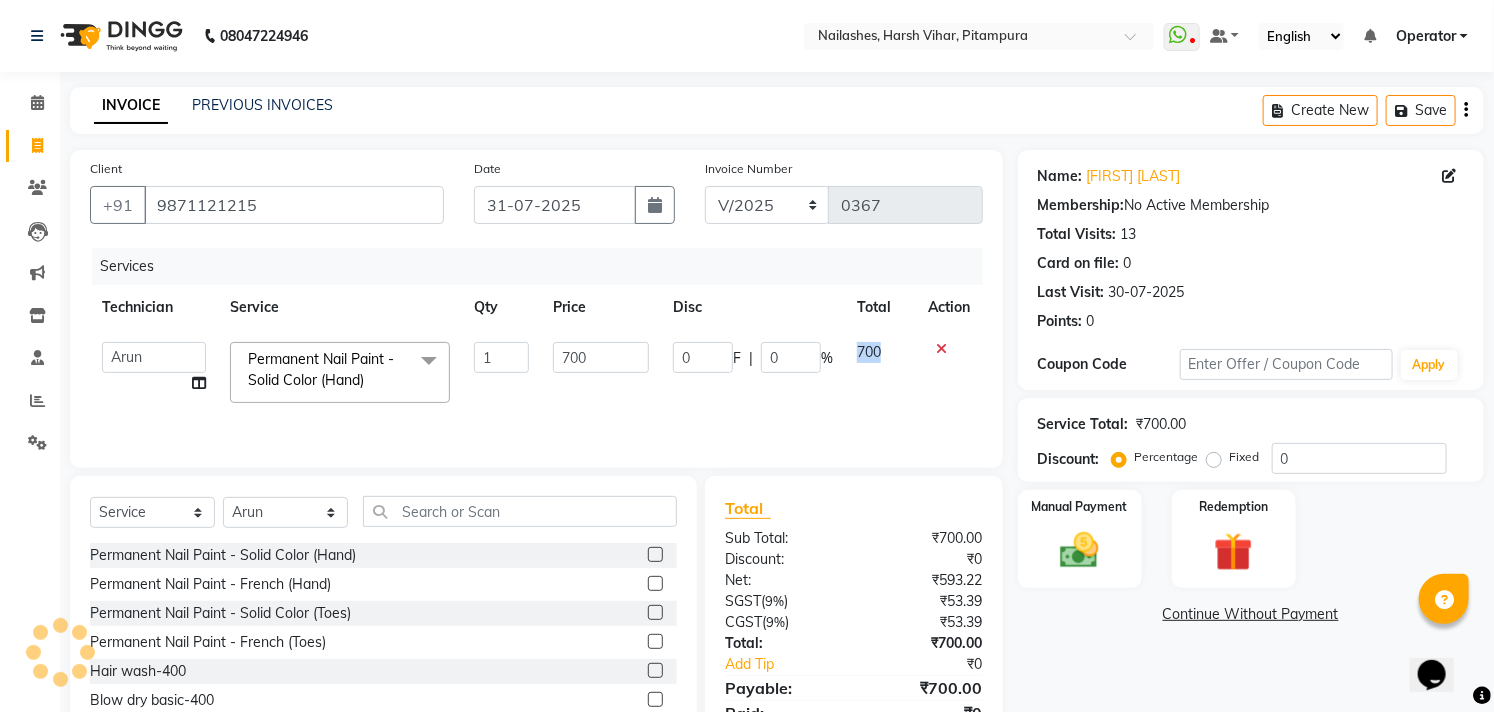 click on "700" 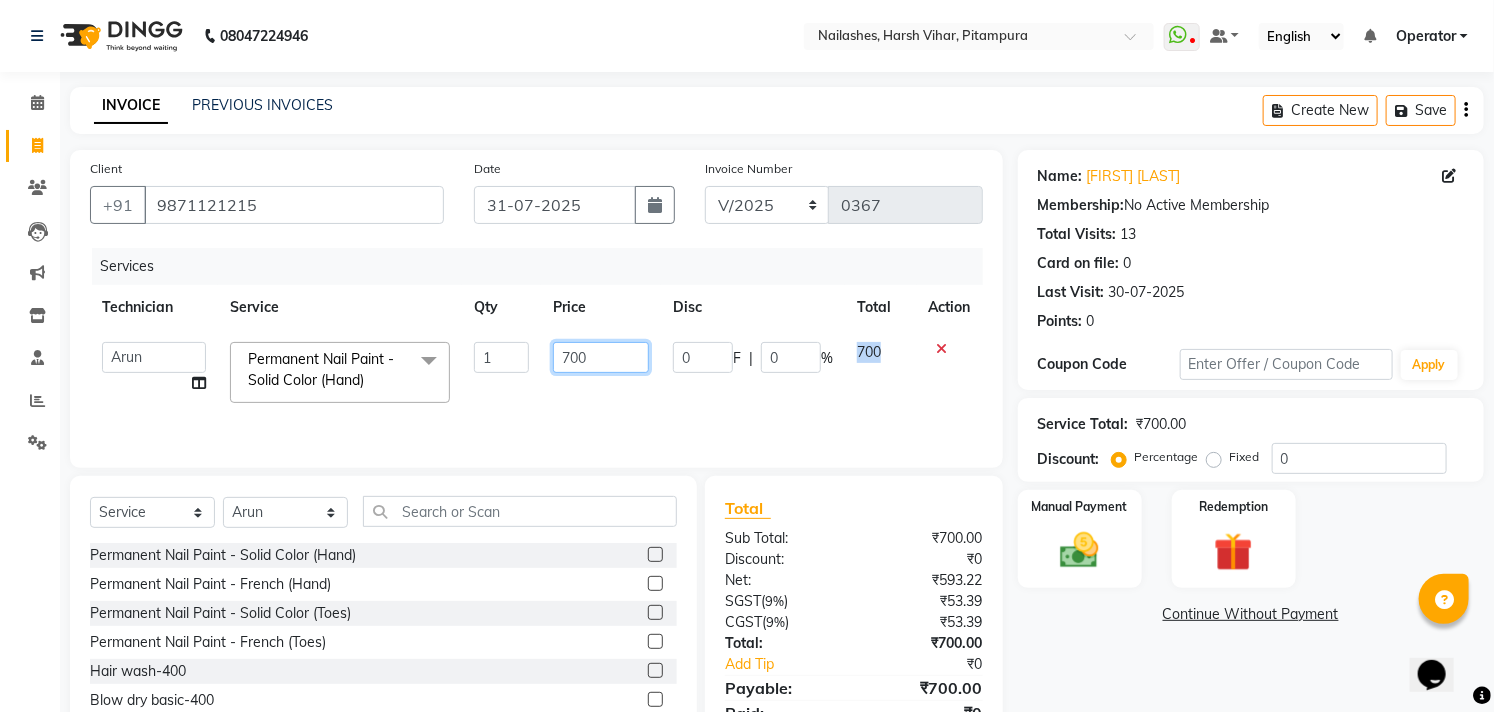click on "700" 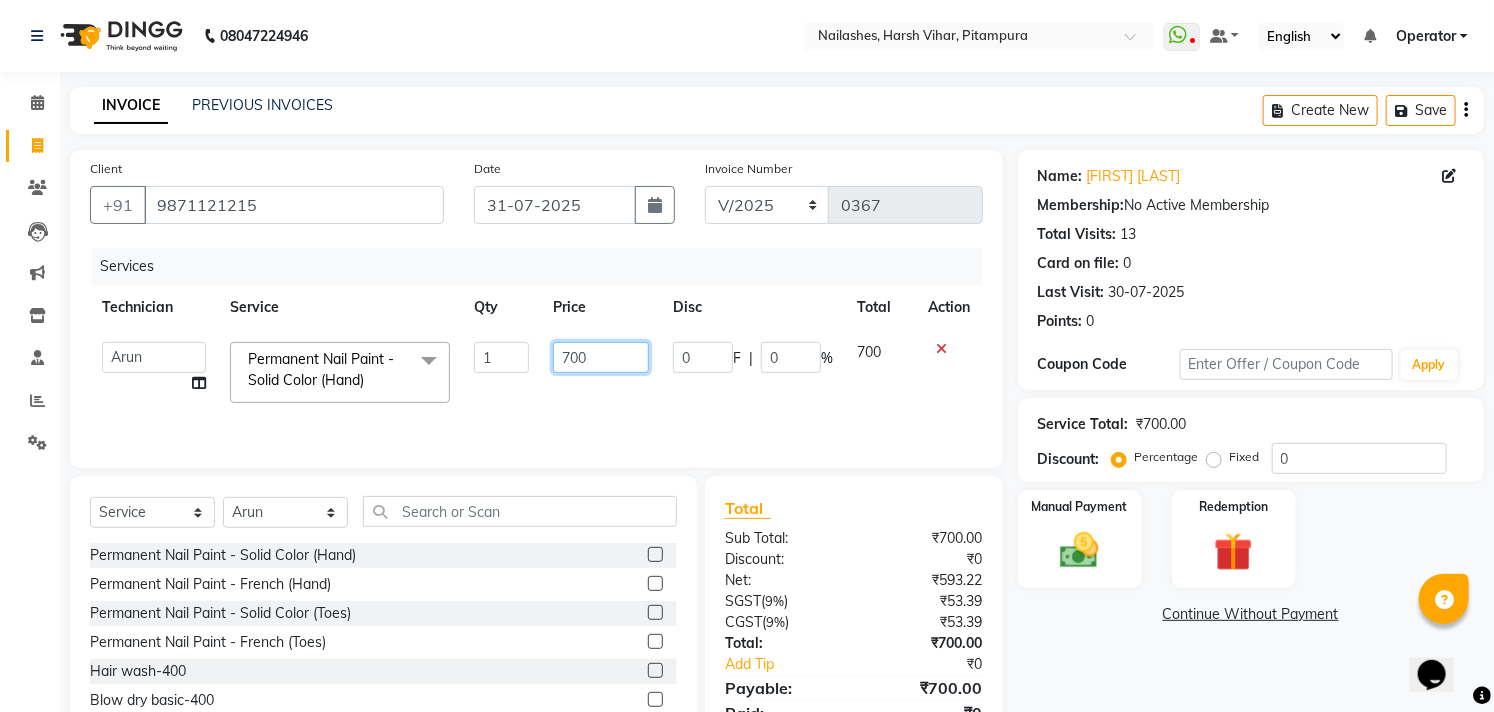 click on "700" 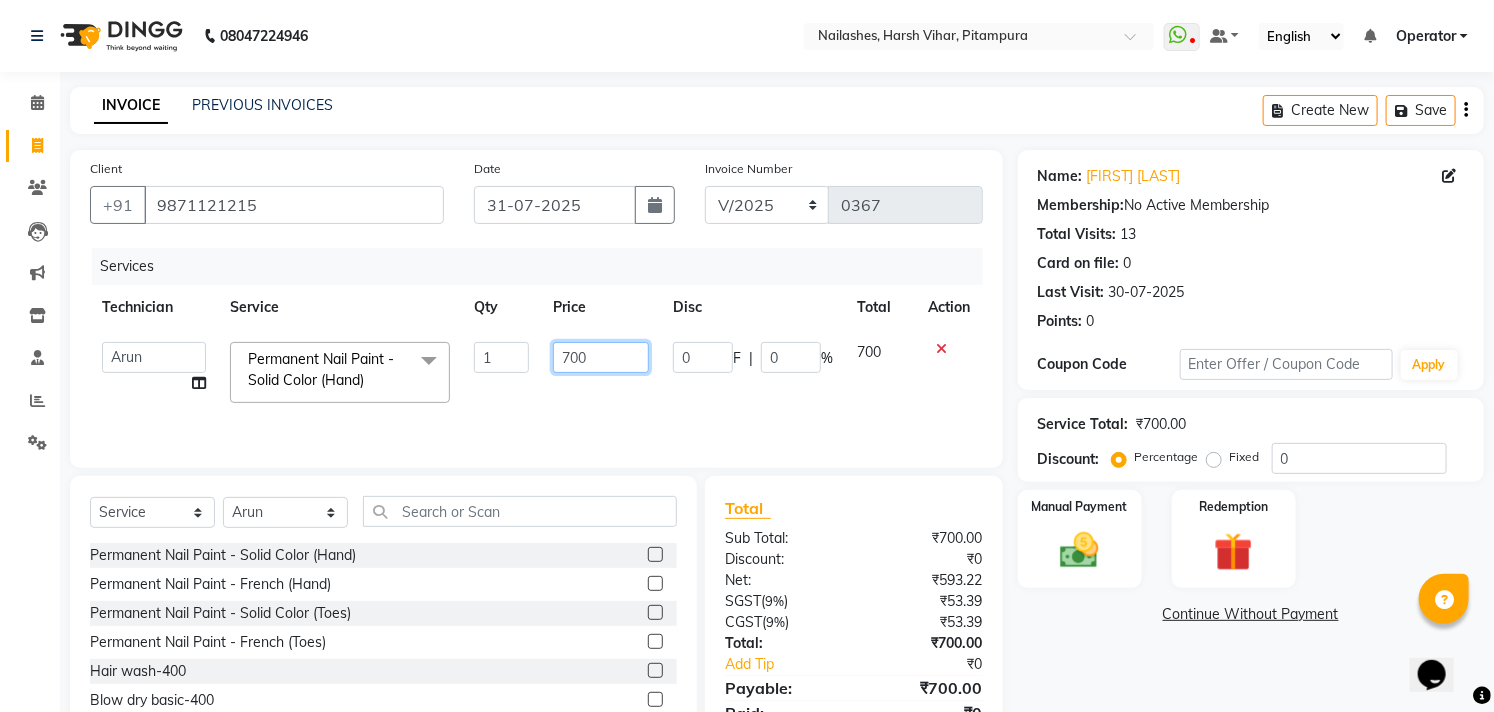 click on "700" 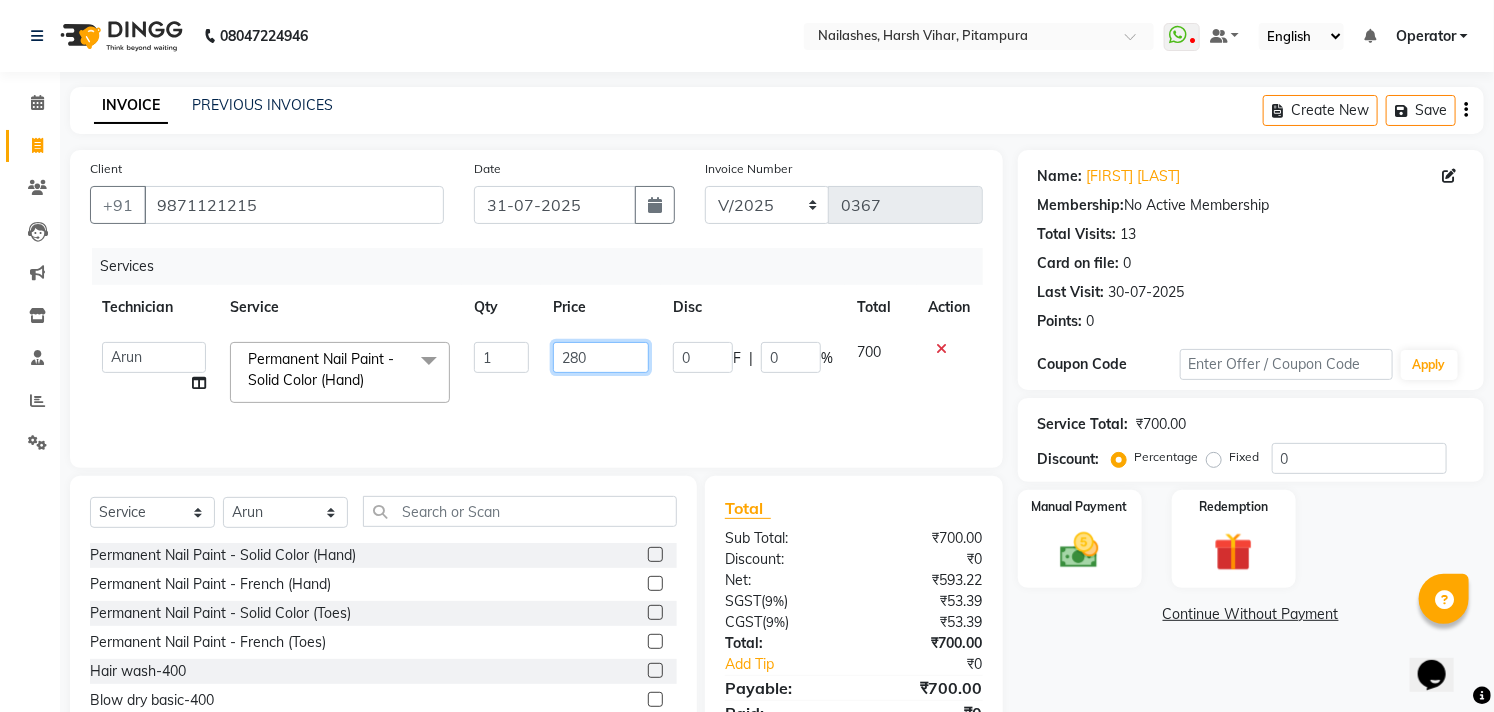 type on "2800" 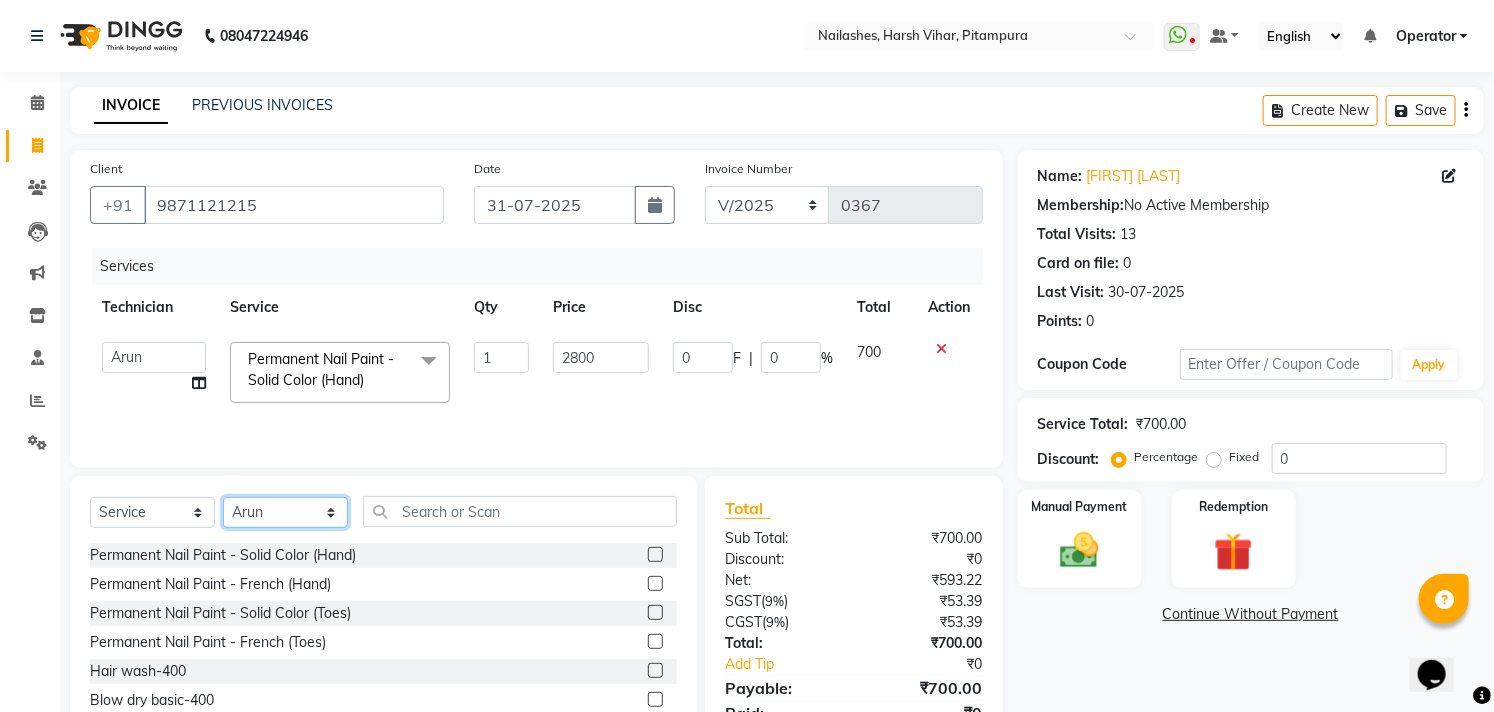 click on "Select Technician [FIRST]  [FIRST] Manager [FIRST] [FIRST] [FIRST]" 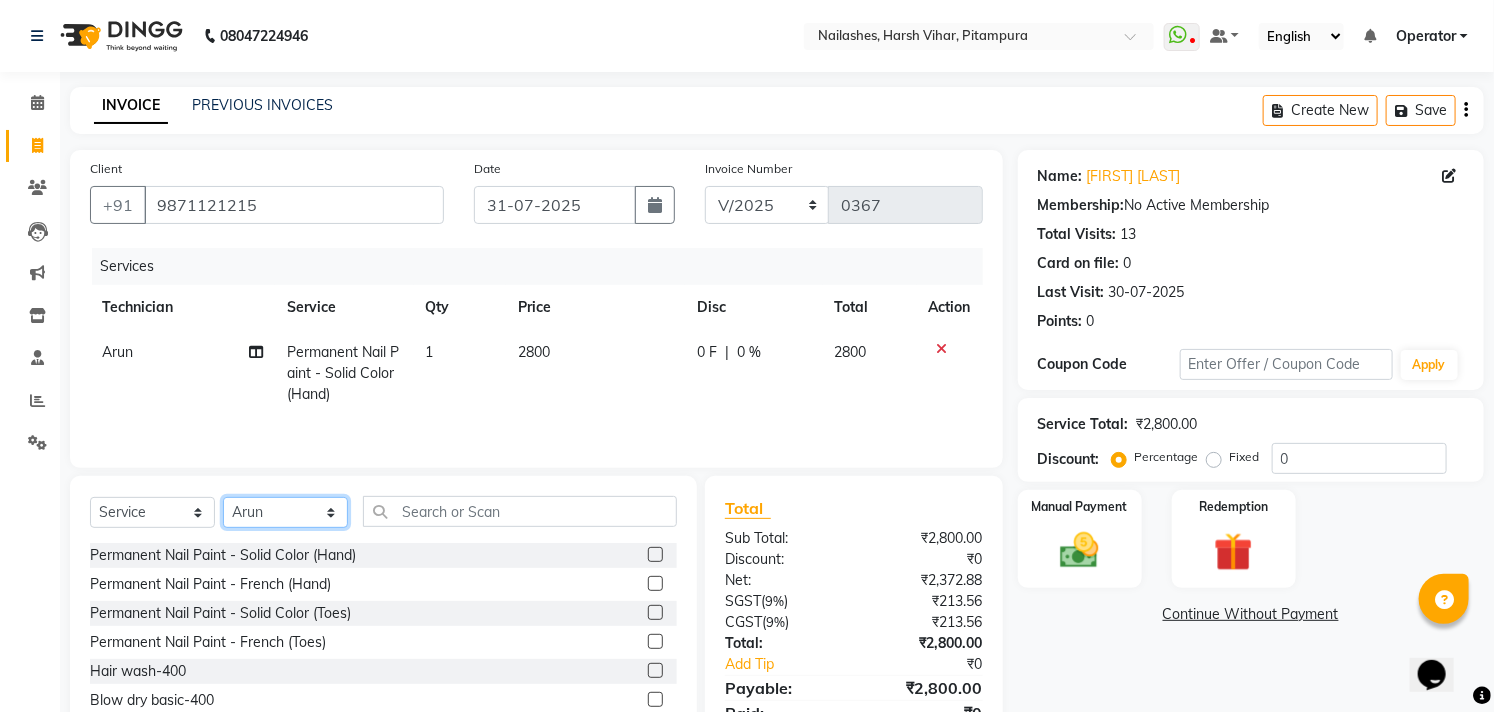 select on "79602" 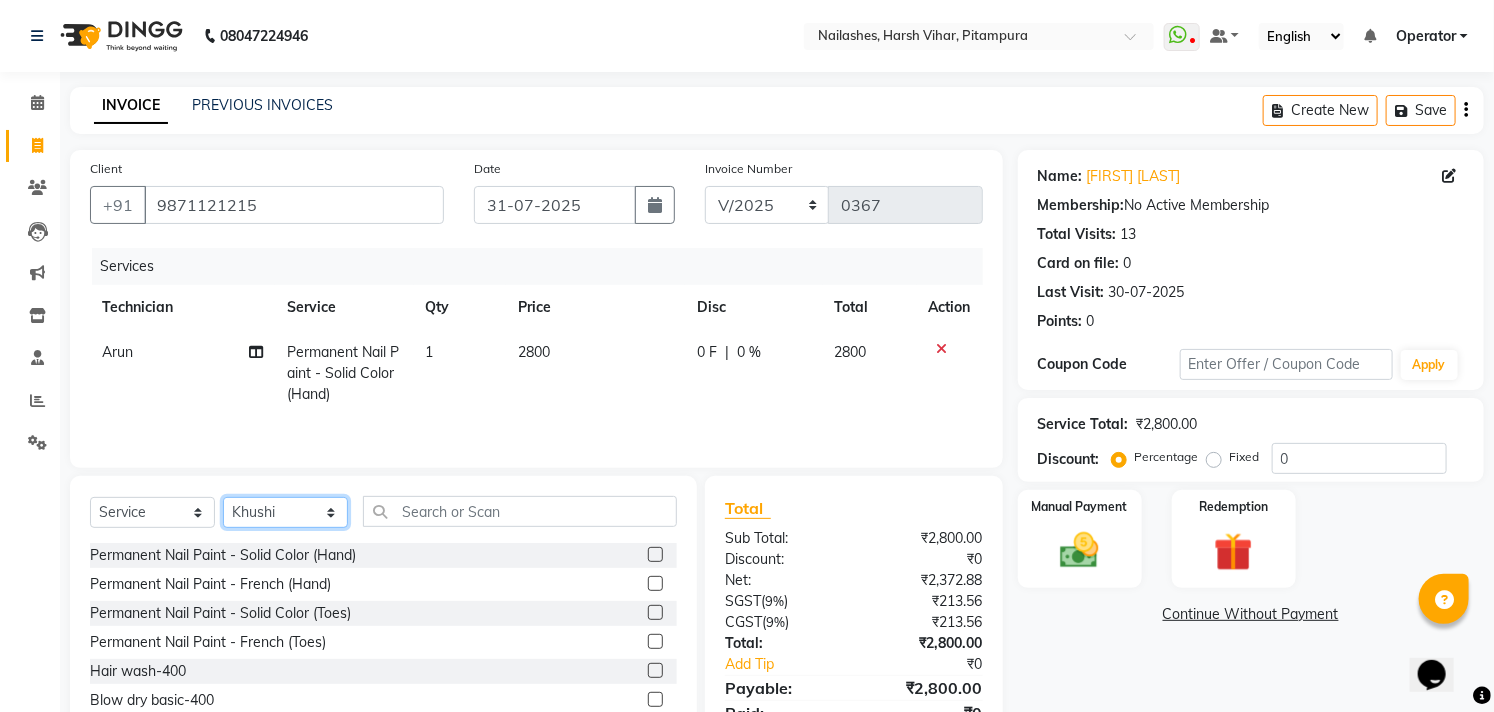 click on "Select Technician [FIRST]  [FIRST] Manager [FIRST] [FIRST] [FIRST]" 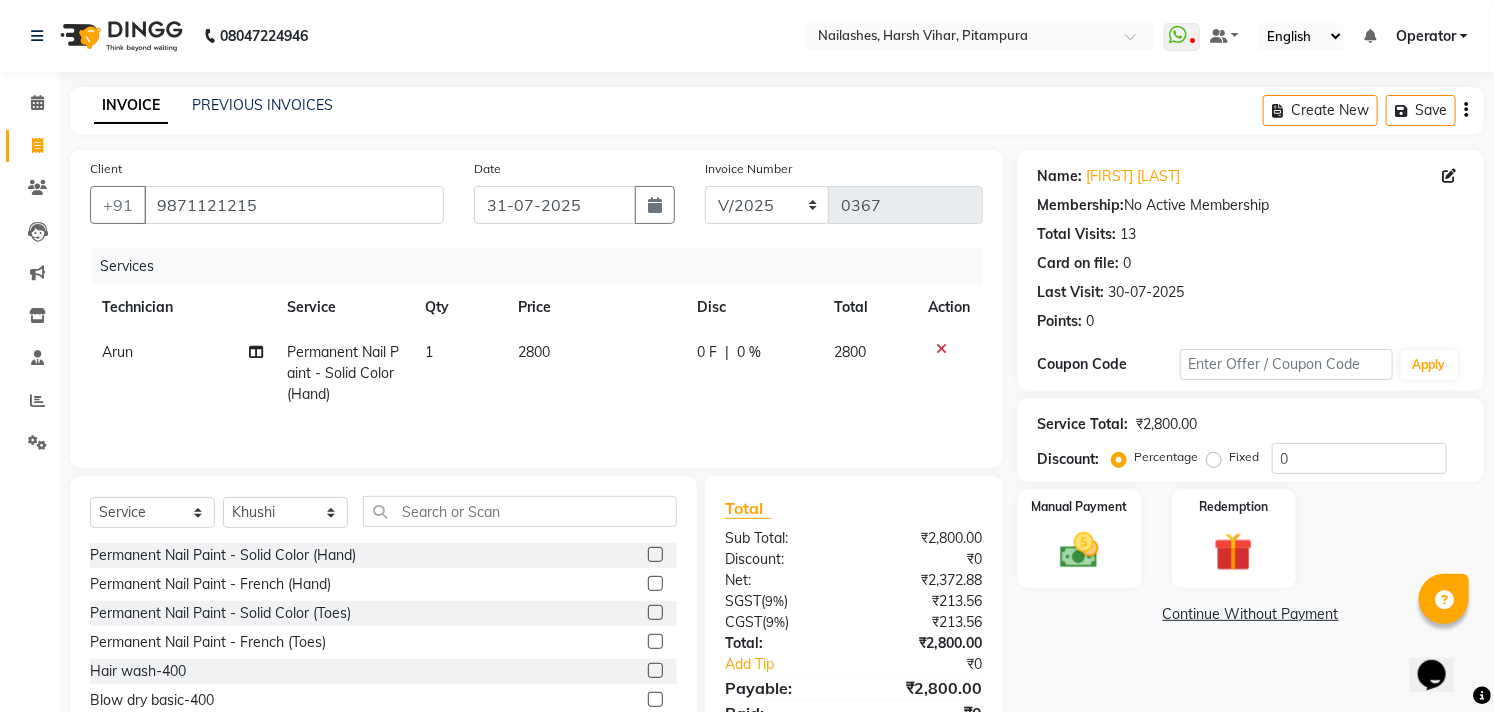 click 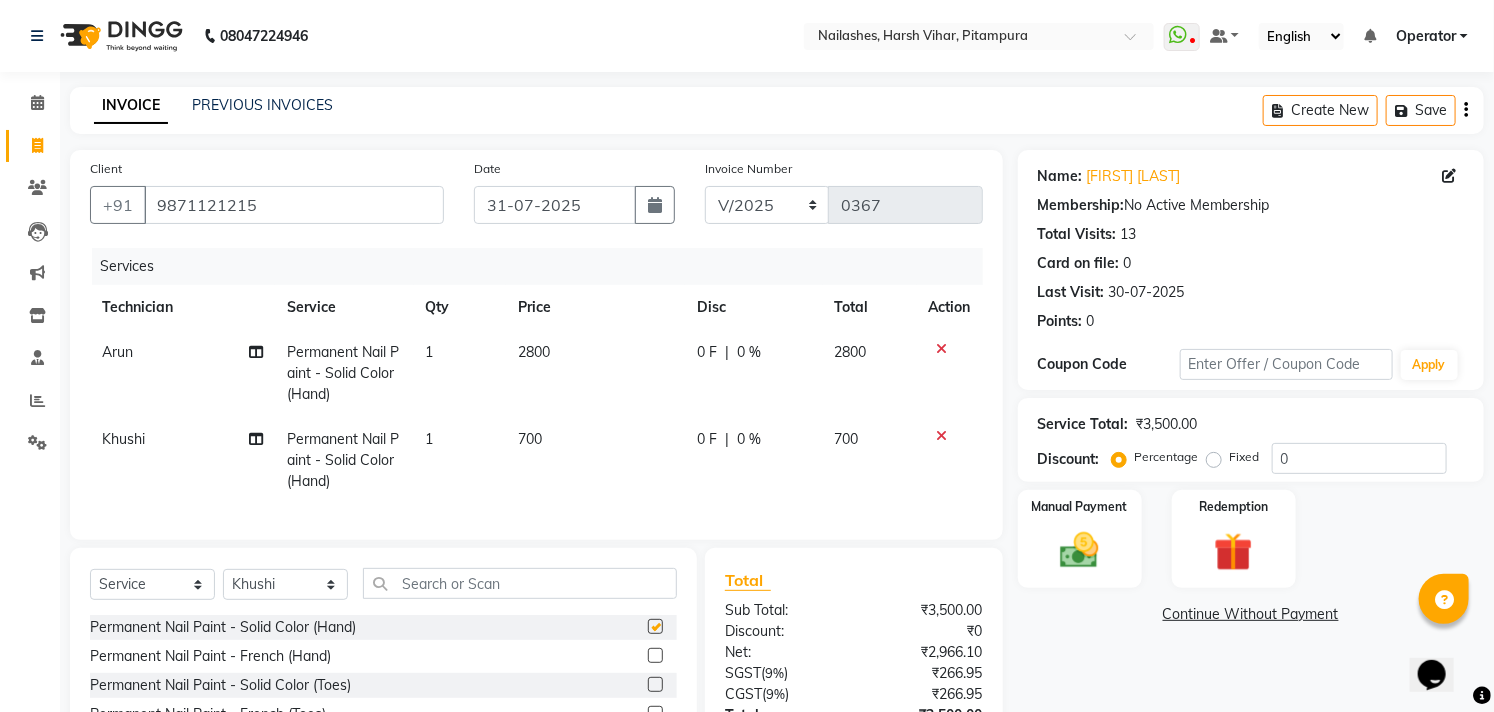 checkbox on "false" 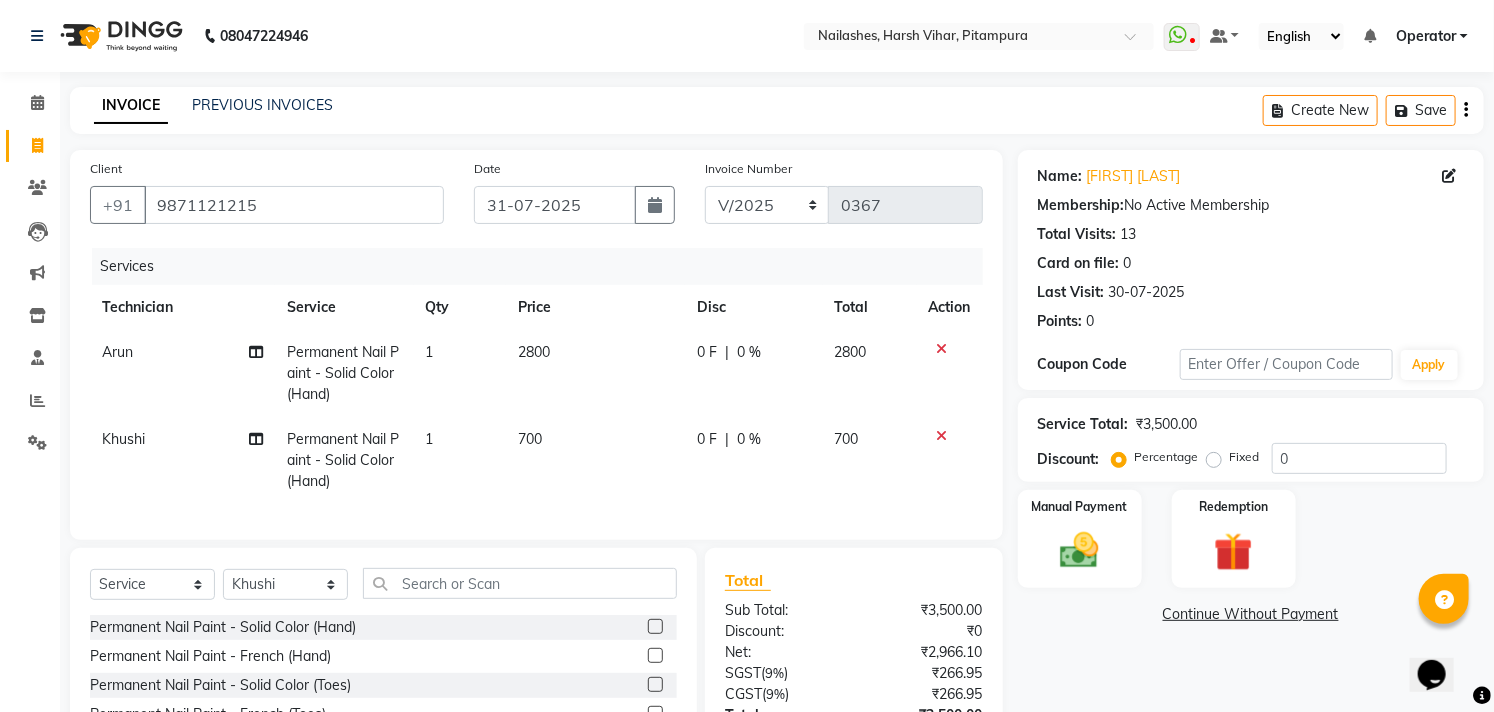 click on "700" 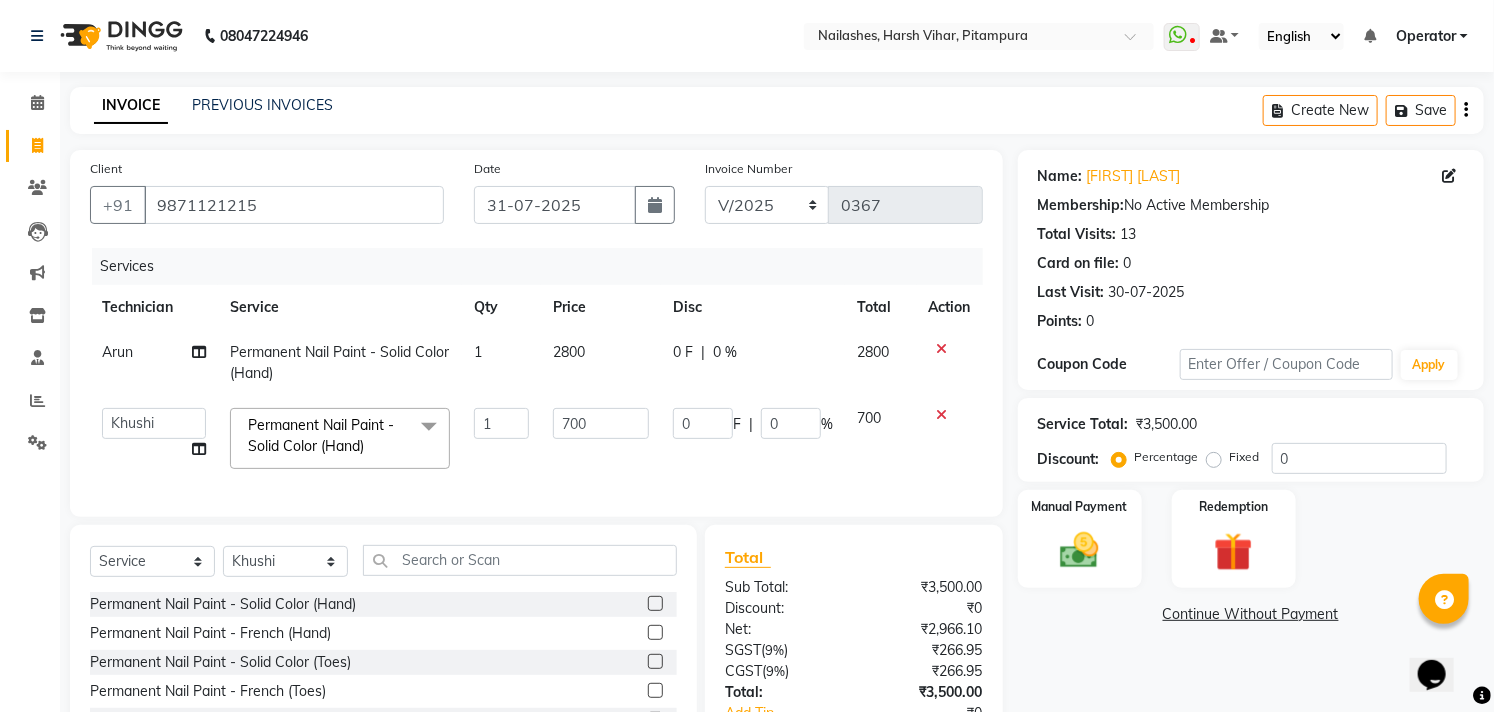 click on "1" 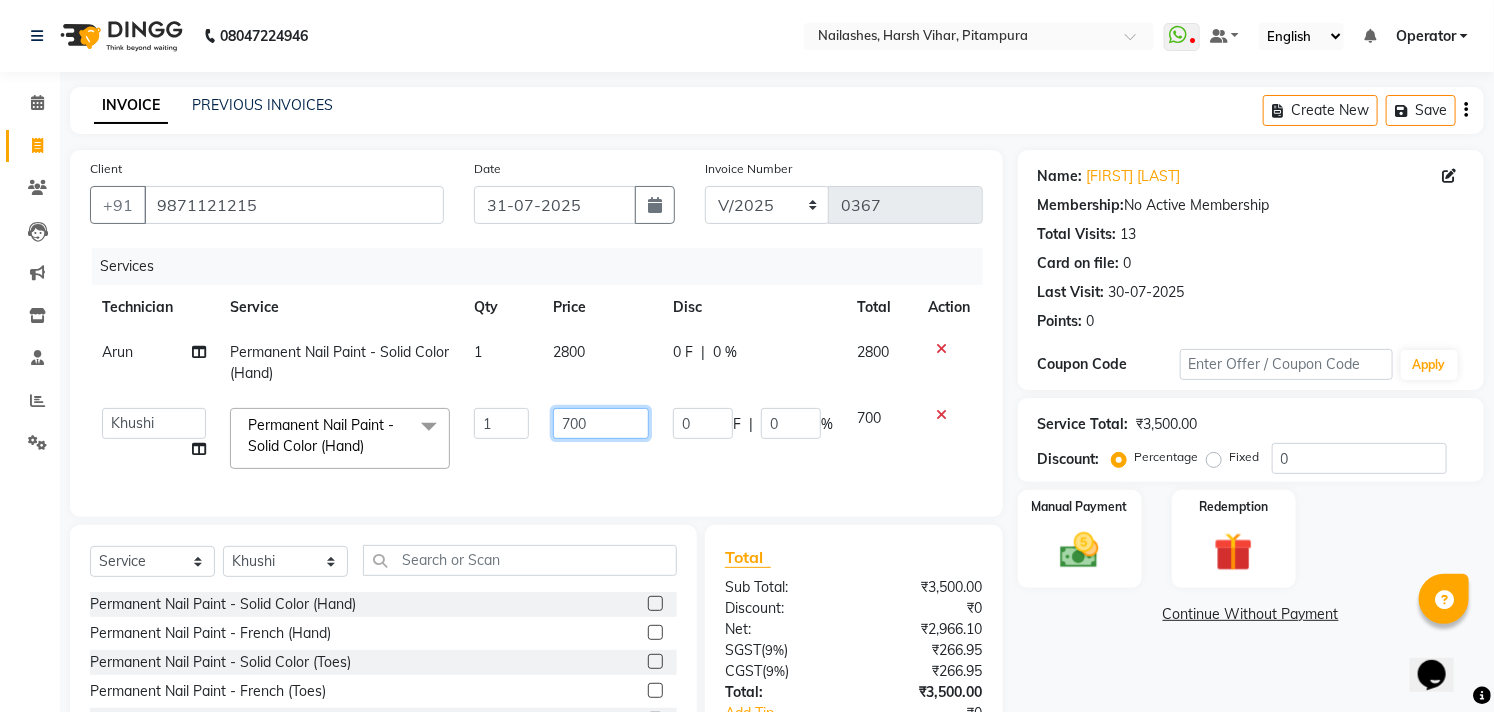 click on "700" 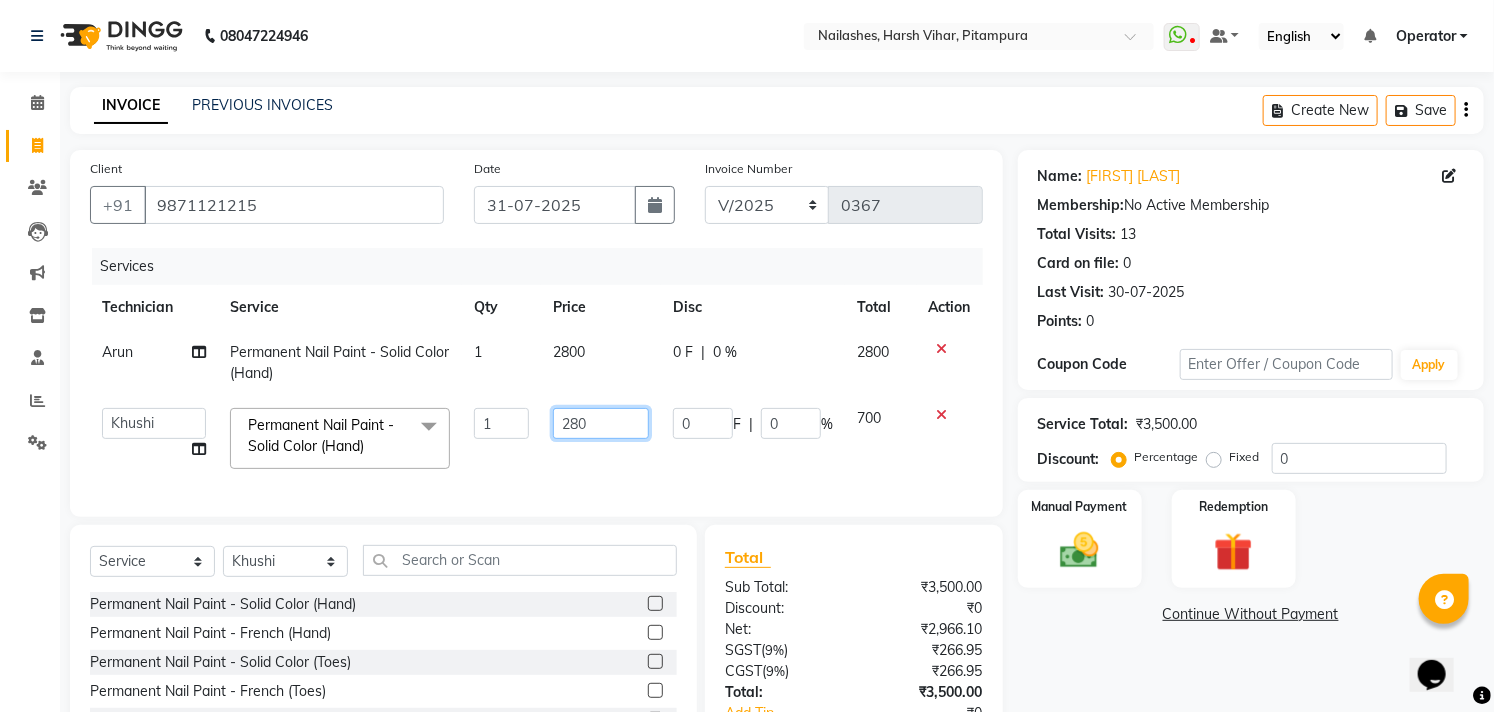 type on "2800" 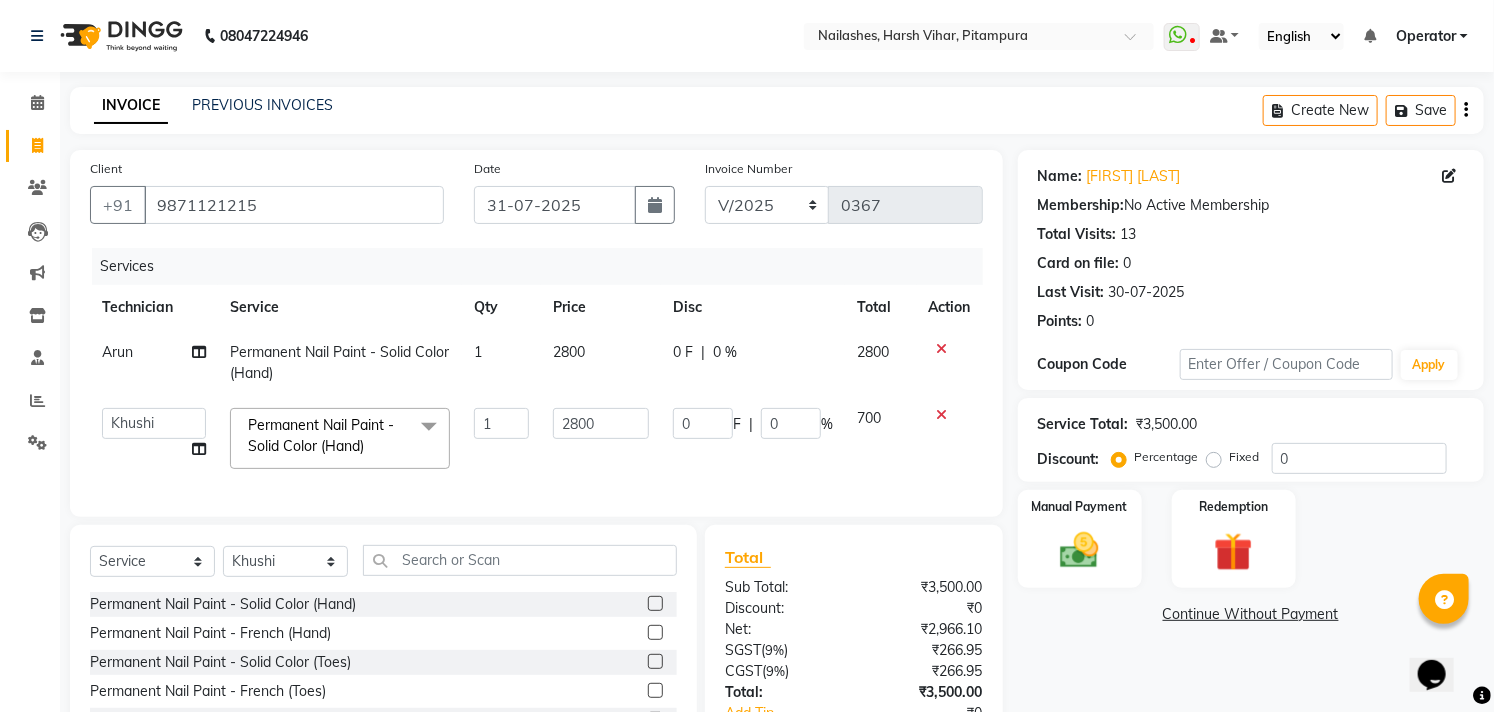 click on "700" 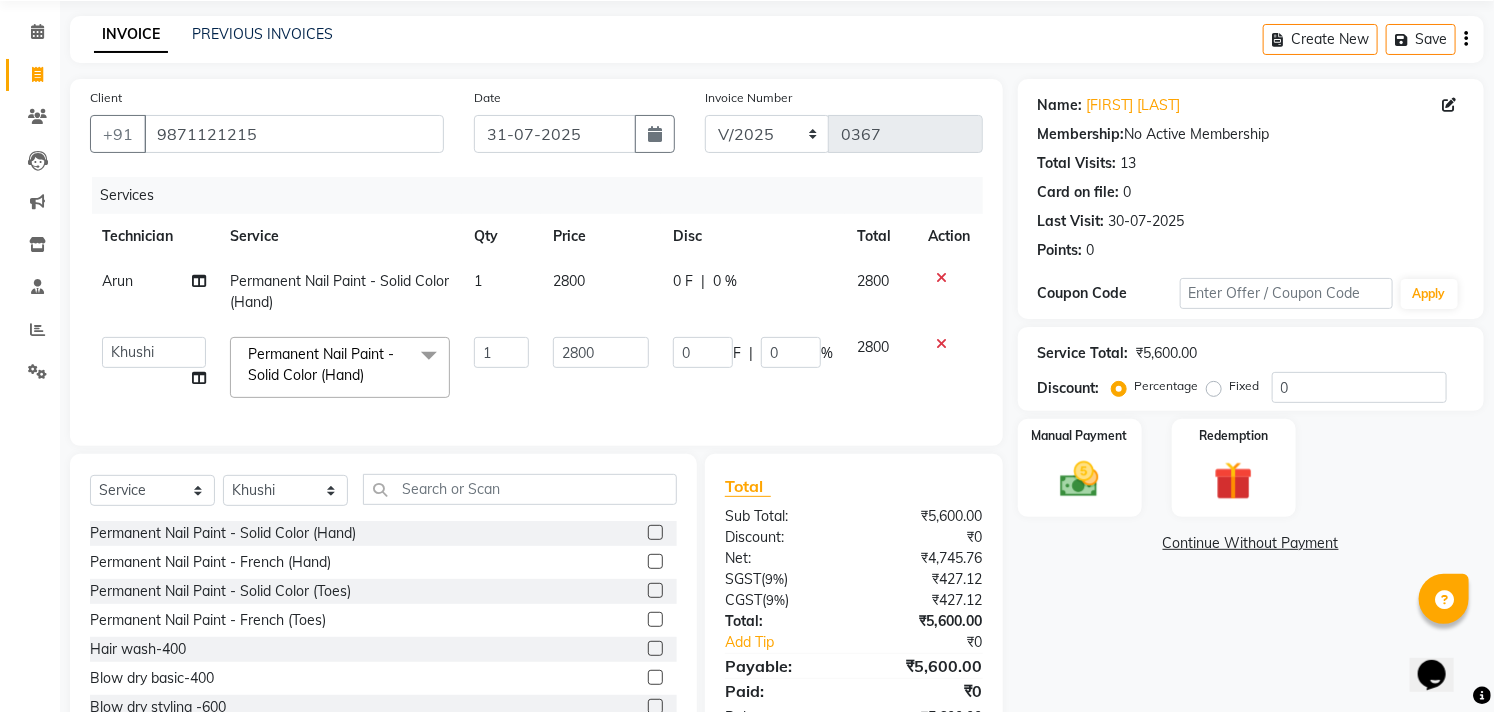 scroll, scrollTop: 111, scrollLeft: 0, axis: vertical 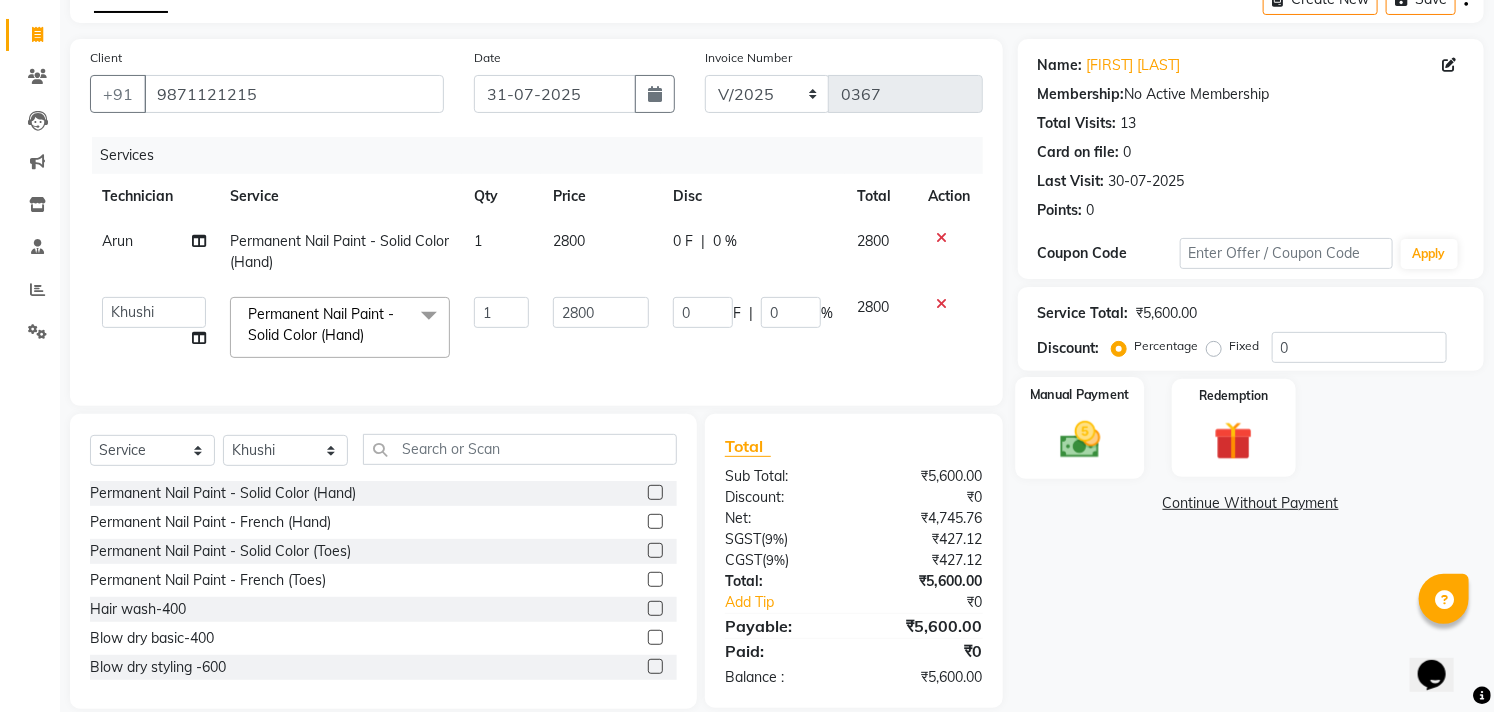 click on "Manual Payment" 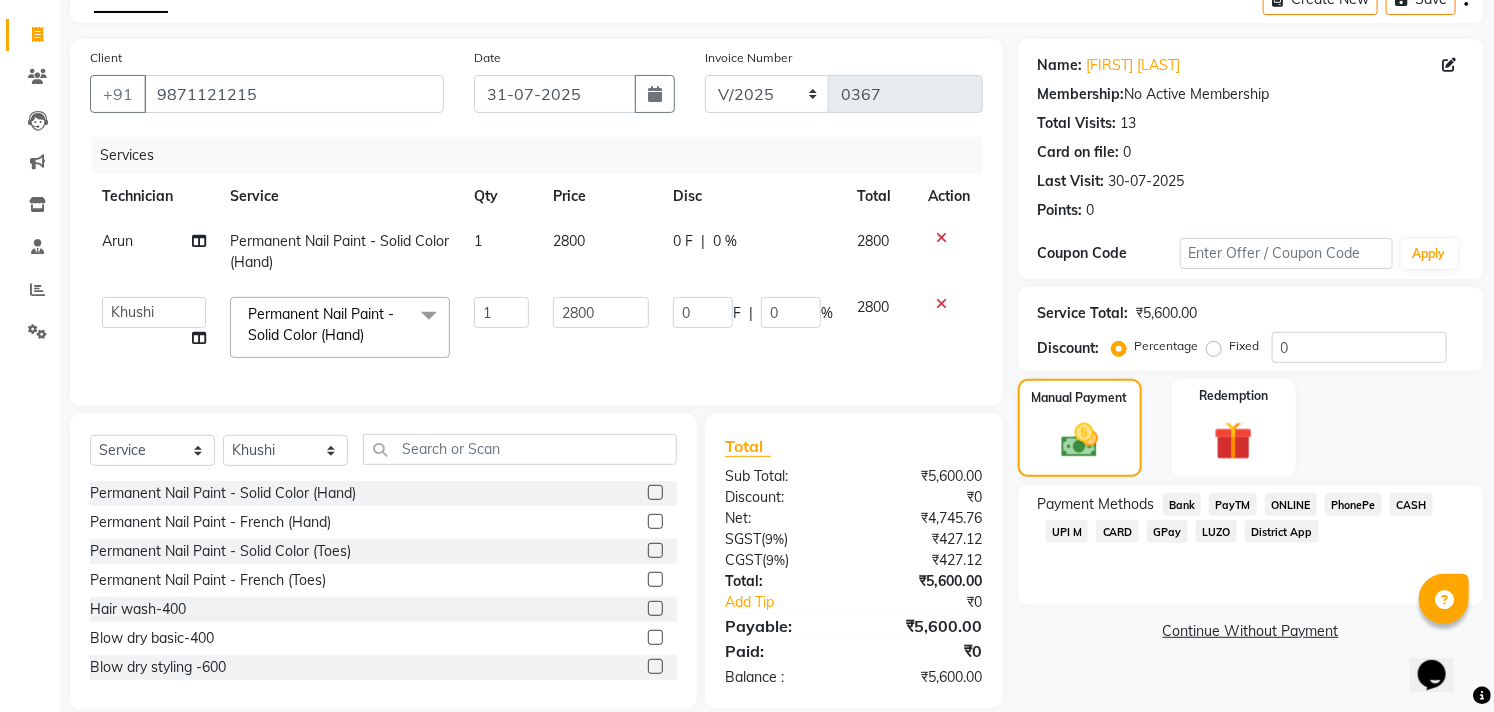 click on "CASH" 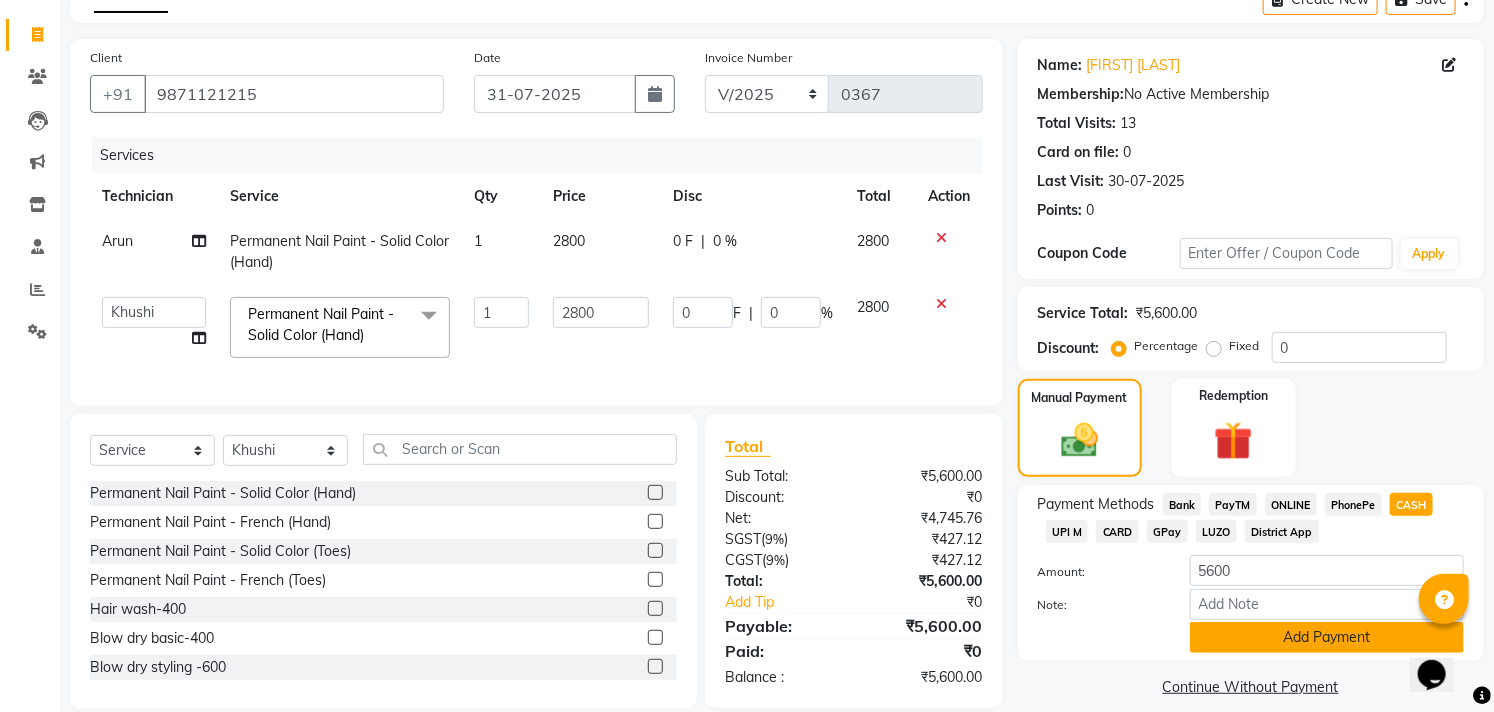 click on "Add Payment" 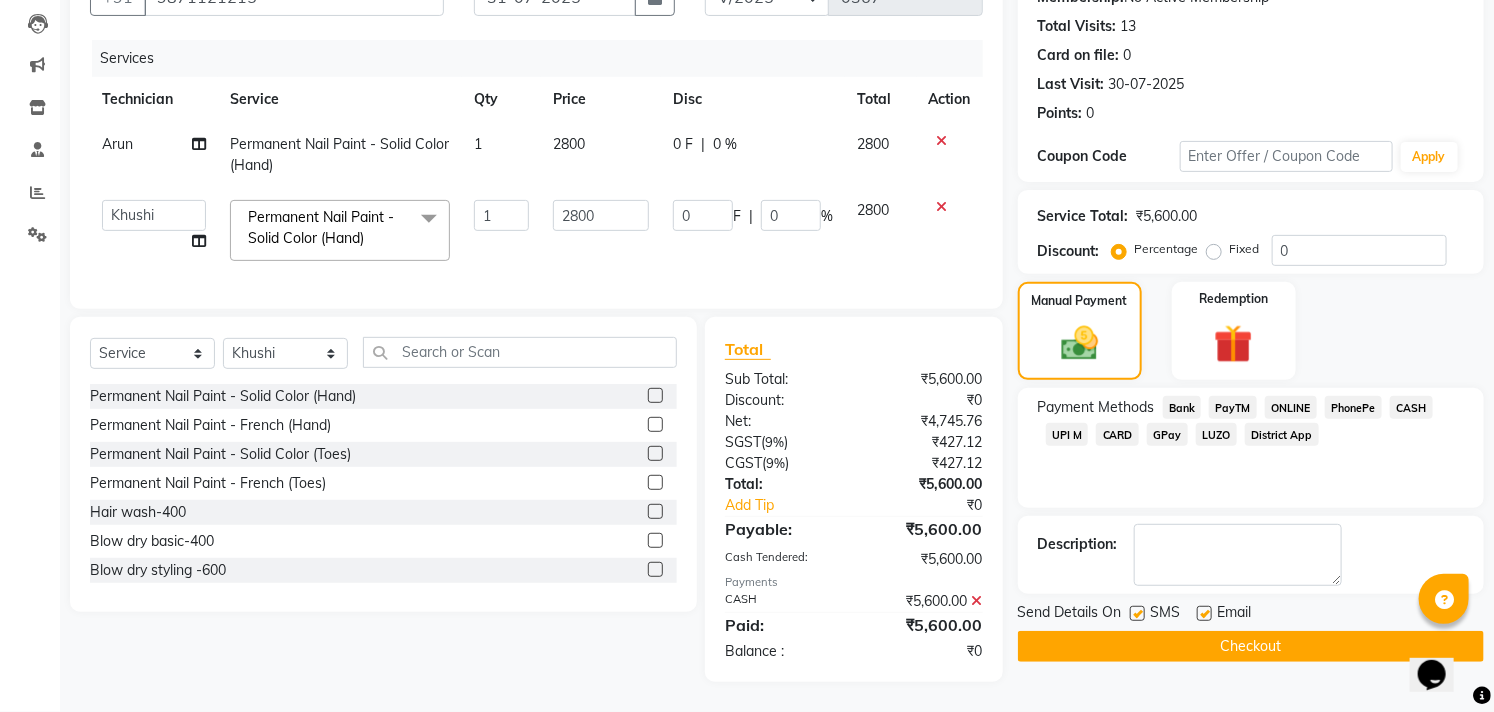 scroll, scrollTop: 224, scrollLeft: 0, axis: vertical 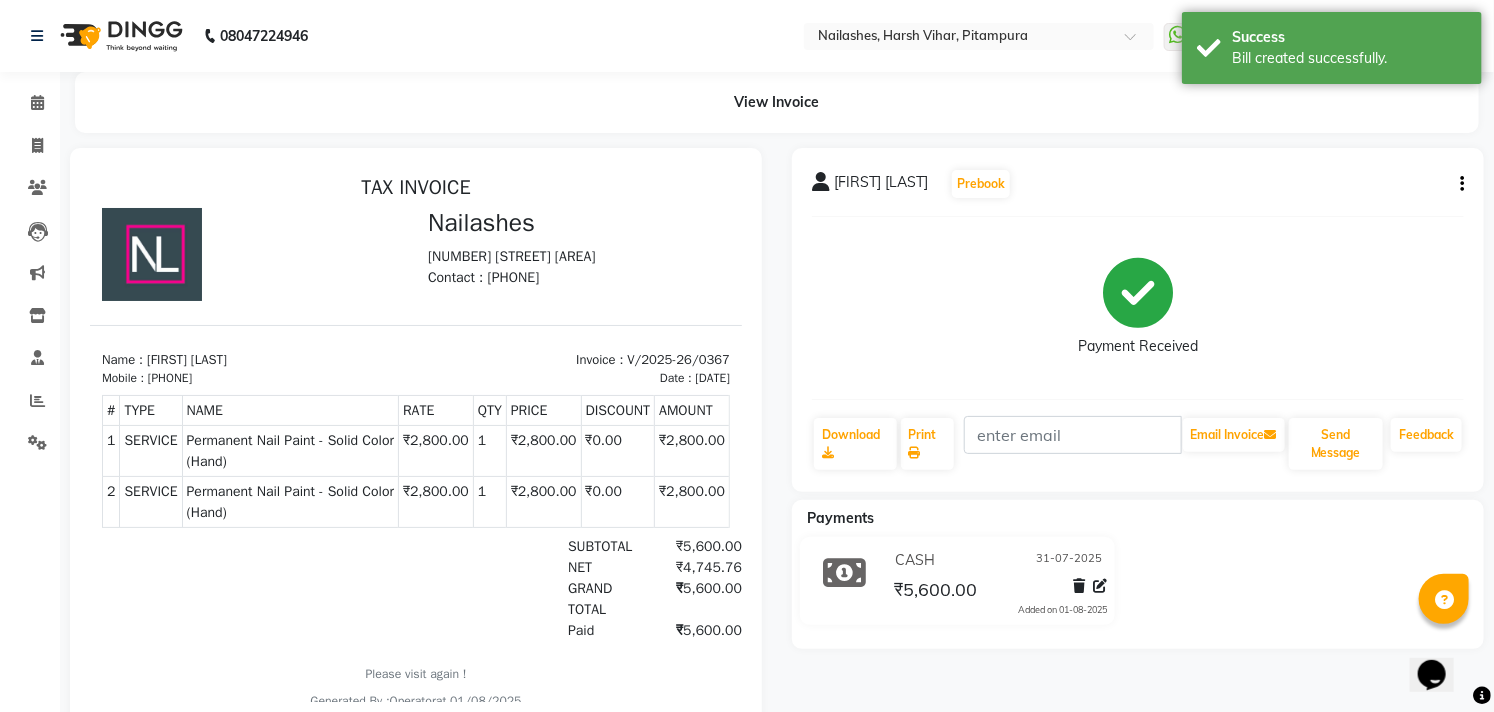 select on "service" 